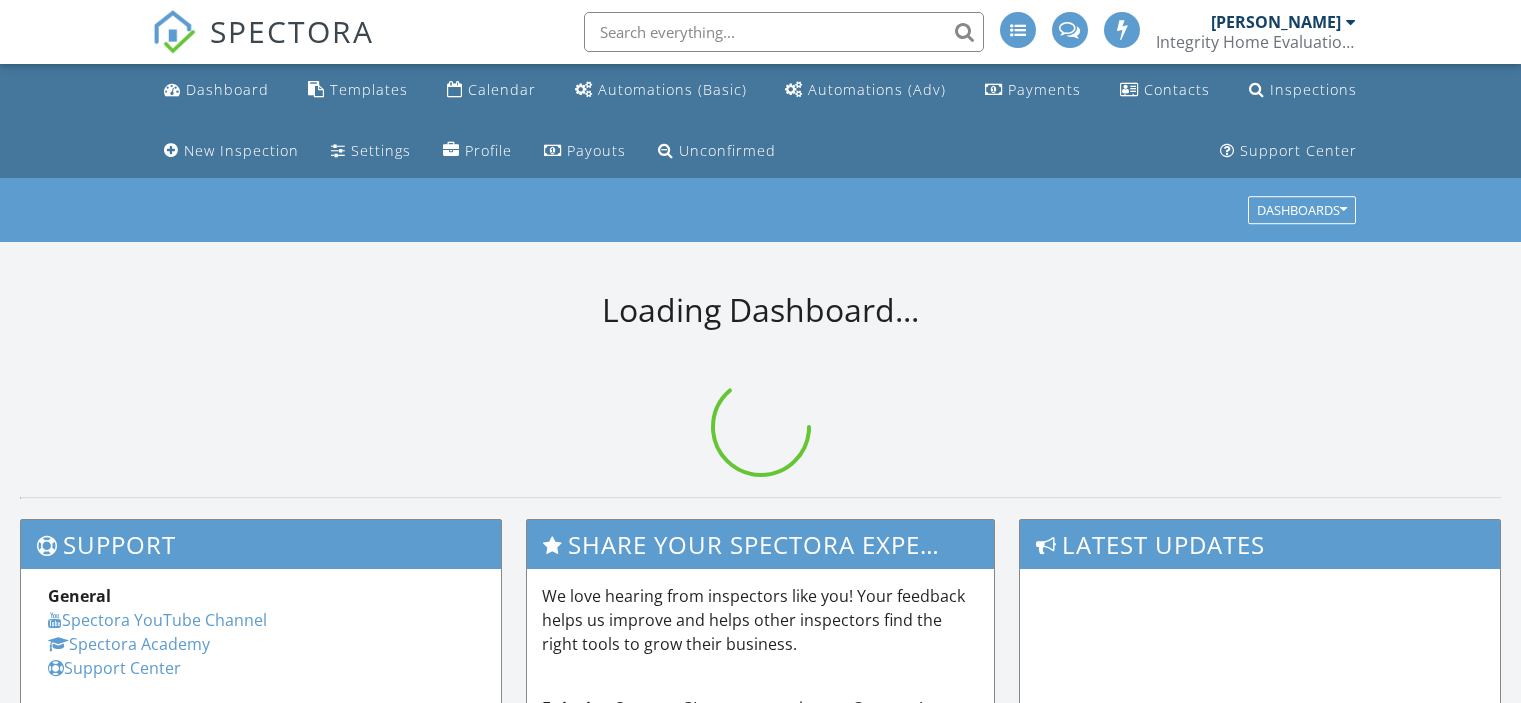 scroll, scrollTop: 0, scrollLeft: 0, axis: both 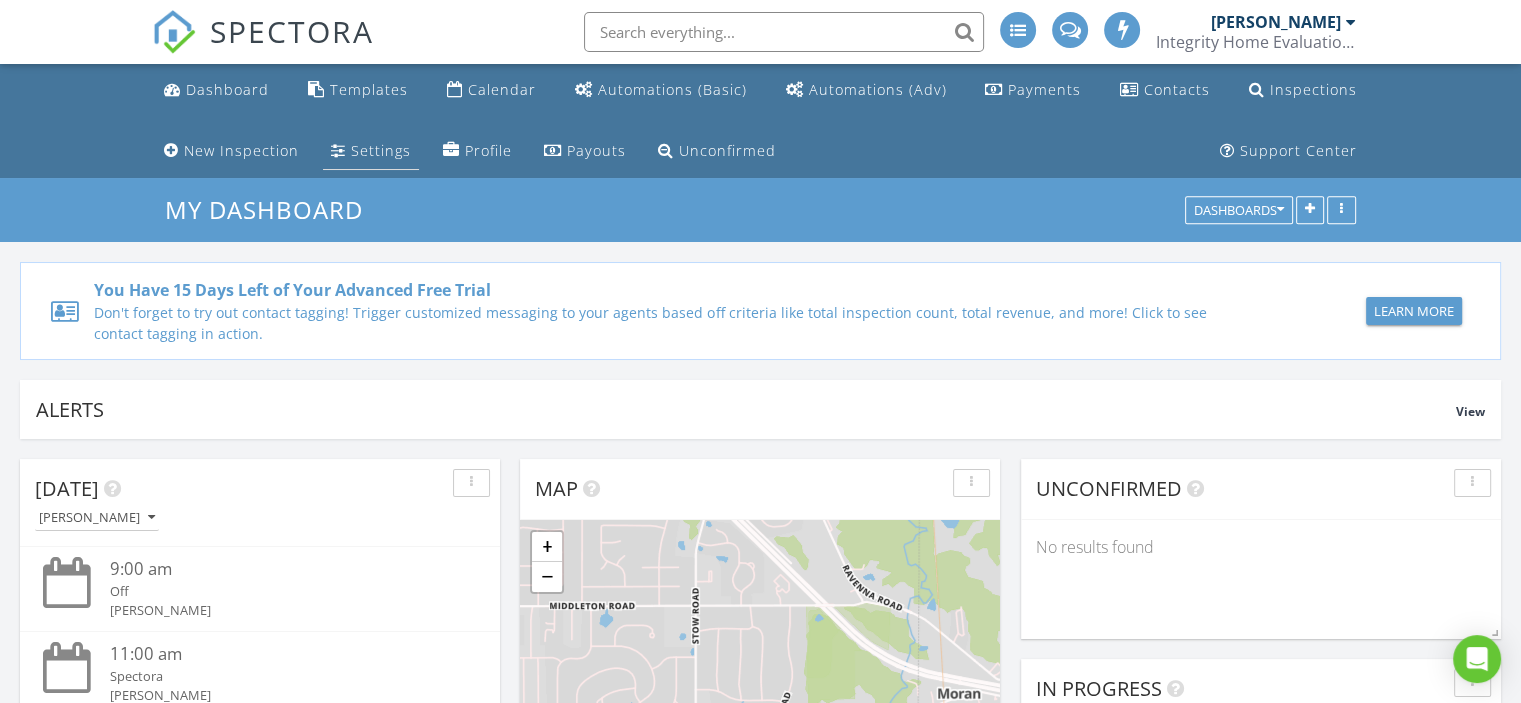 click on "Settings" at bounding box center [381, 150] 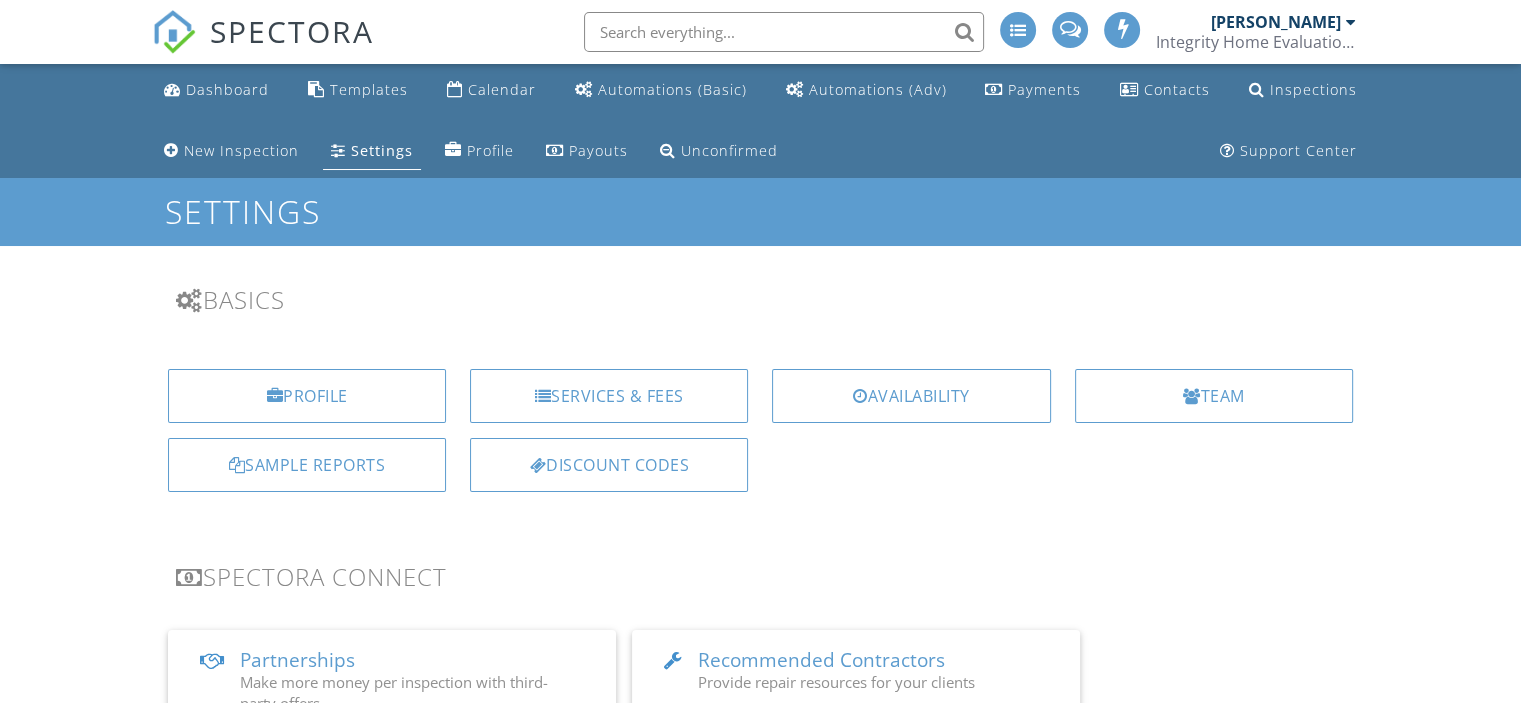 scroll, scrollTop: 78, scrollLeft: 0, axis: vertical 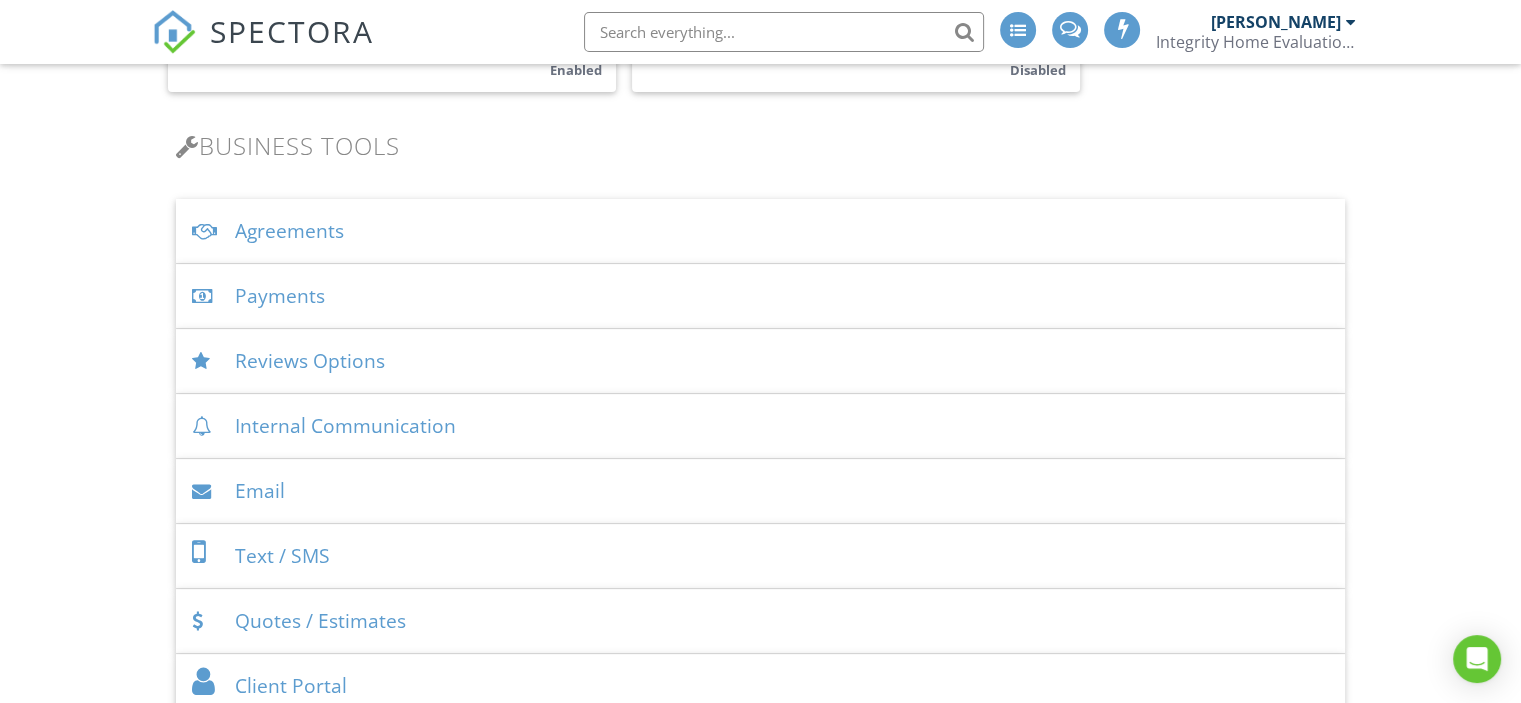 click on "Email" at bounding box center [760, 491] 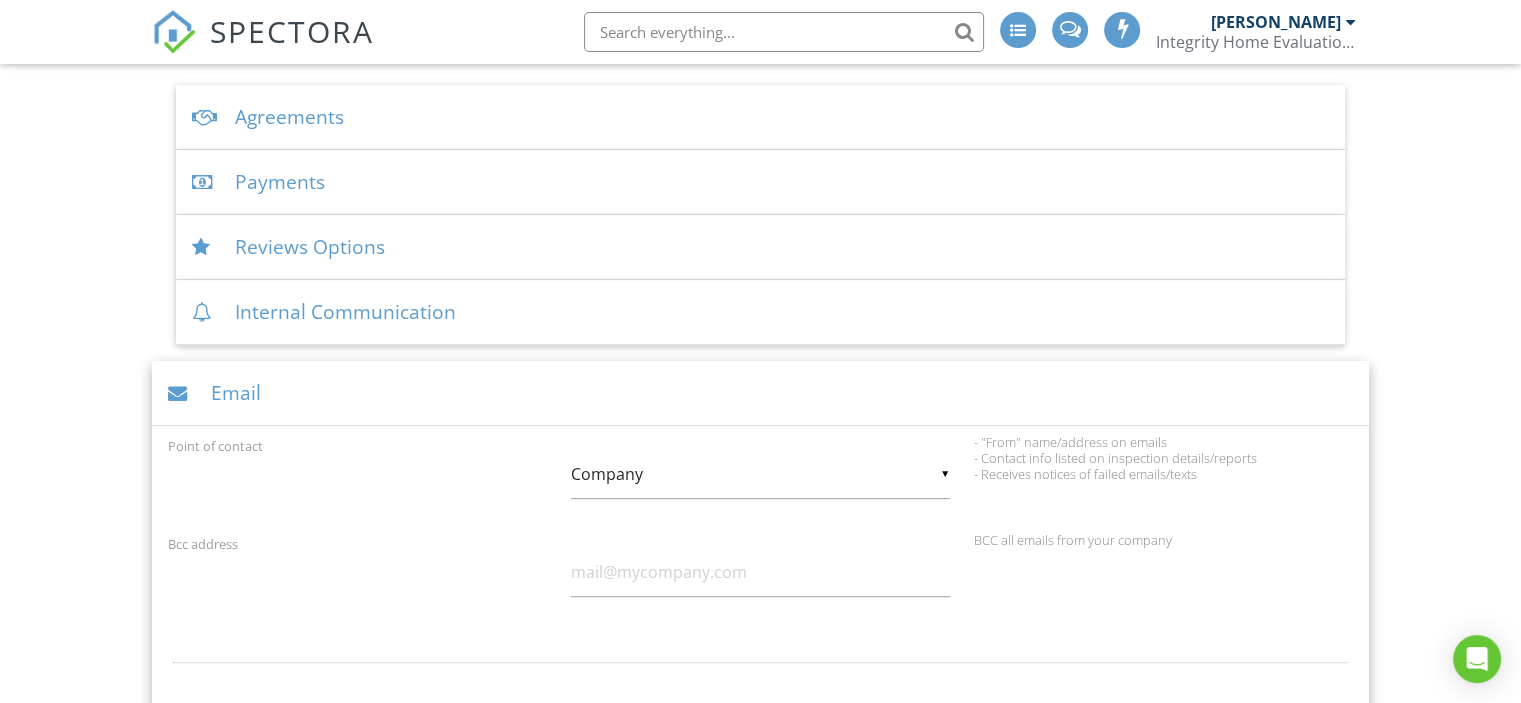 scroll, scrollTop: 766, scrollLeft: 0, axis: vertical 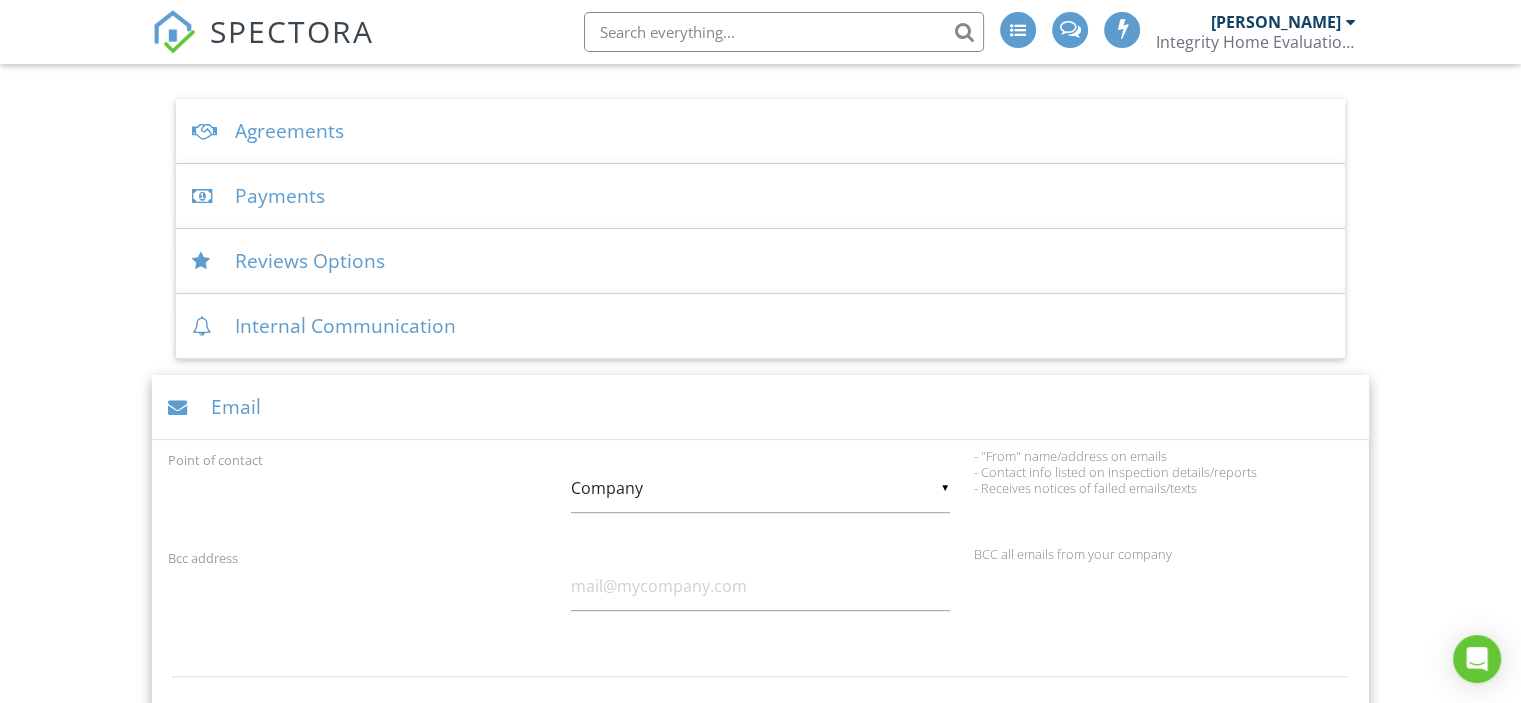click on "Email" at bounding box center [760, 407] 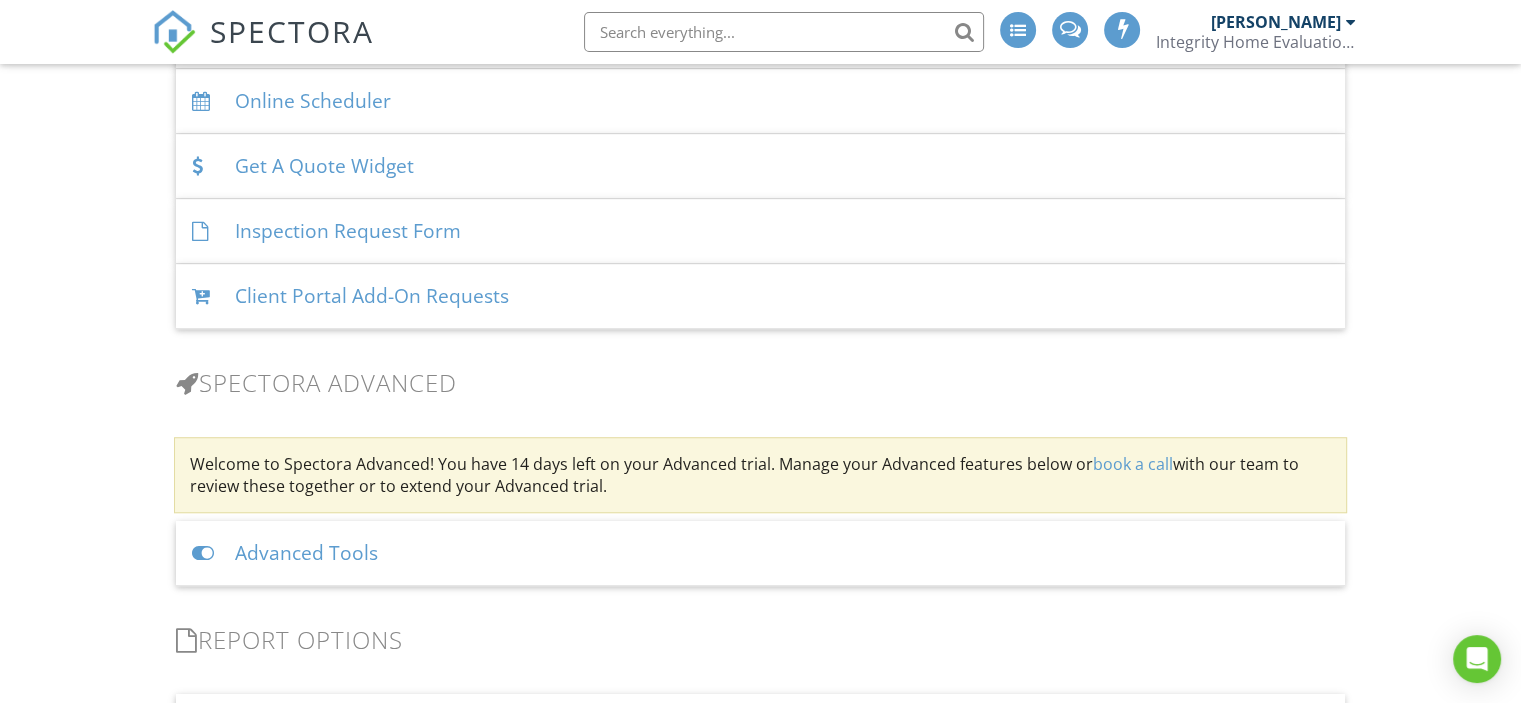 scroll, scrollTop: 1500, scrollLeft: 0, axis: vertical 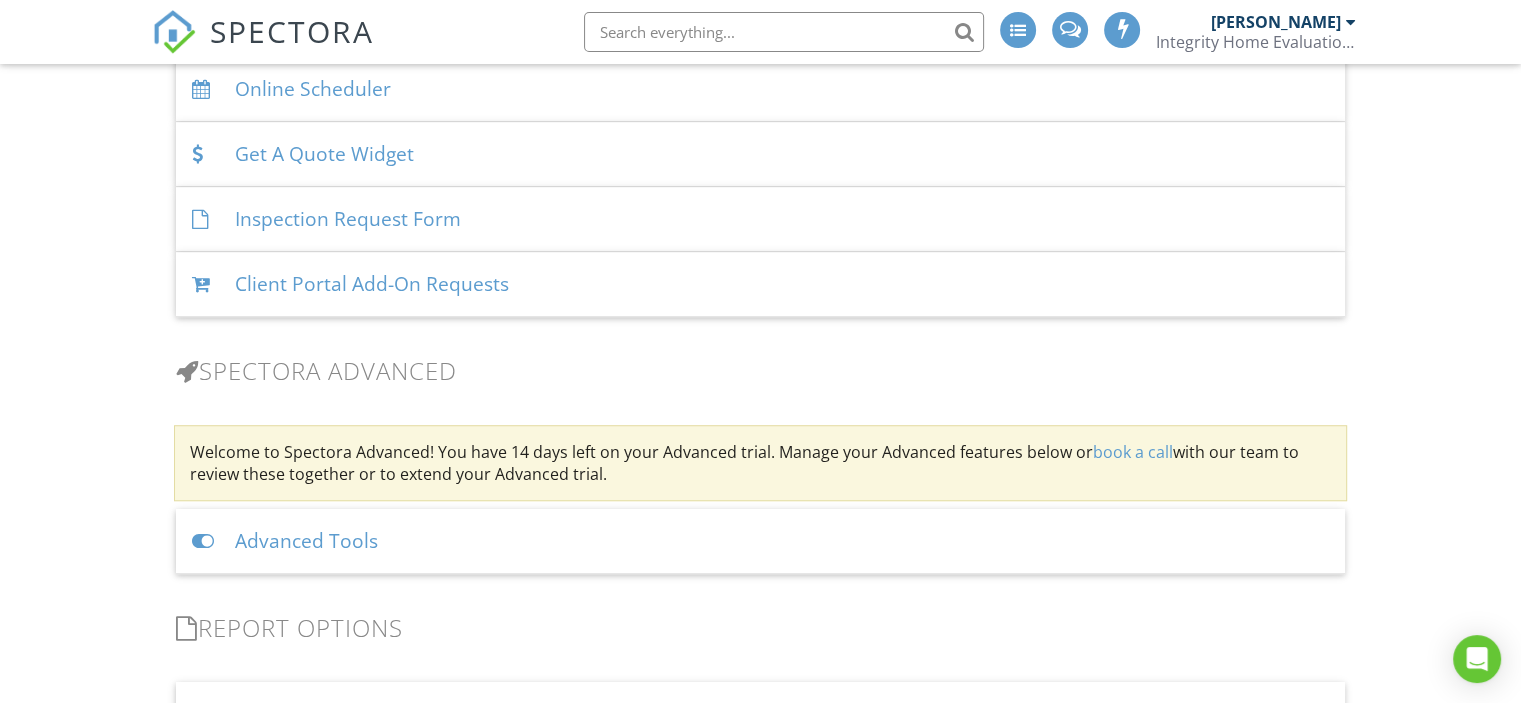 click on "Advanced Tools" at bounding box center [760, 541] 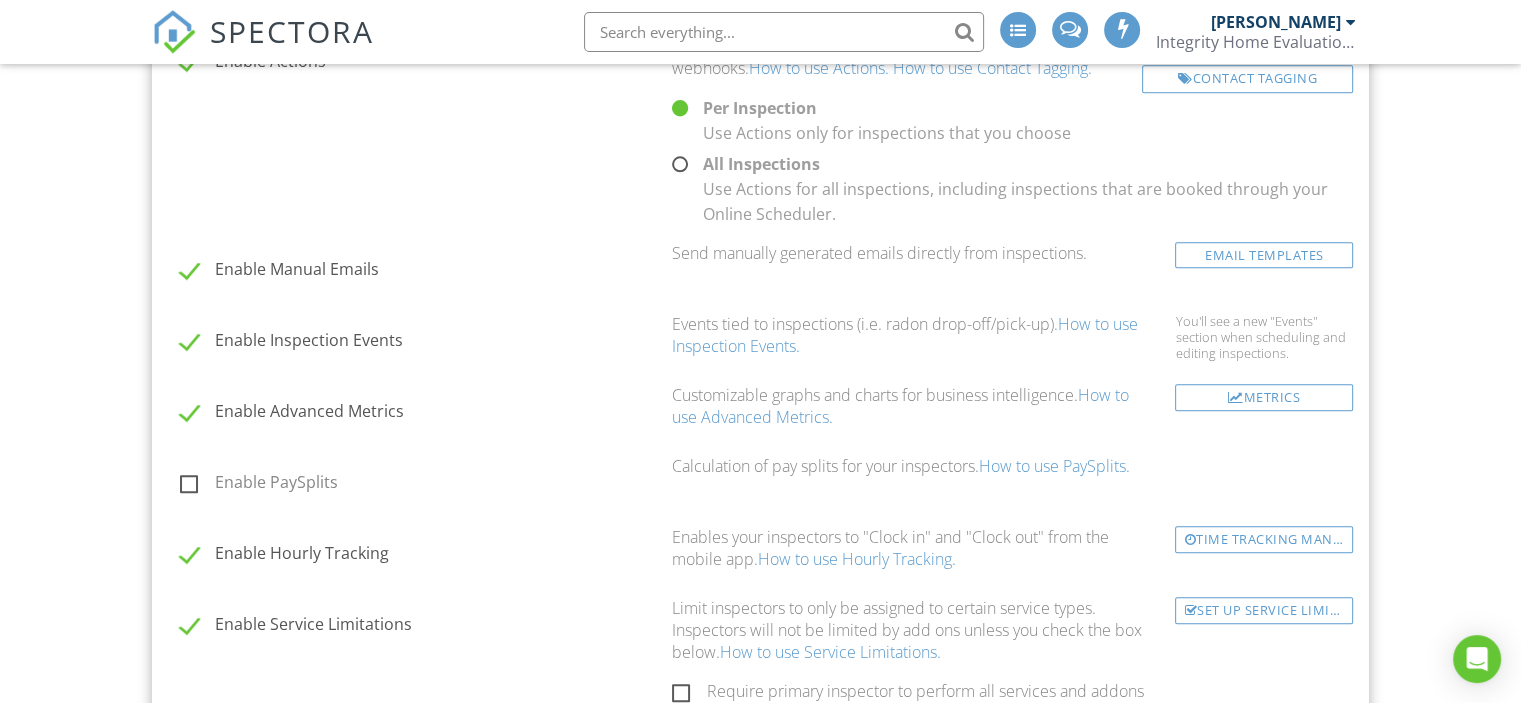 scroll, scrollTop: 2100, scrollLeft: 0, axis: vertical 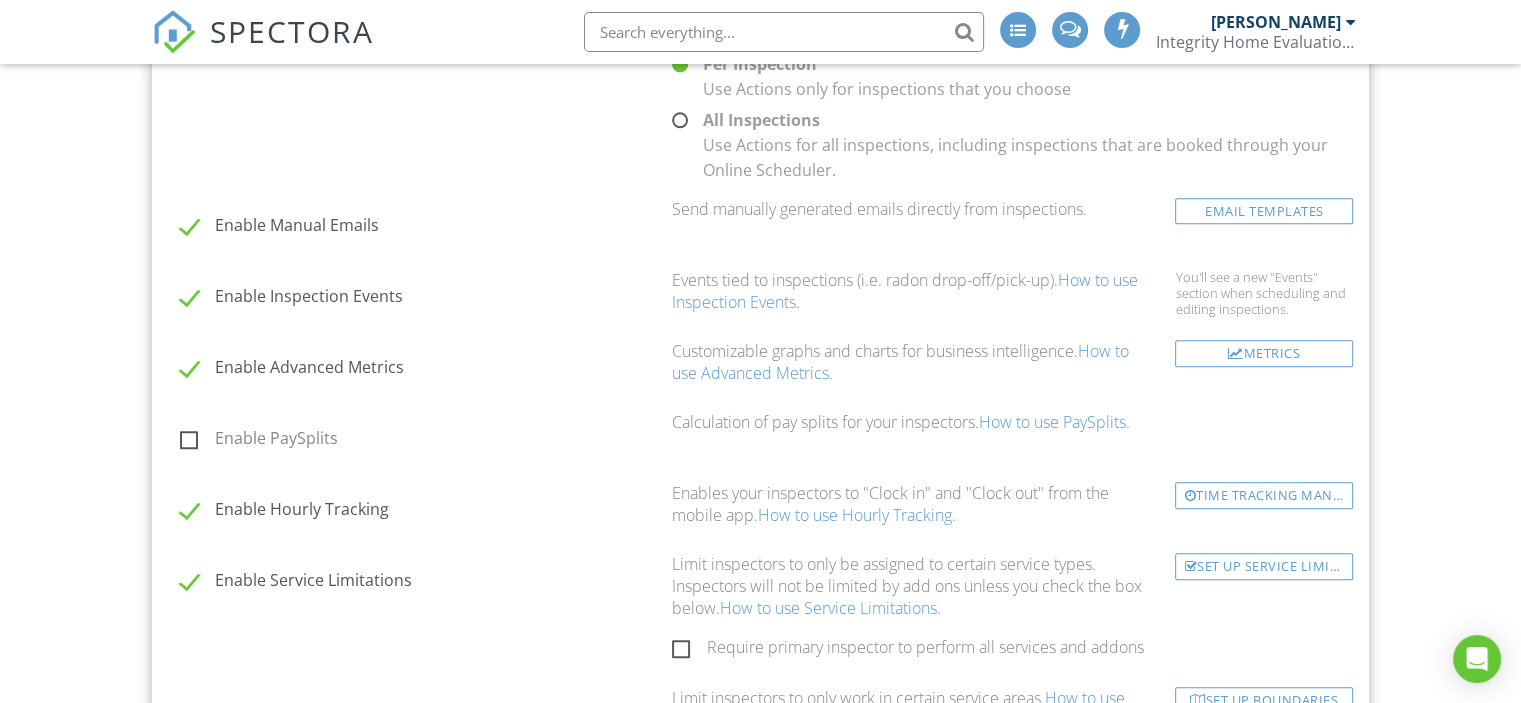 drag, startPoint x: 194, startPoint y: 510, endPoint x: 605, endPoint y: 475, distance: 412.48758 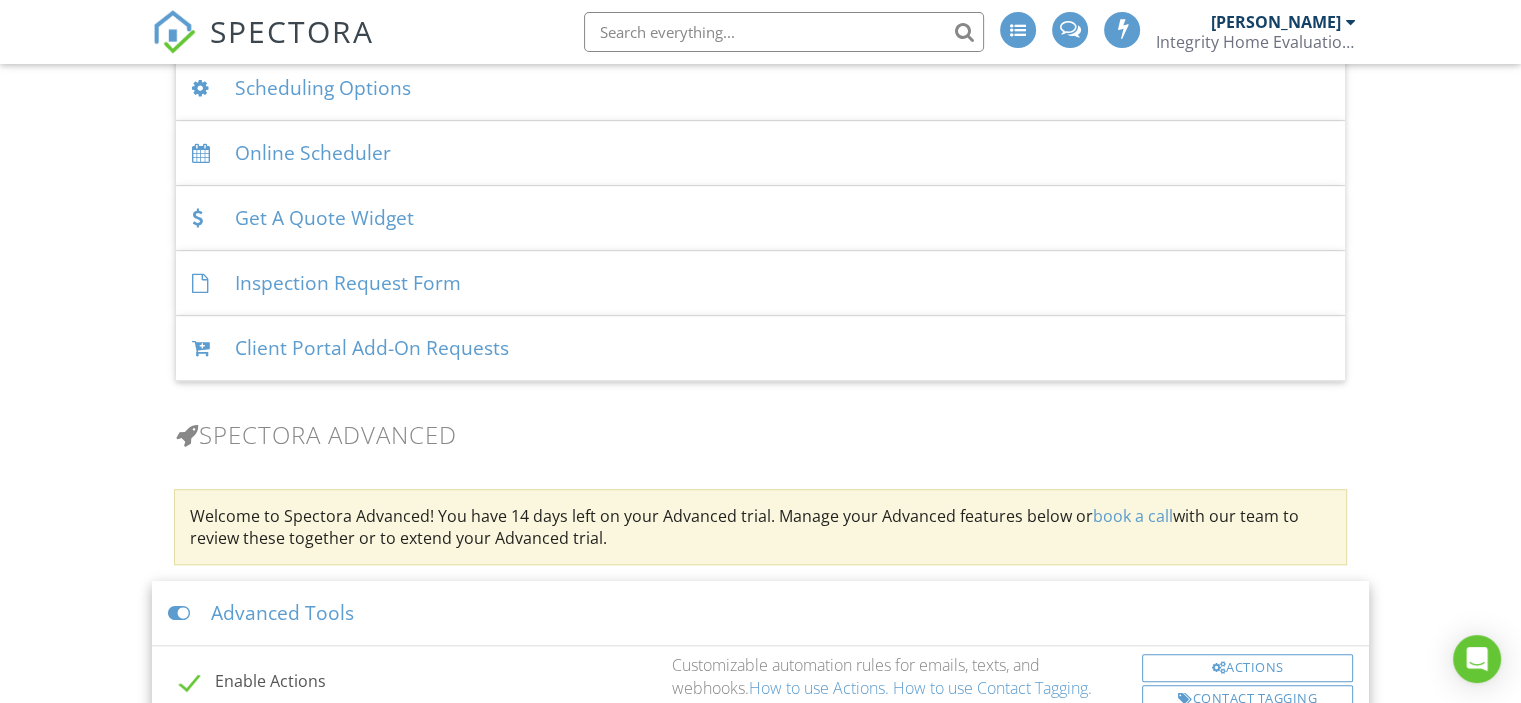 scroll, scrollTop: 1433, scrollLeft: 0, axis: vertical 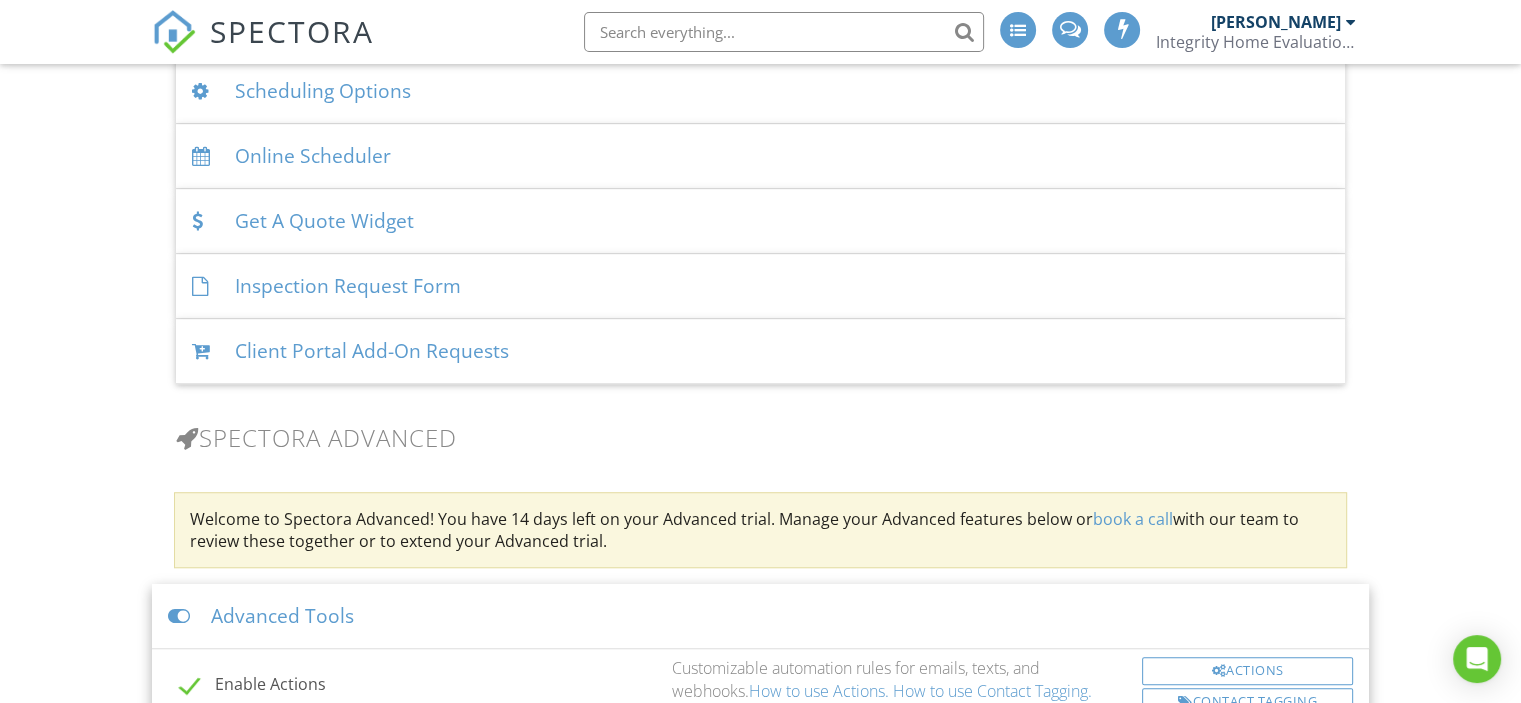 click on "Advanced Tools" at bounding box center (760, 616) 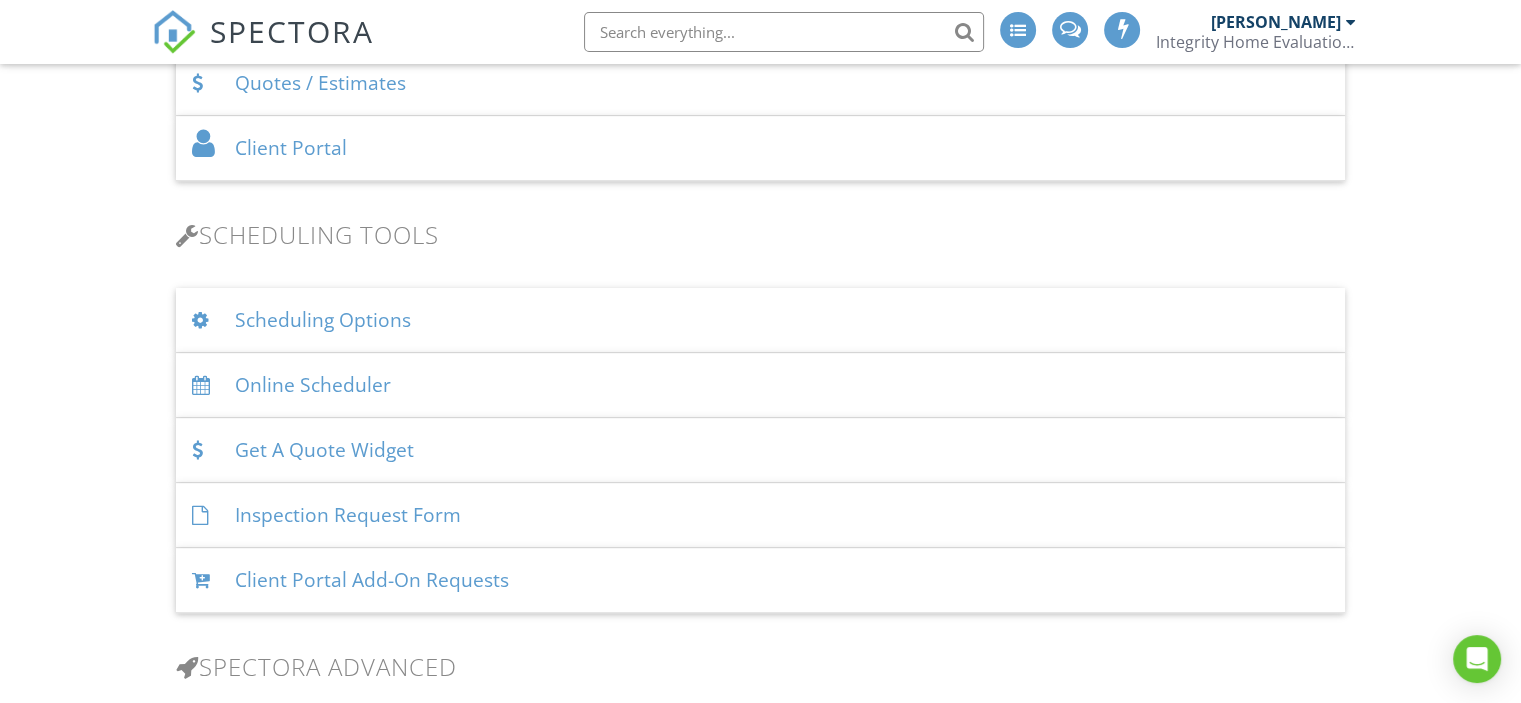 scroll, scrollTop: 1176, scrollLeft: 0, axis: vertical 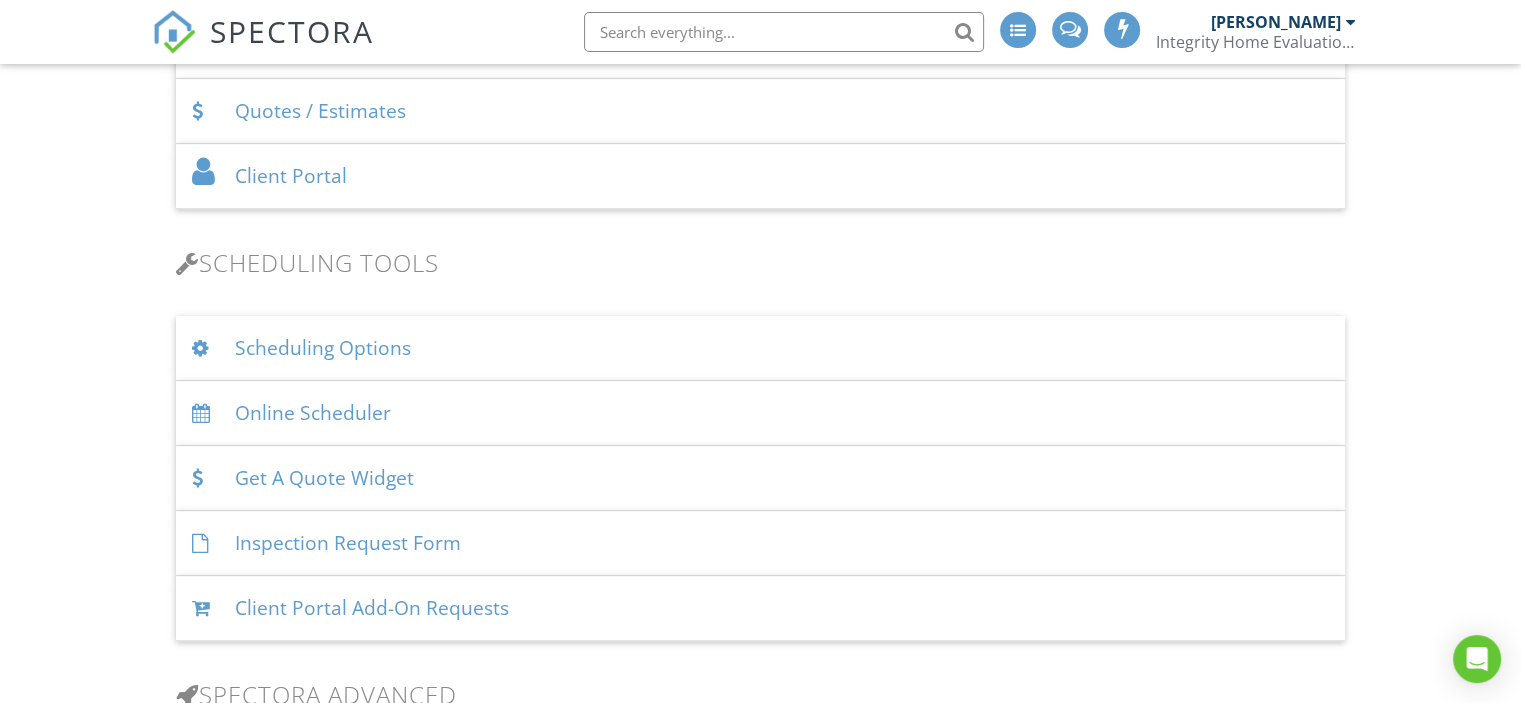 click on "Client Portal Add-On Requests" at bounding box center [760, 608] 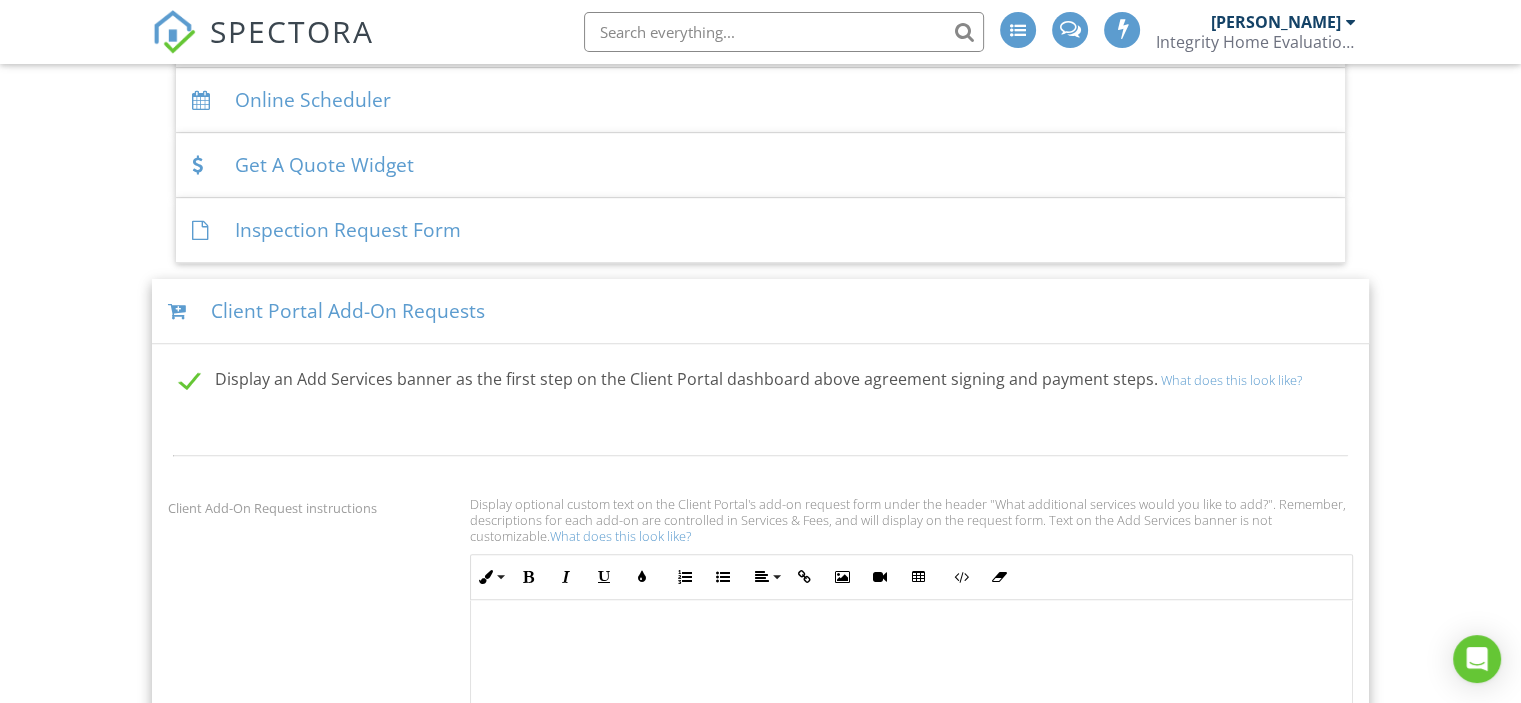 scroll, scrollTop: 1476, scrollLeft: 0, axis: vertical 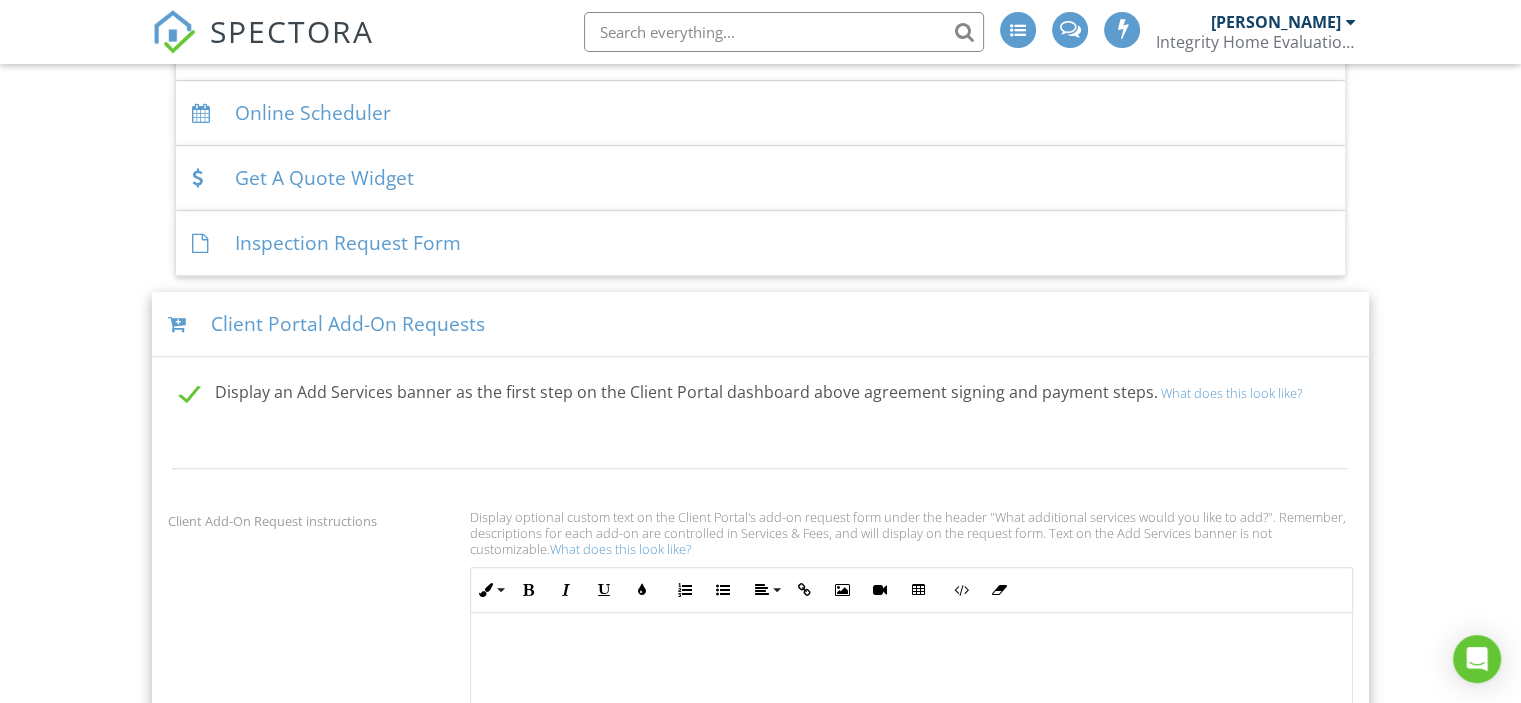 click on "Client Portal Add-On Requests" at bounding box center (760, 324) 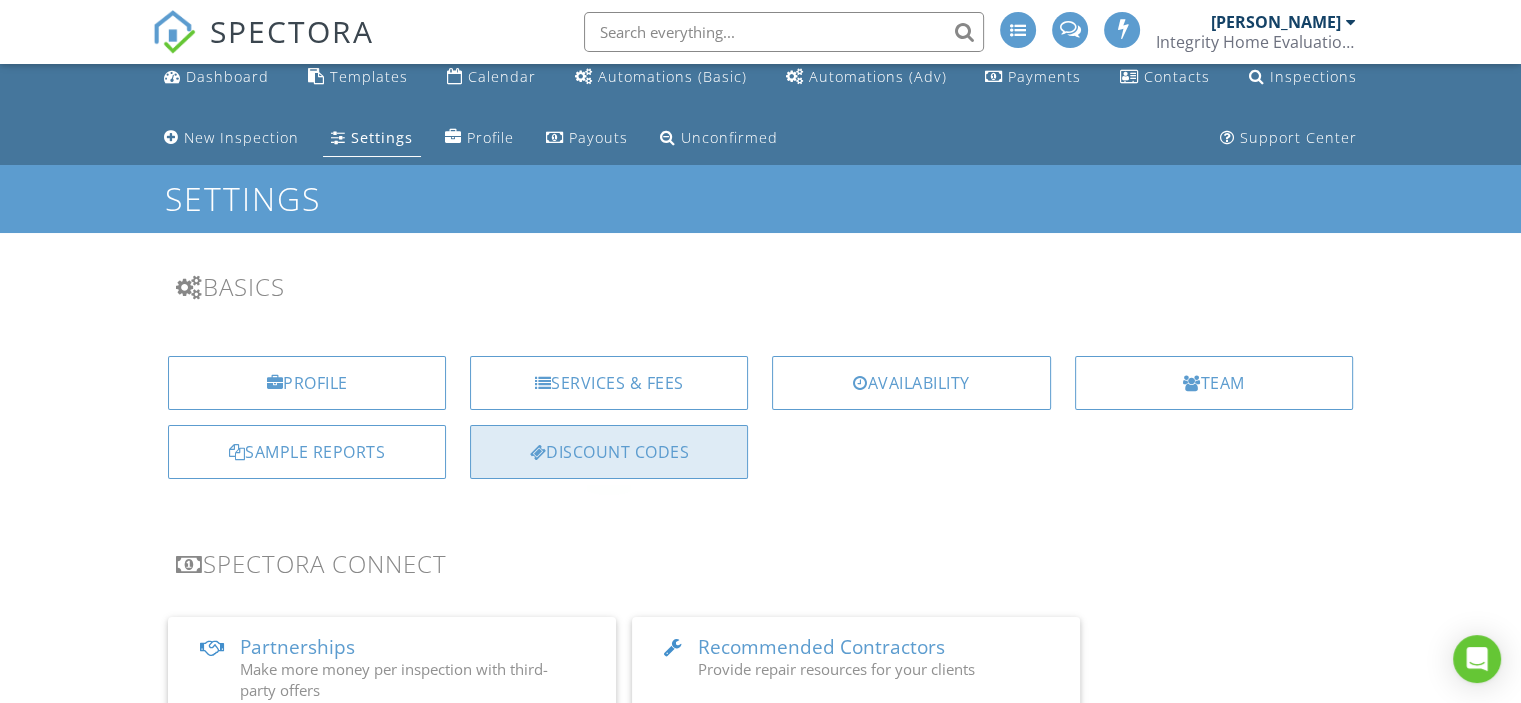 scroll, scrollTop: 0, scrollLeft: 0, axis: both 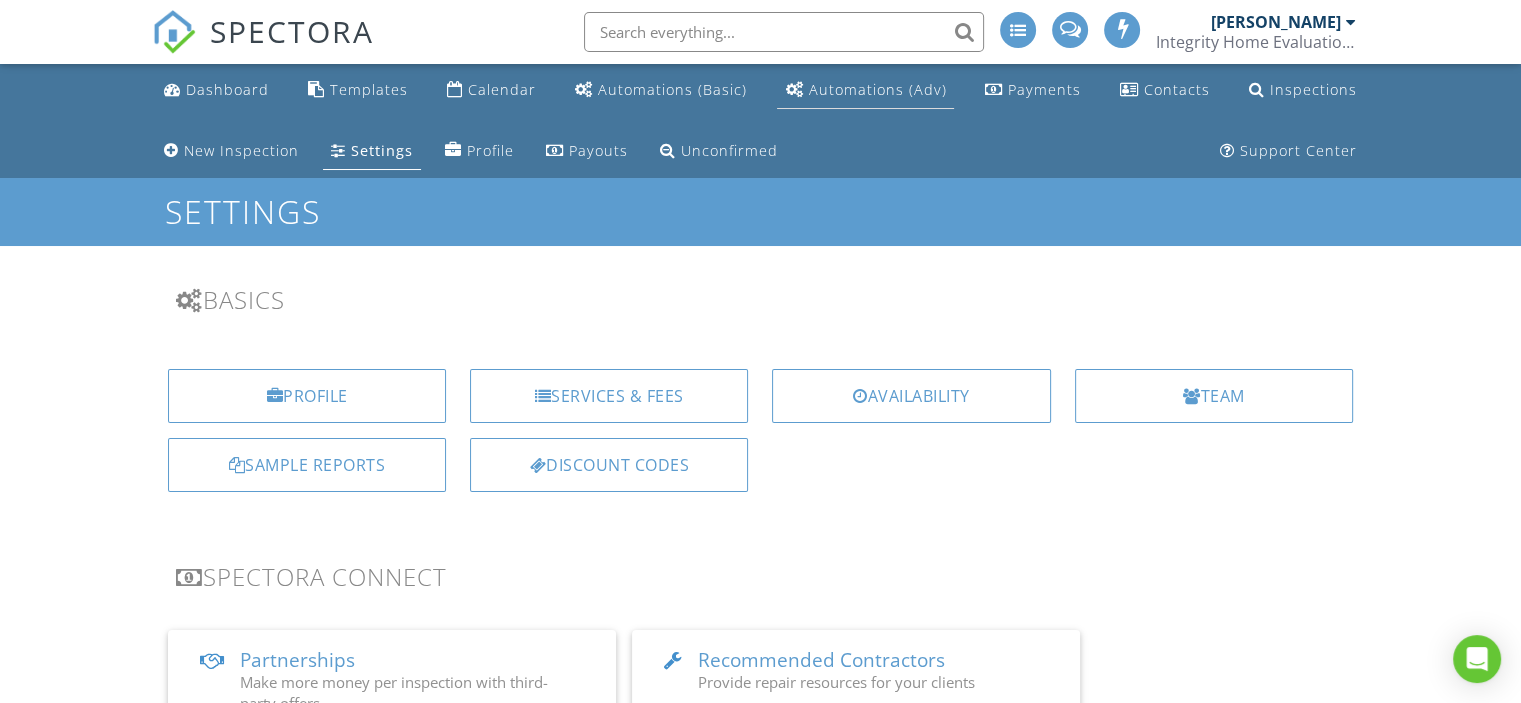 click on "Automations (Adv)" at bounding box center [877, 89] 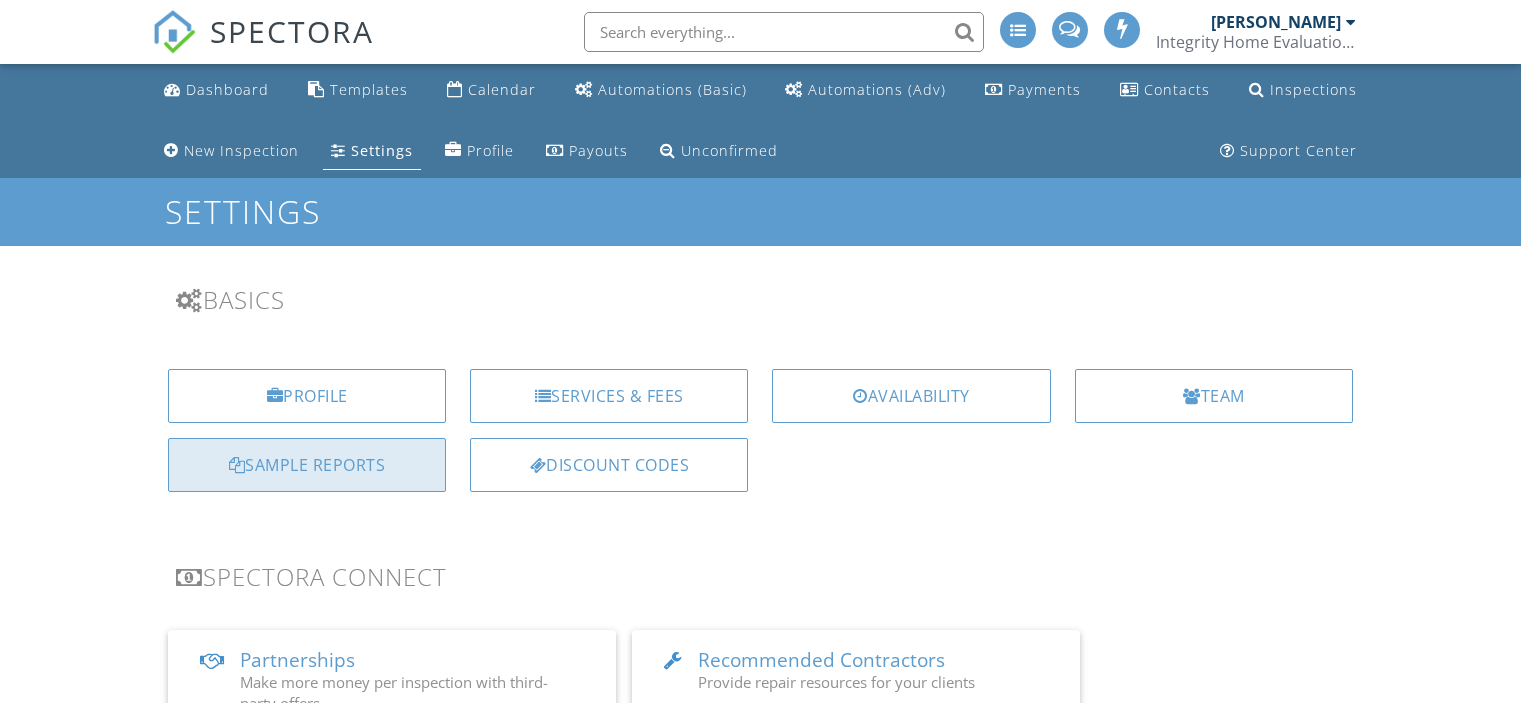 scroll, scrollTop: 0, scrollLeft: 0, axis: both 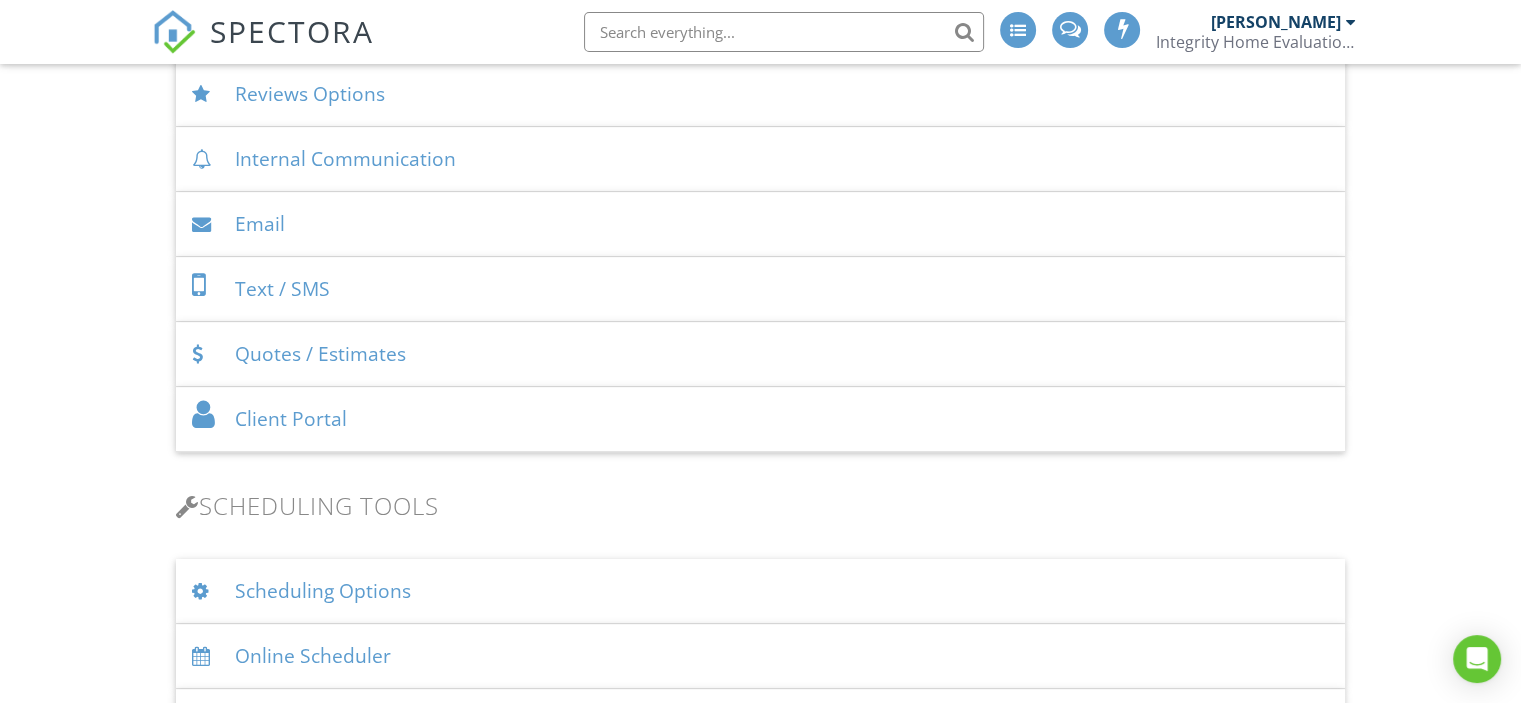 click on "Email" at bounding box center (760, 224) 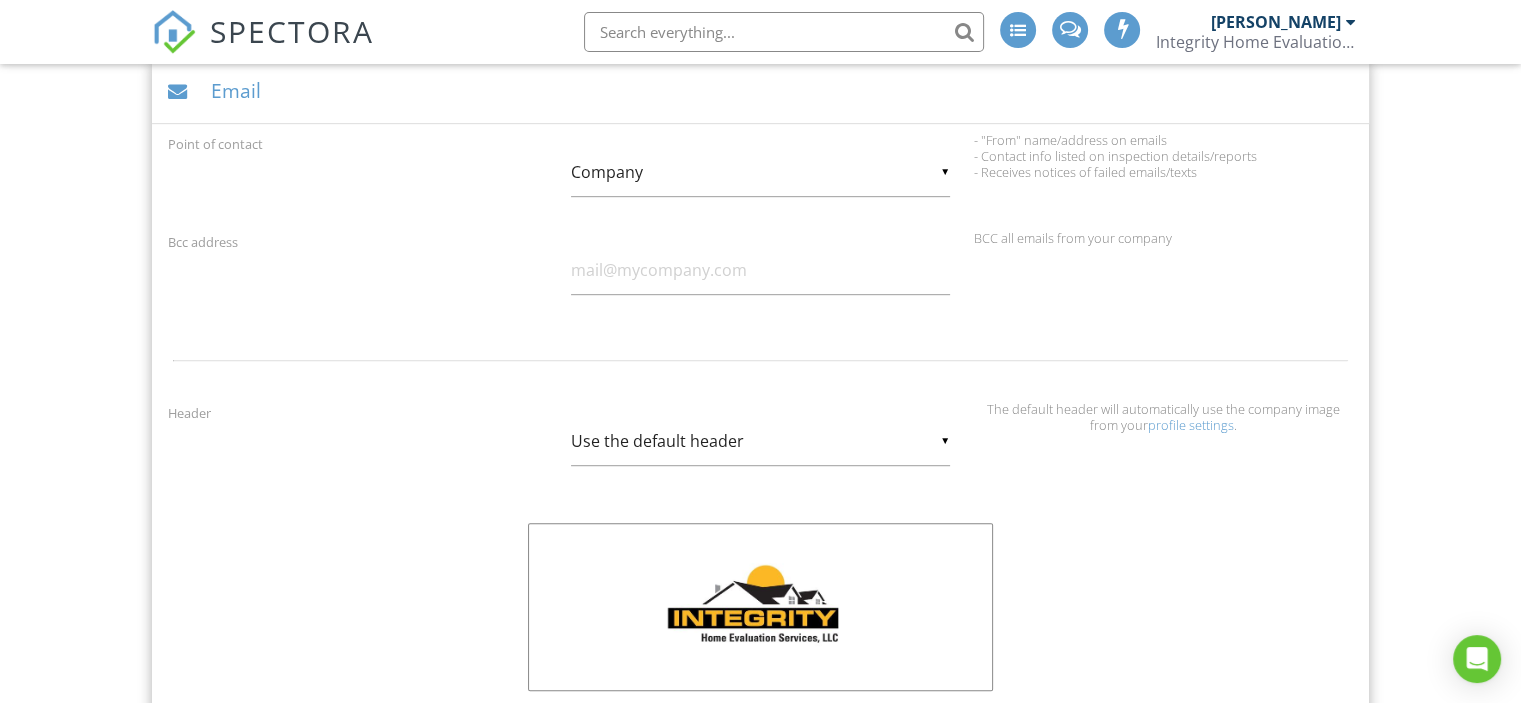 scroll, scrollTop: 1066, scrollLeft: 0, axis: vertical 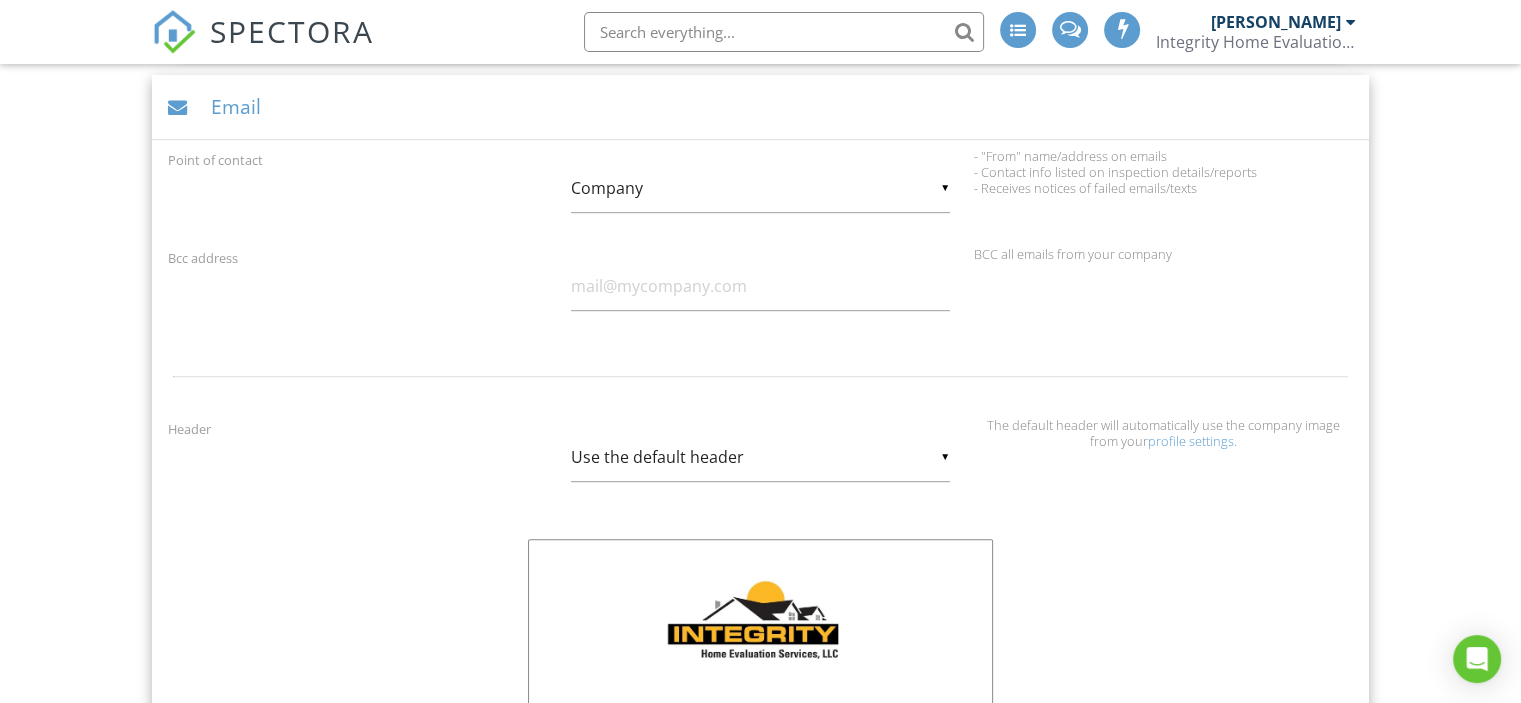 click on "Email" at bounding box center (760, 107) 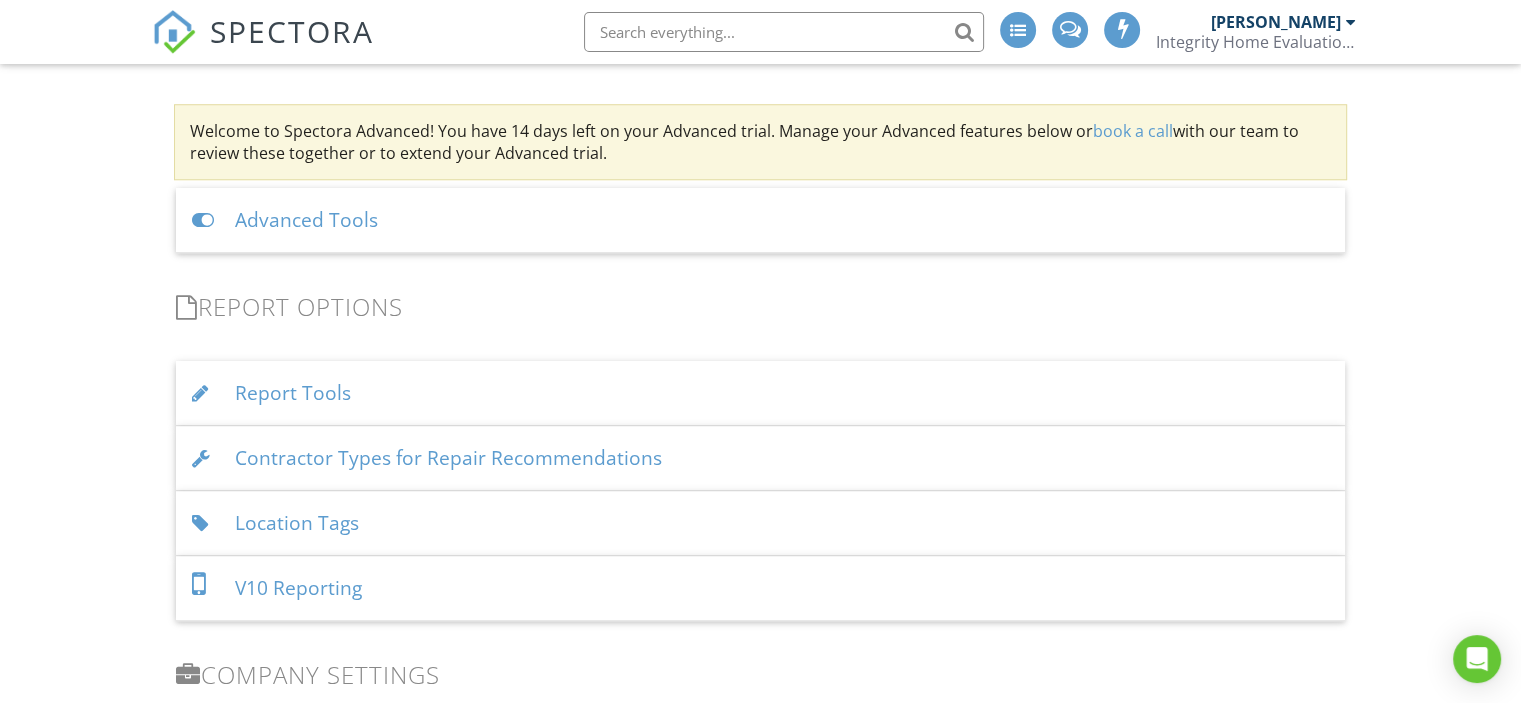 scroll, scrollTop: 1810, scrollLeft: 0, axis: vertical 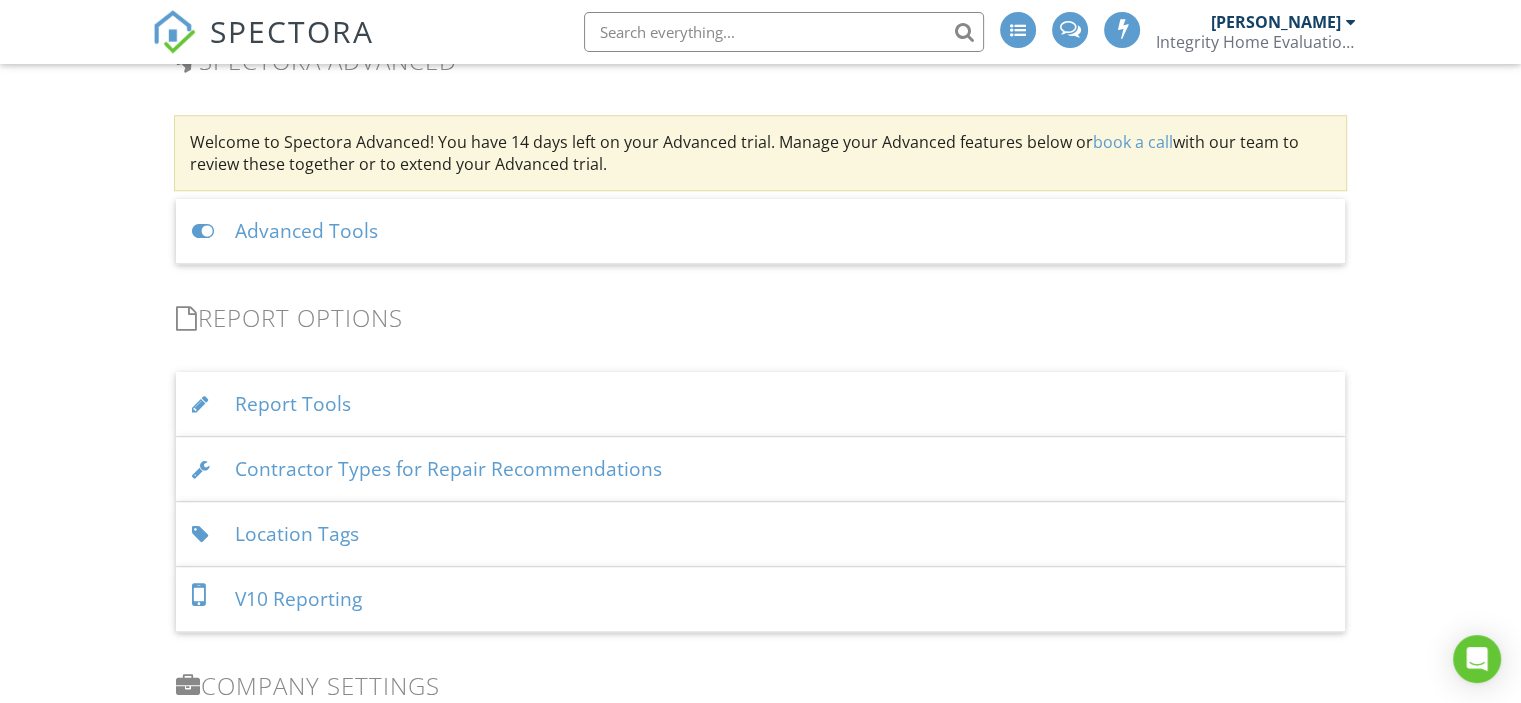 click on "Advanced Tools" at bounding box center [760, 231] 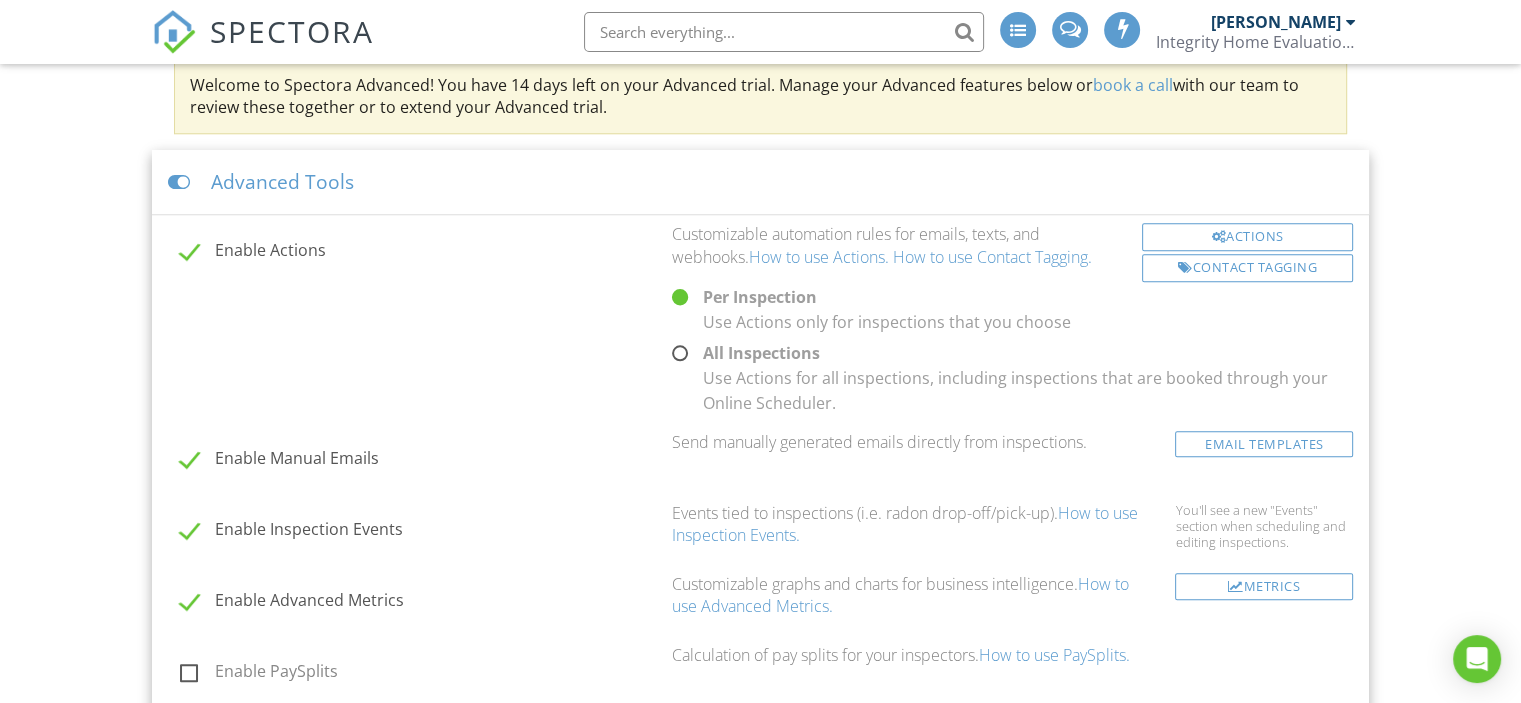 scroll, scrollTop: 1876, scrollLeft: 0, axis: vertical 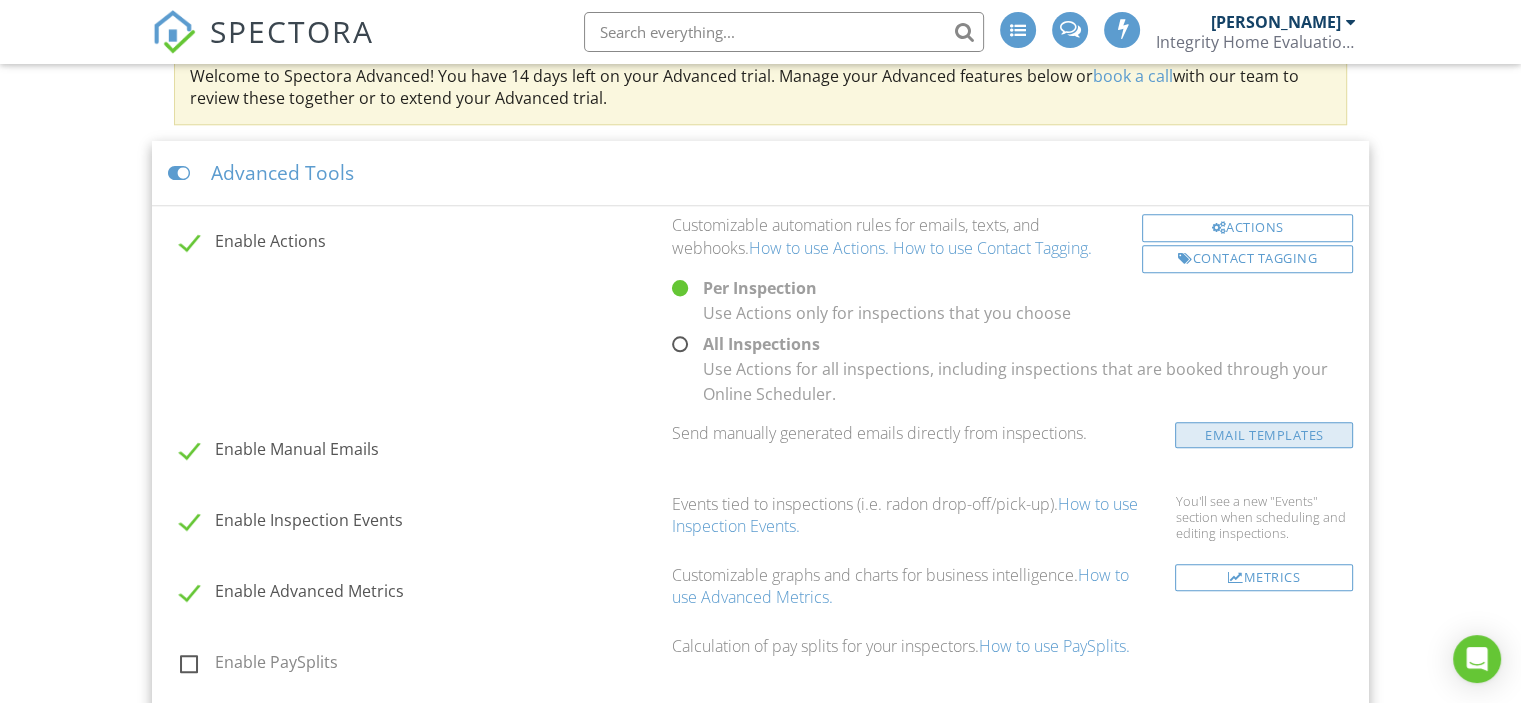 click on "Email Templates" at bounding box center (1263, 435) 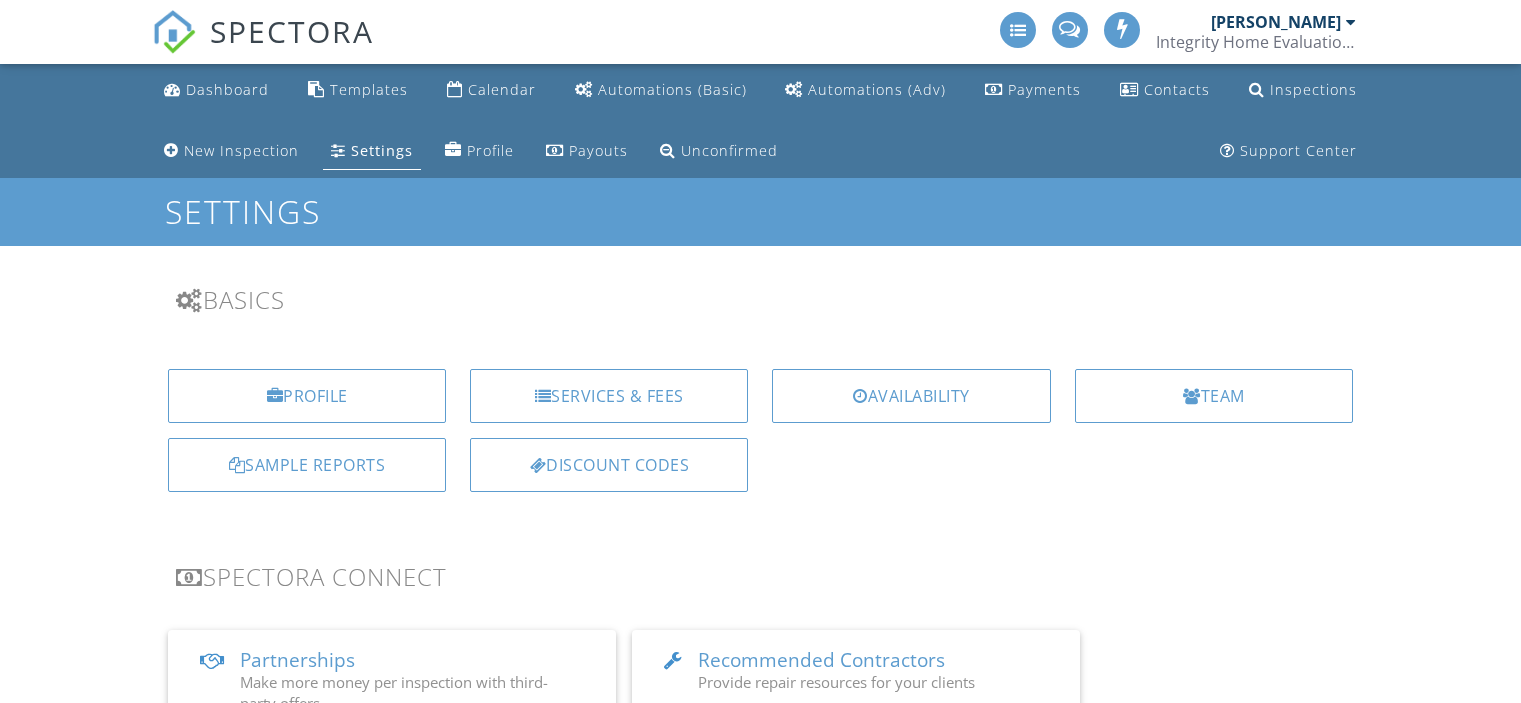 click on "Enable Actions" at bounding box center [0, 0] 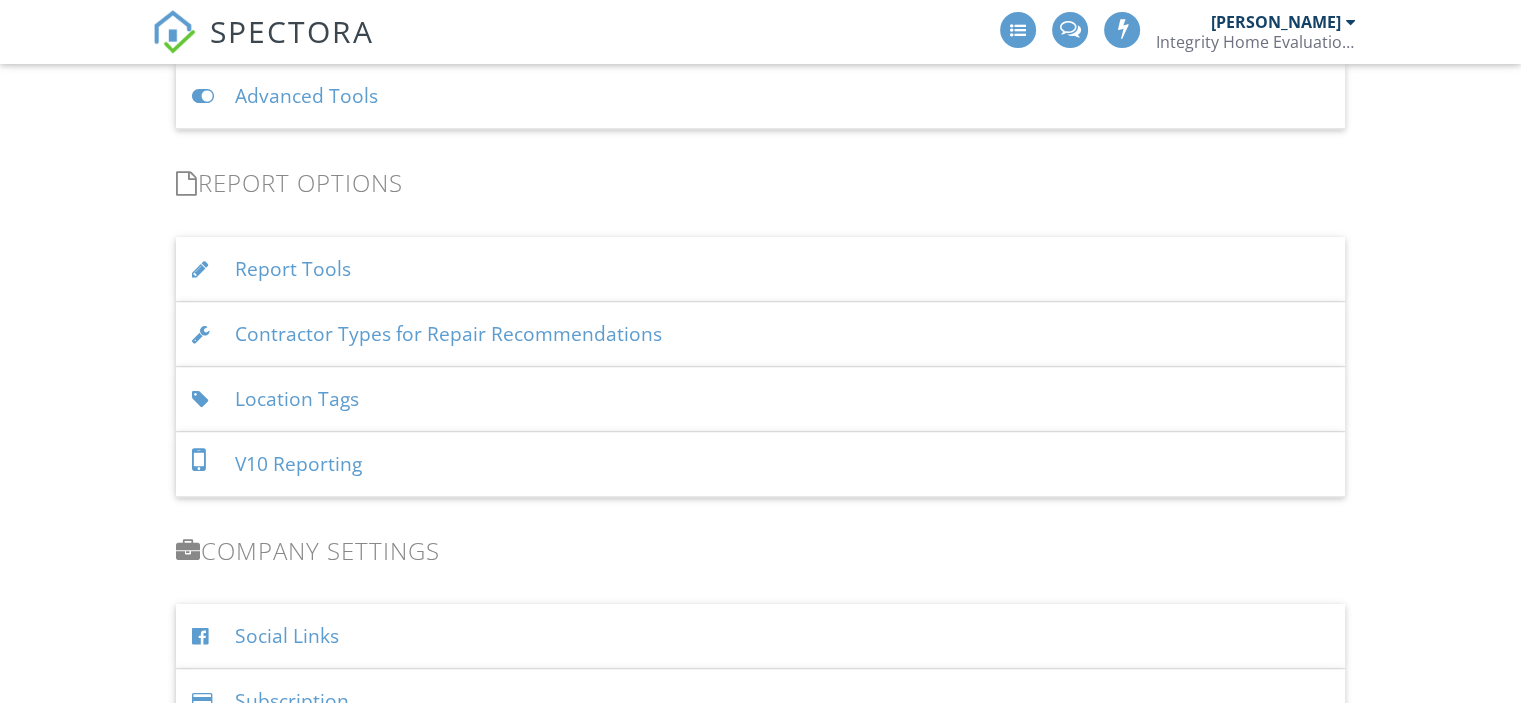 checkbox on "false" 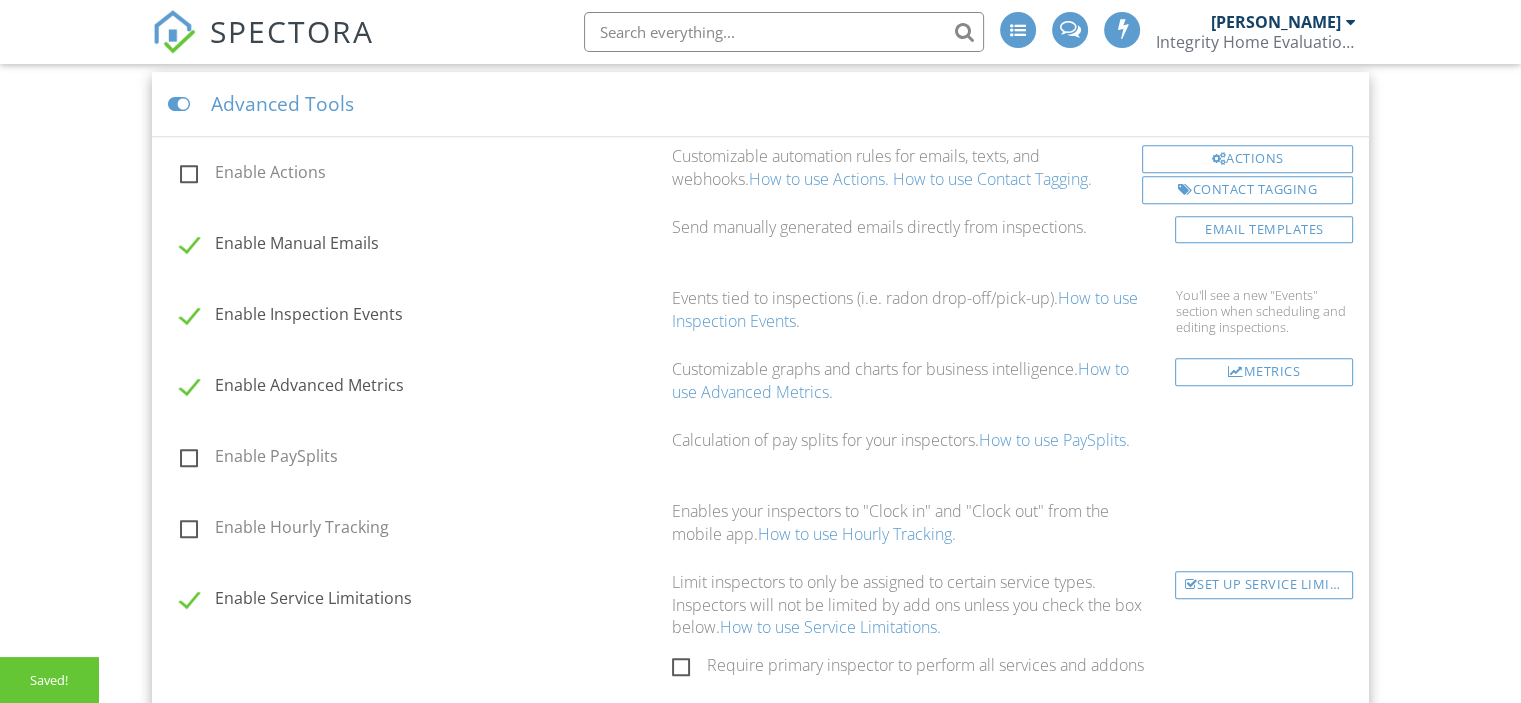 scroll, scrollTop: 1945, scrollLeft: 0, axis: vertical 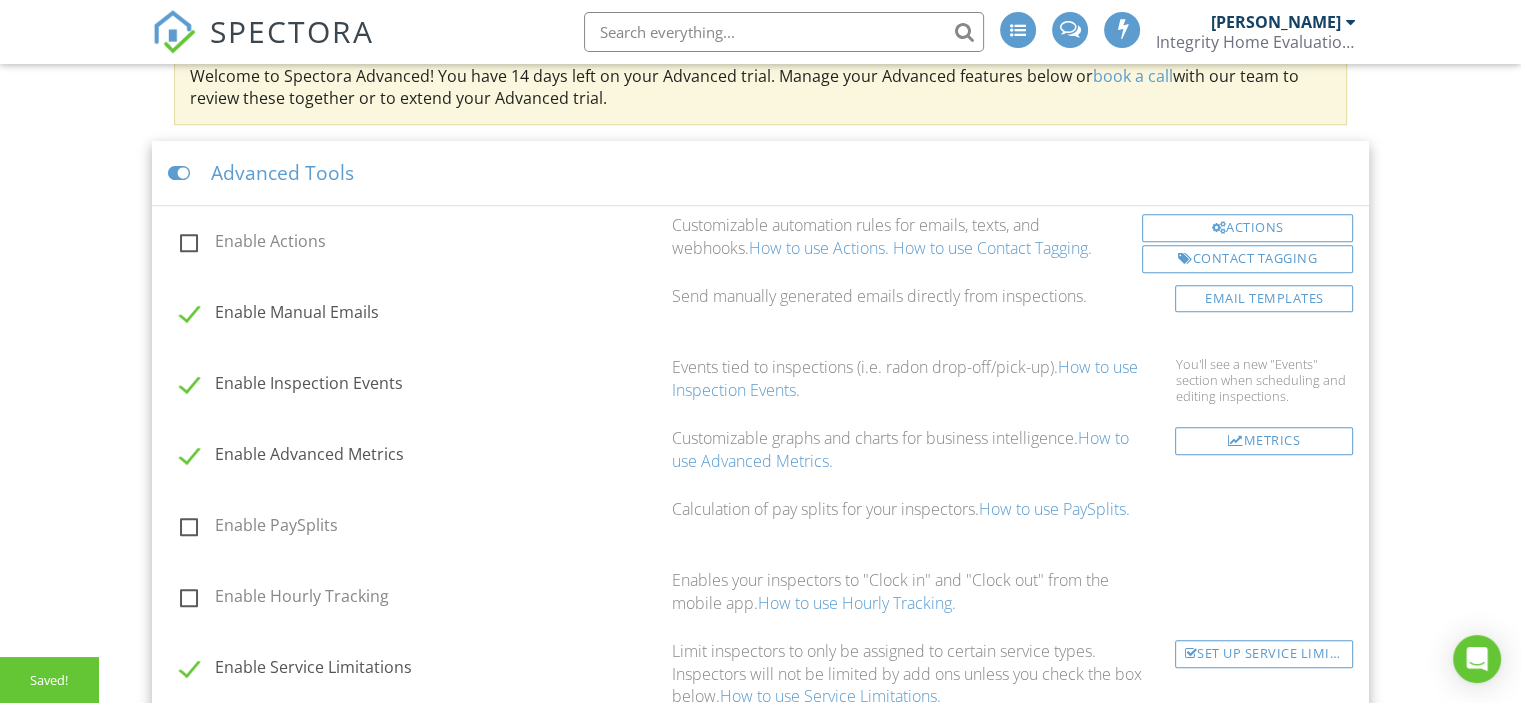 click on "Enable Actions" at bounding box center (420, 244) 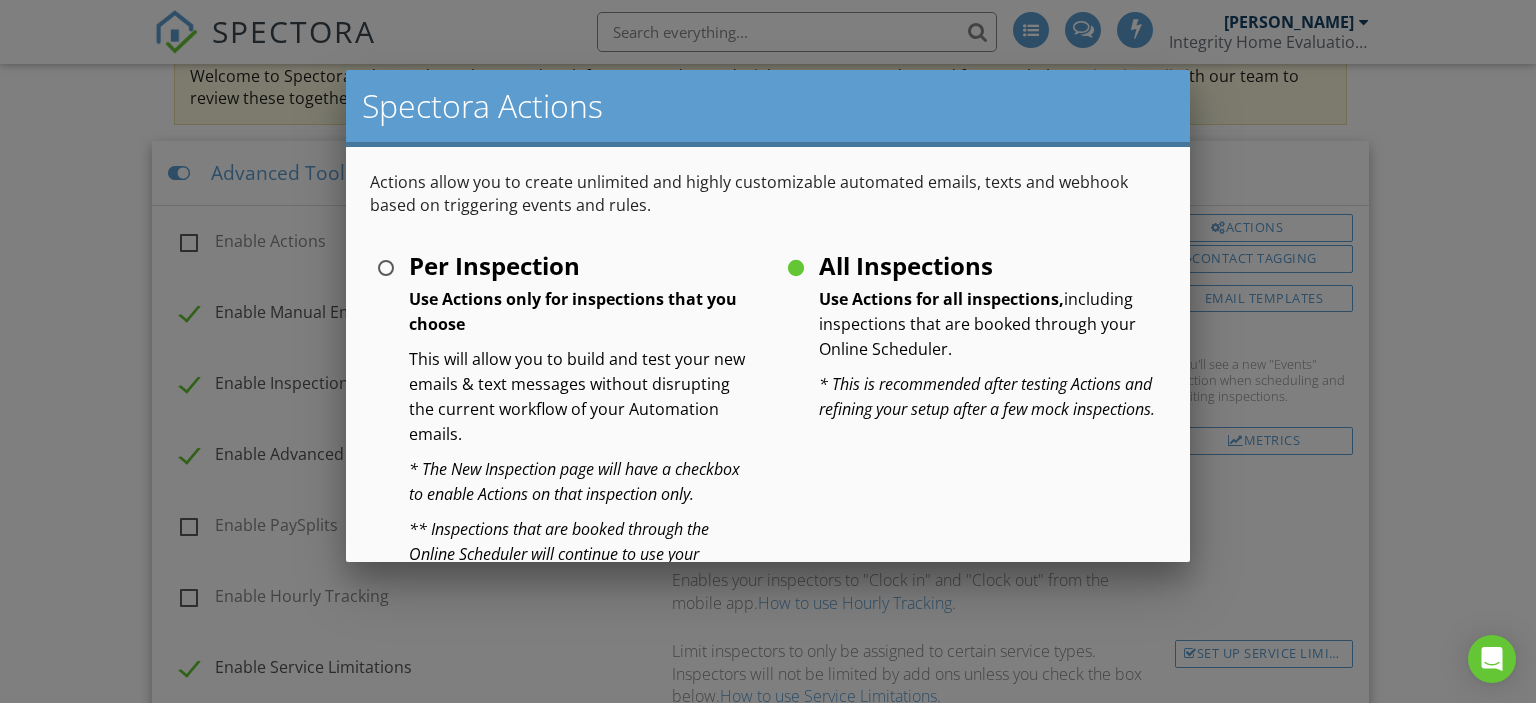 click on "All Inspections
Use Actions for all inspections,  including inspections that are booked through your Online Scheduler.
* This is recommended after testing Actions and refining your setup after a few mock inspections." at bounding box center (973, 268) 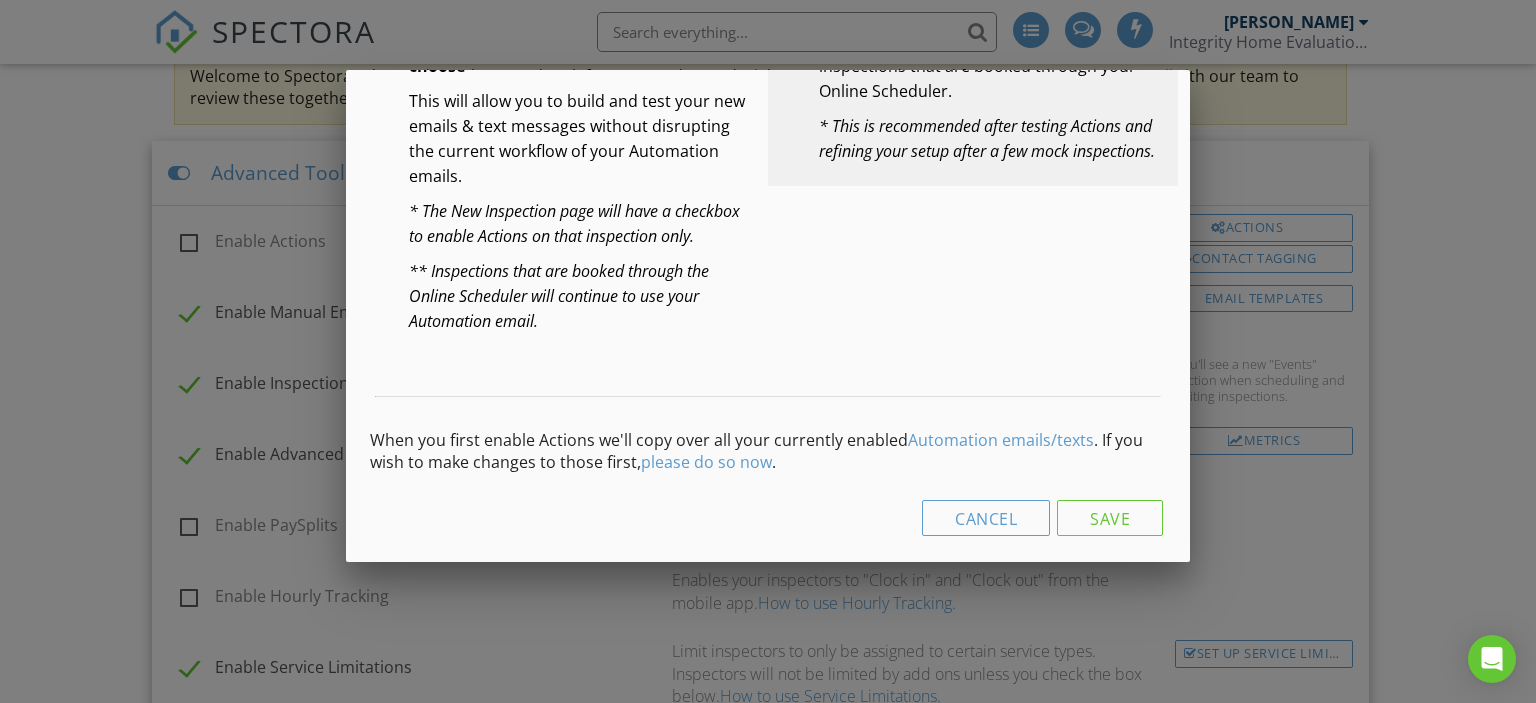 scroll, scrollTop: 284, scrollLeft: 0, axis: vertical 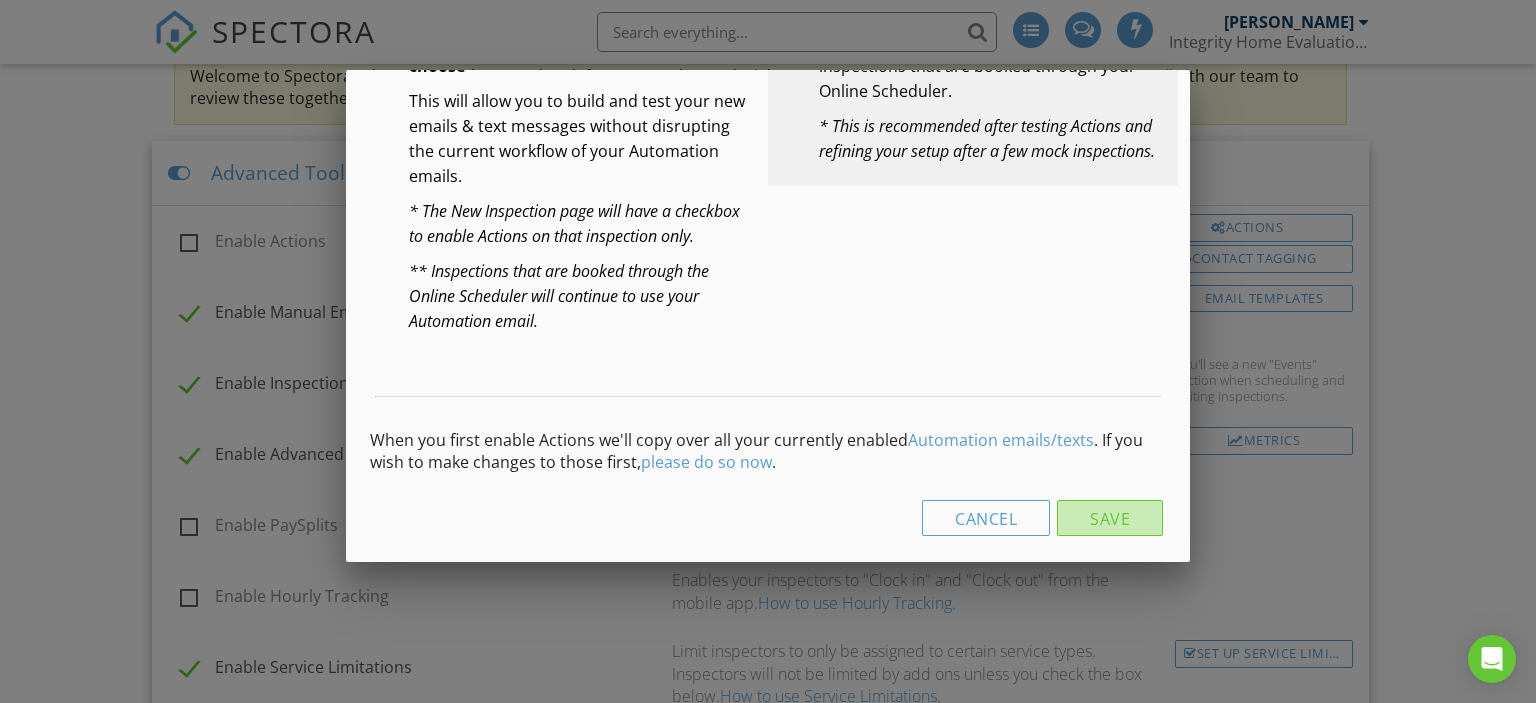 click on "Save" at bounding box center (1110, 518) 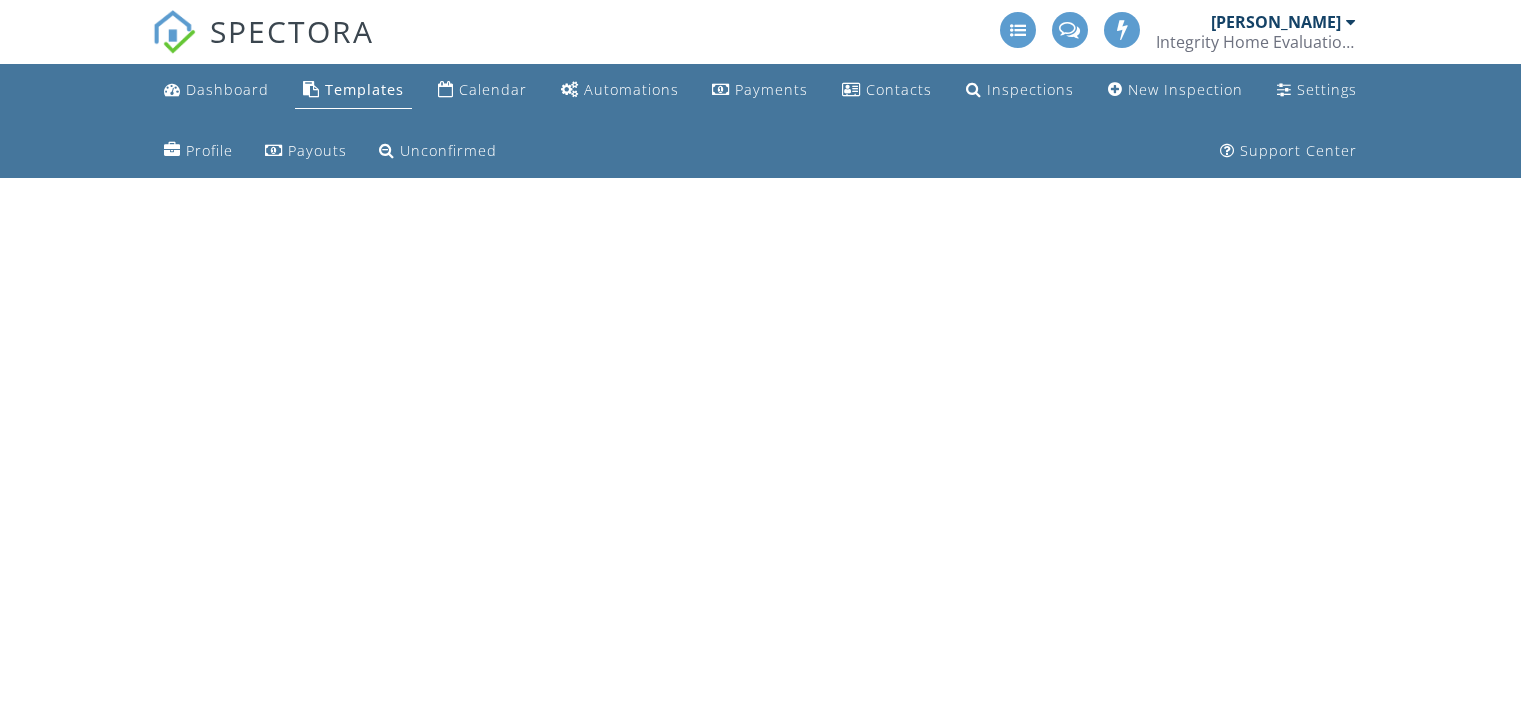 scroll, scrollTop: 0, scrollLeft: 0, axis: both 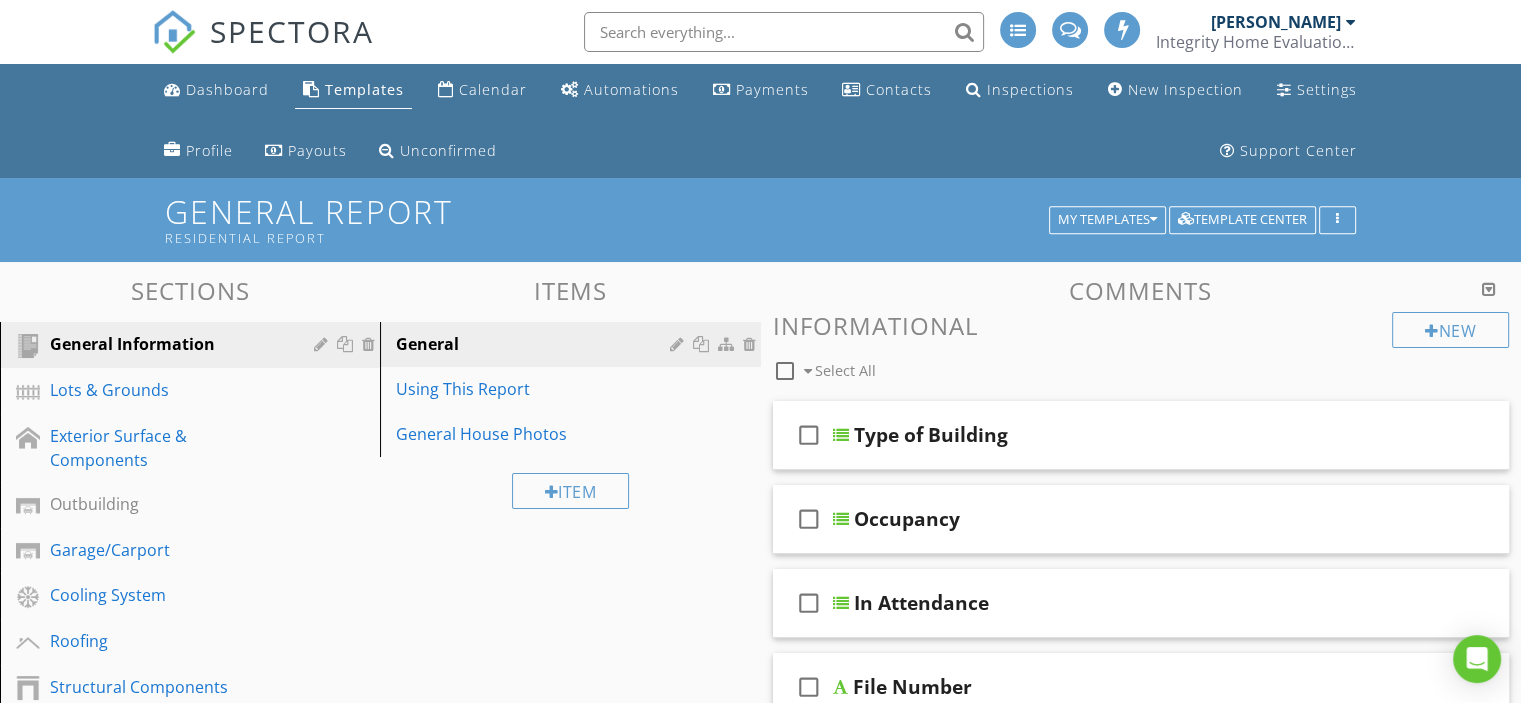 click at bounding box center (1351, 22) 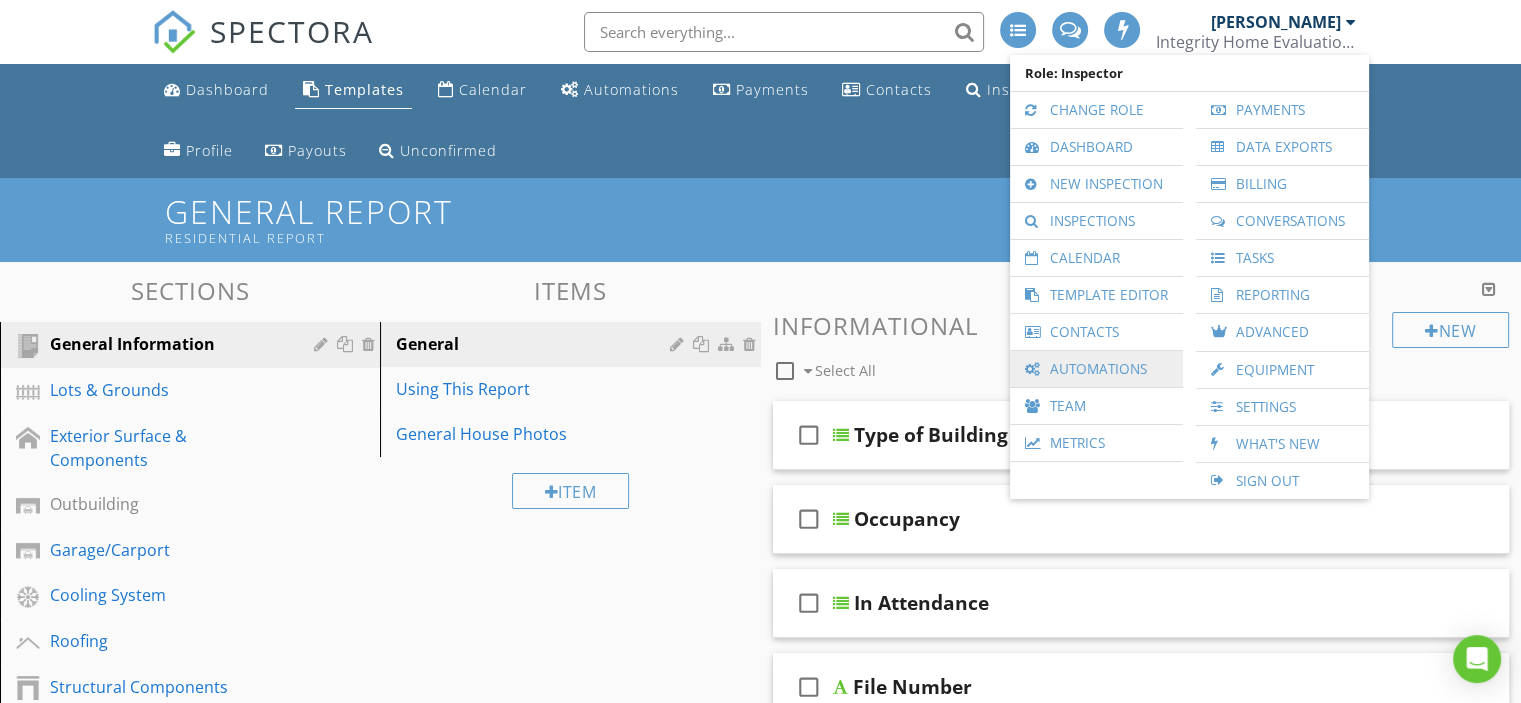 click on "Automations" at bounding box center (1096, 369) 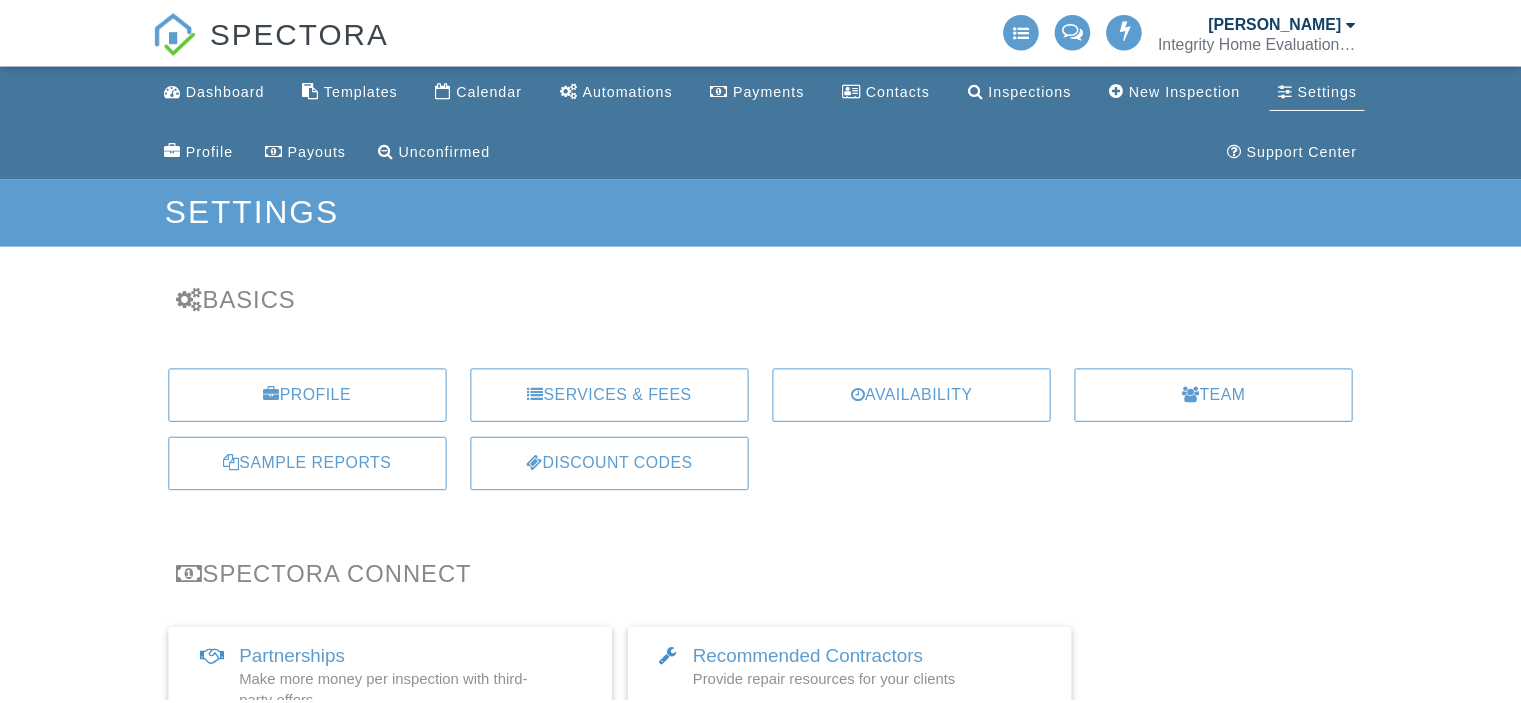 scroll, scrollTop: 0, scrollLeft: 0, axis: both 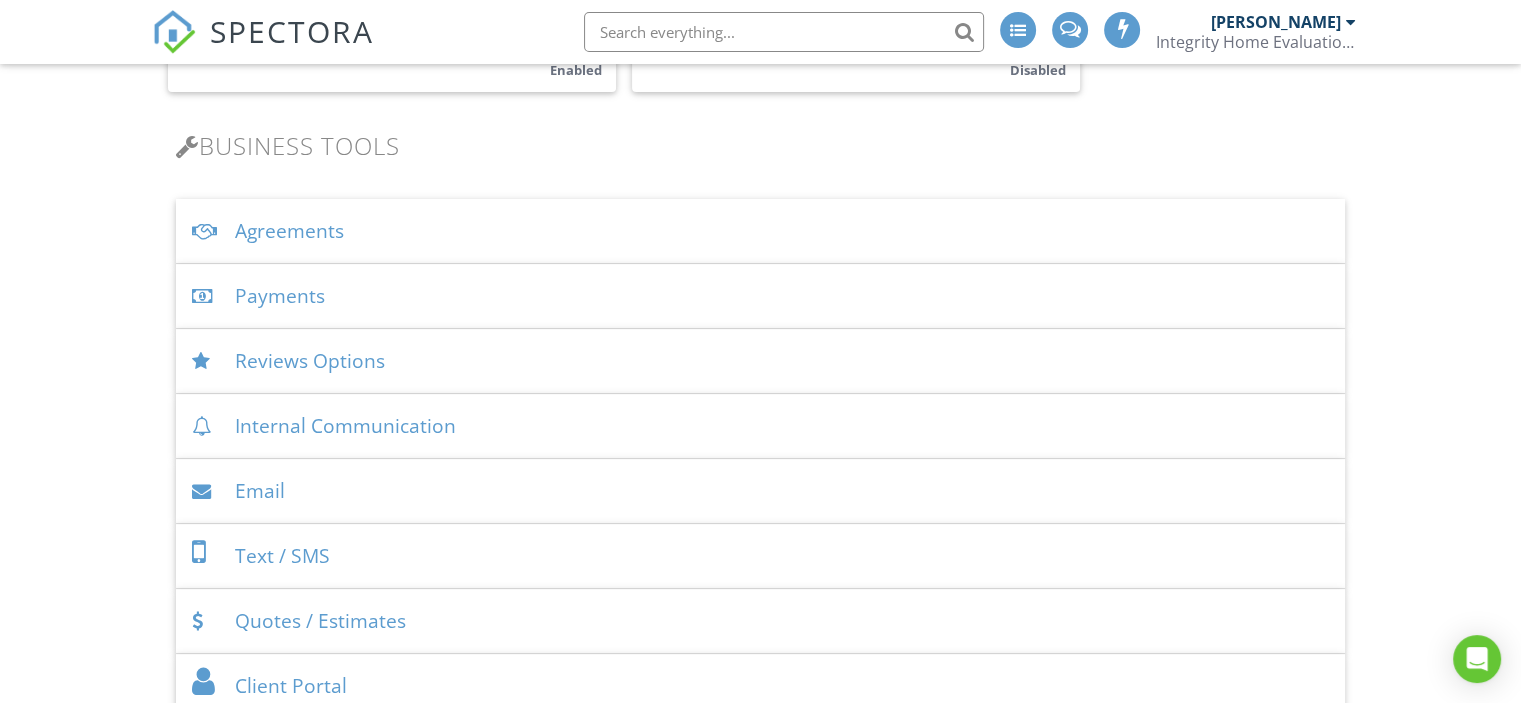 click on "Email" at bounding box center (760, 491) 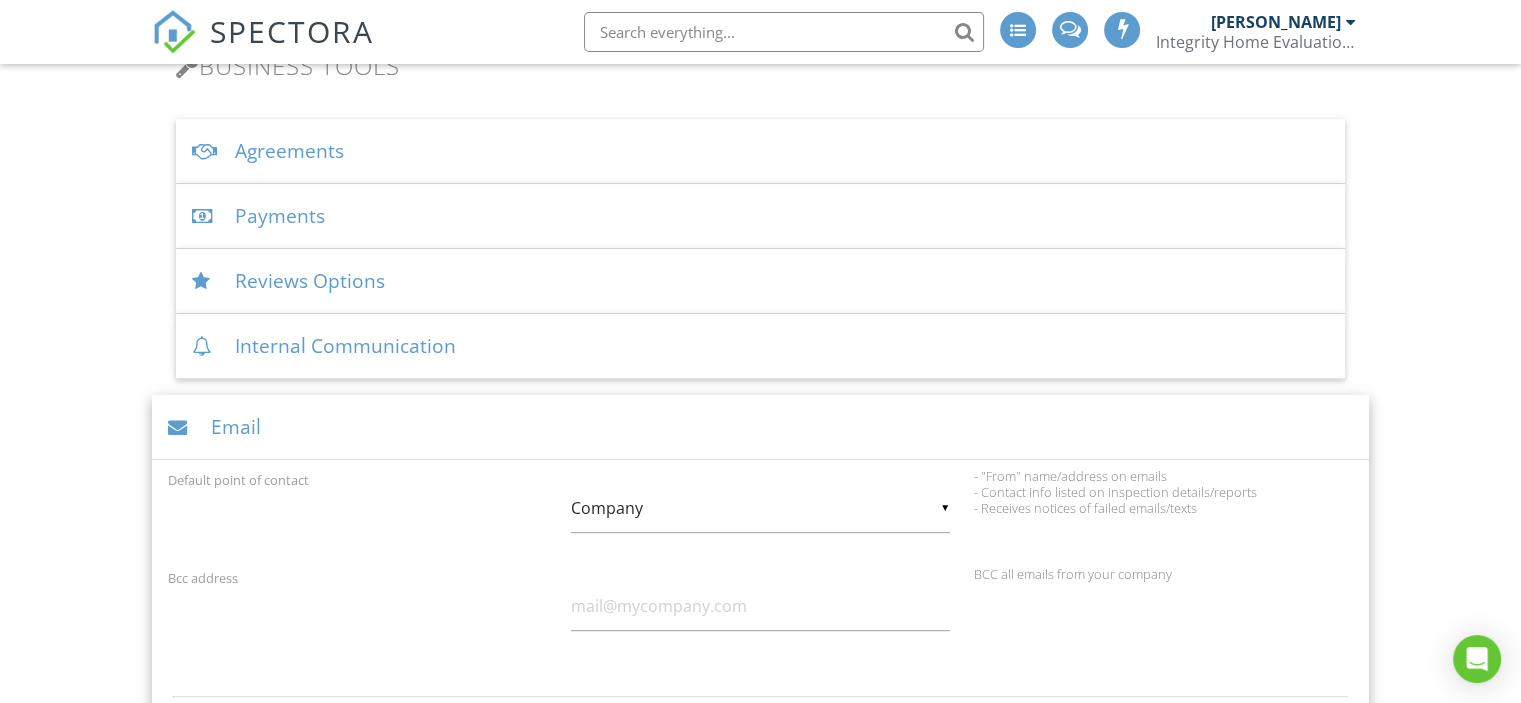 scroll, scrollTop: 700, scrollLeft: 0, axis: vertical 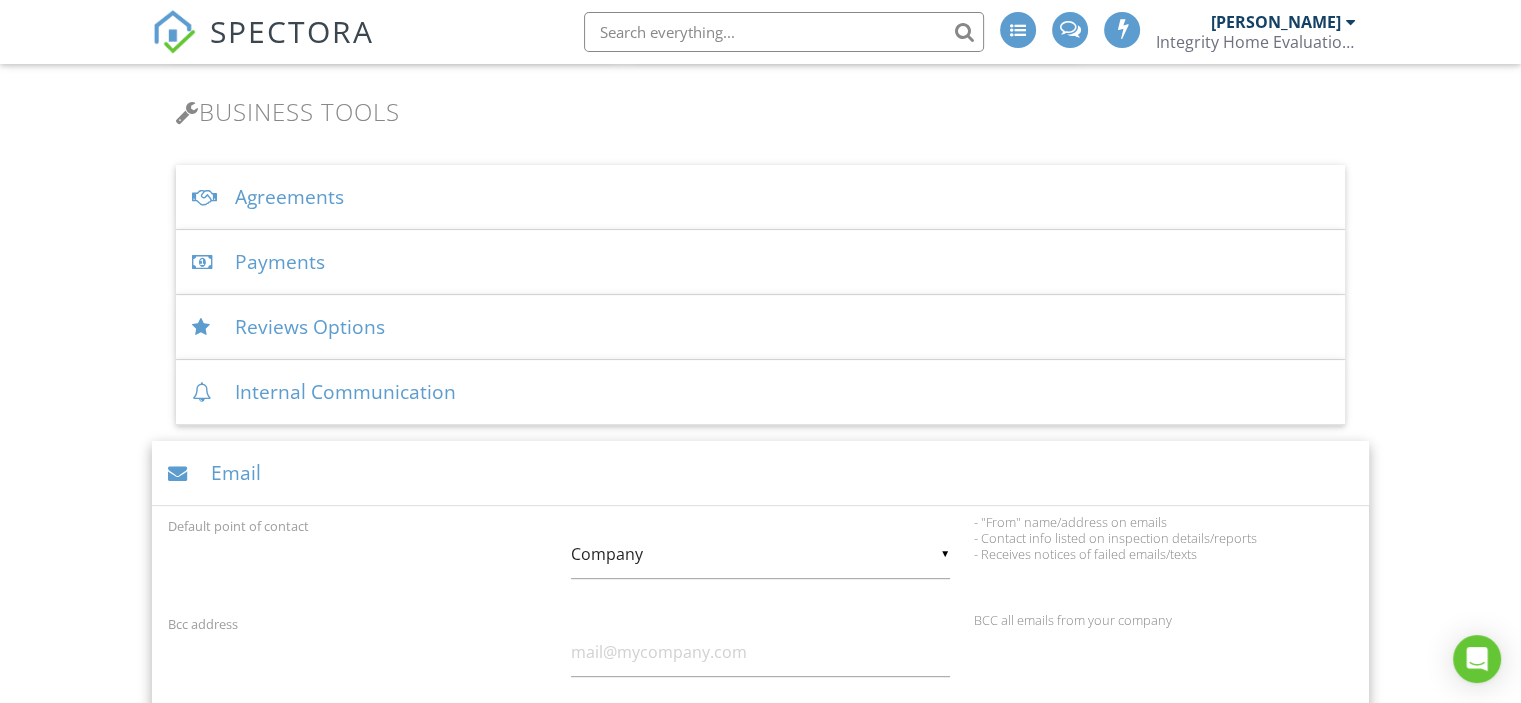 click on "Email" at bounding box center (760, 473) 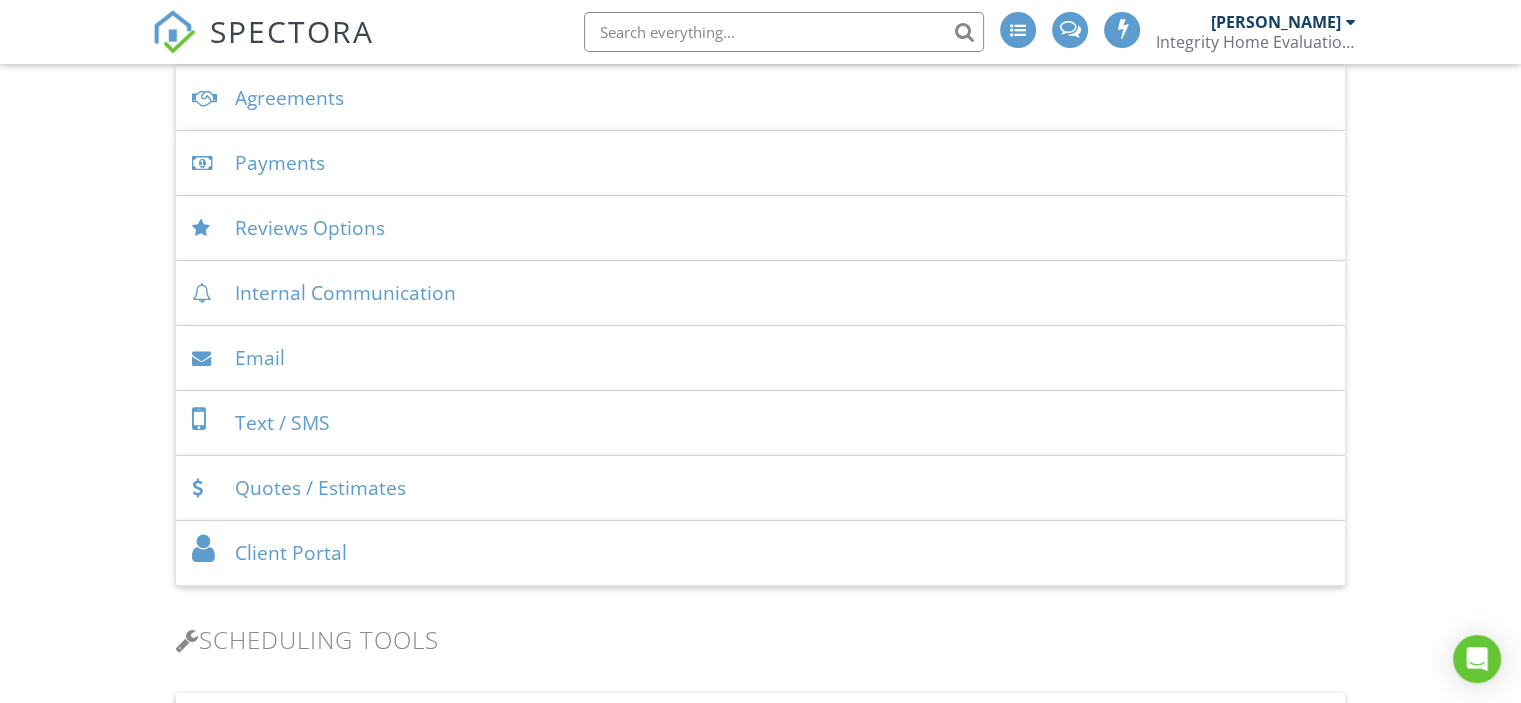 scroll, scrollTop: 800, scrollLeft: 0, axis: vertical 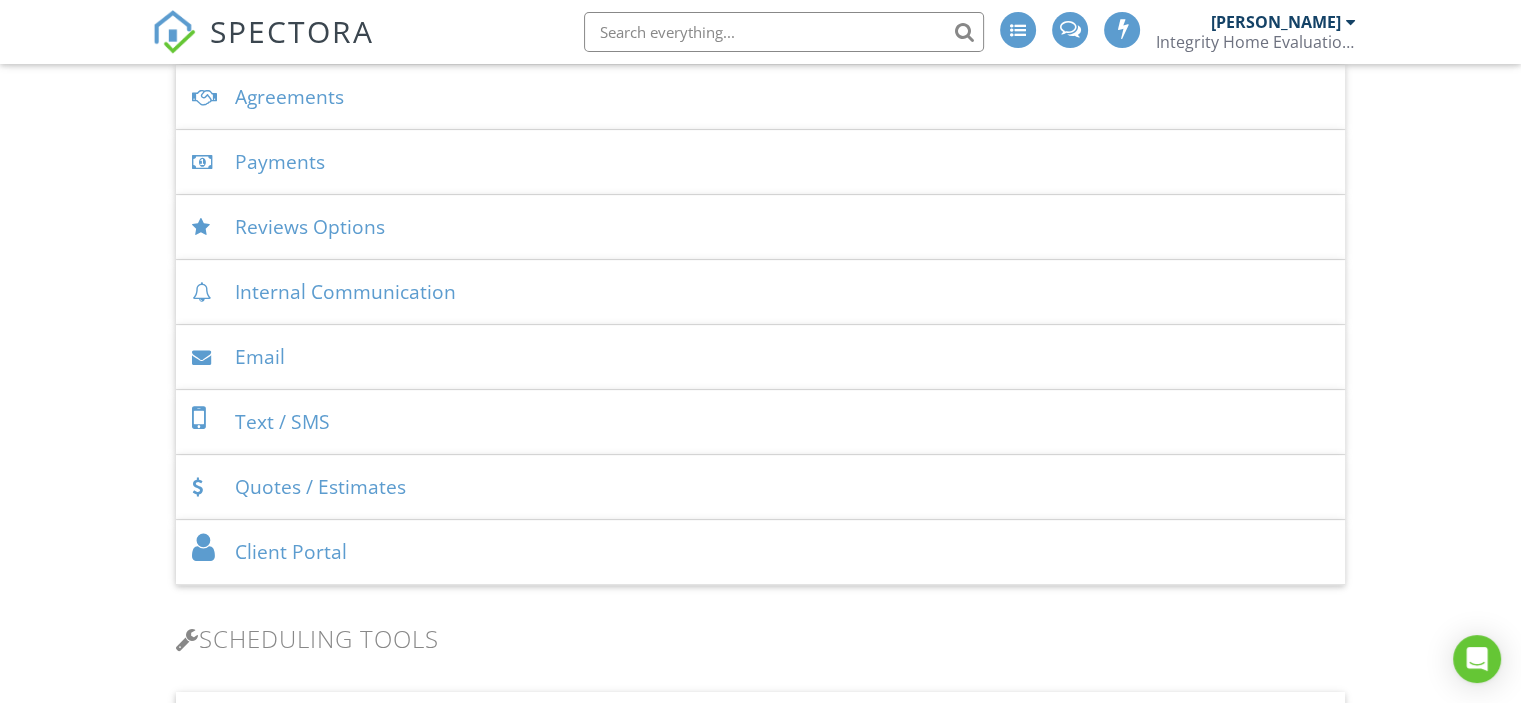 click on "Client Portal" at bounding box center [760, 552] 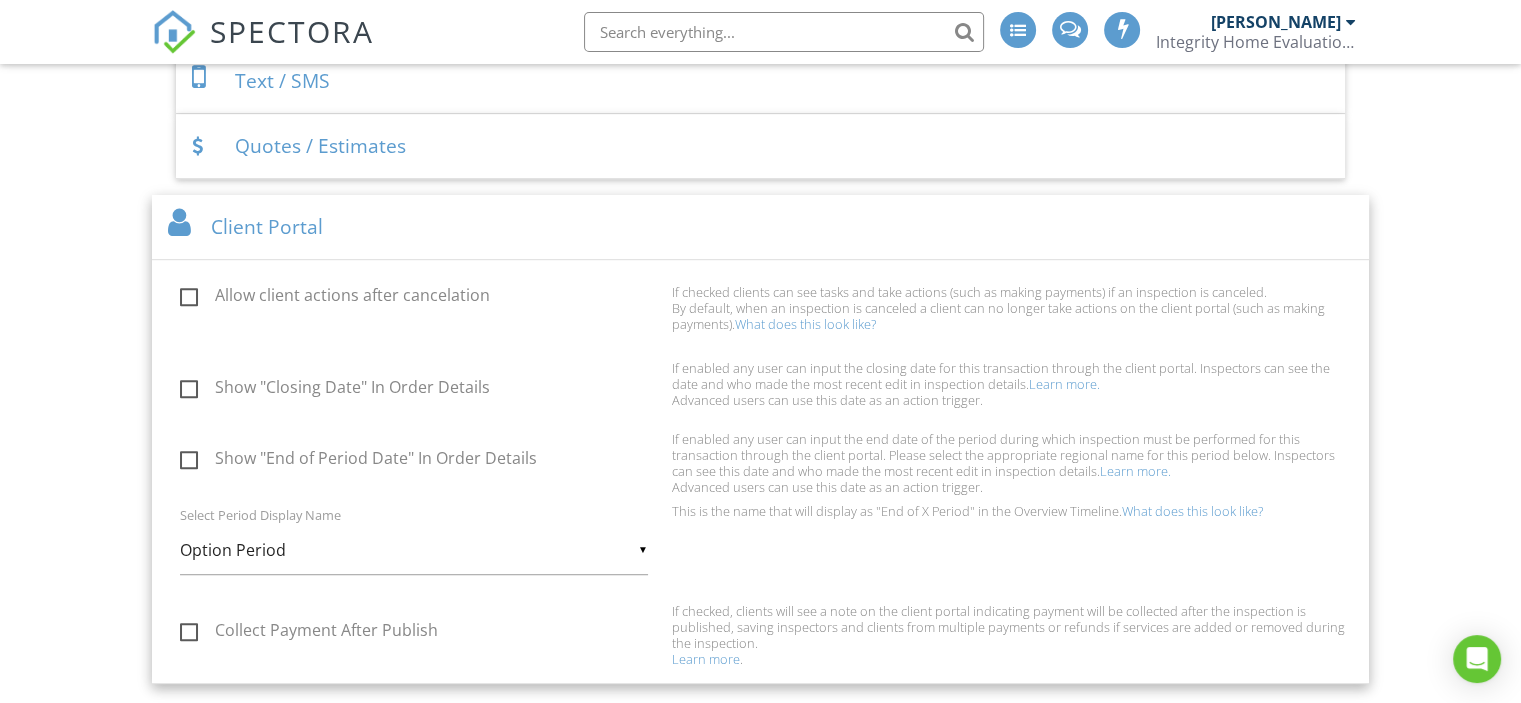 scroll, scrollTop: 1233, scrollLeft: 0, axis: vertical 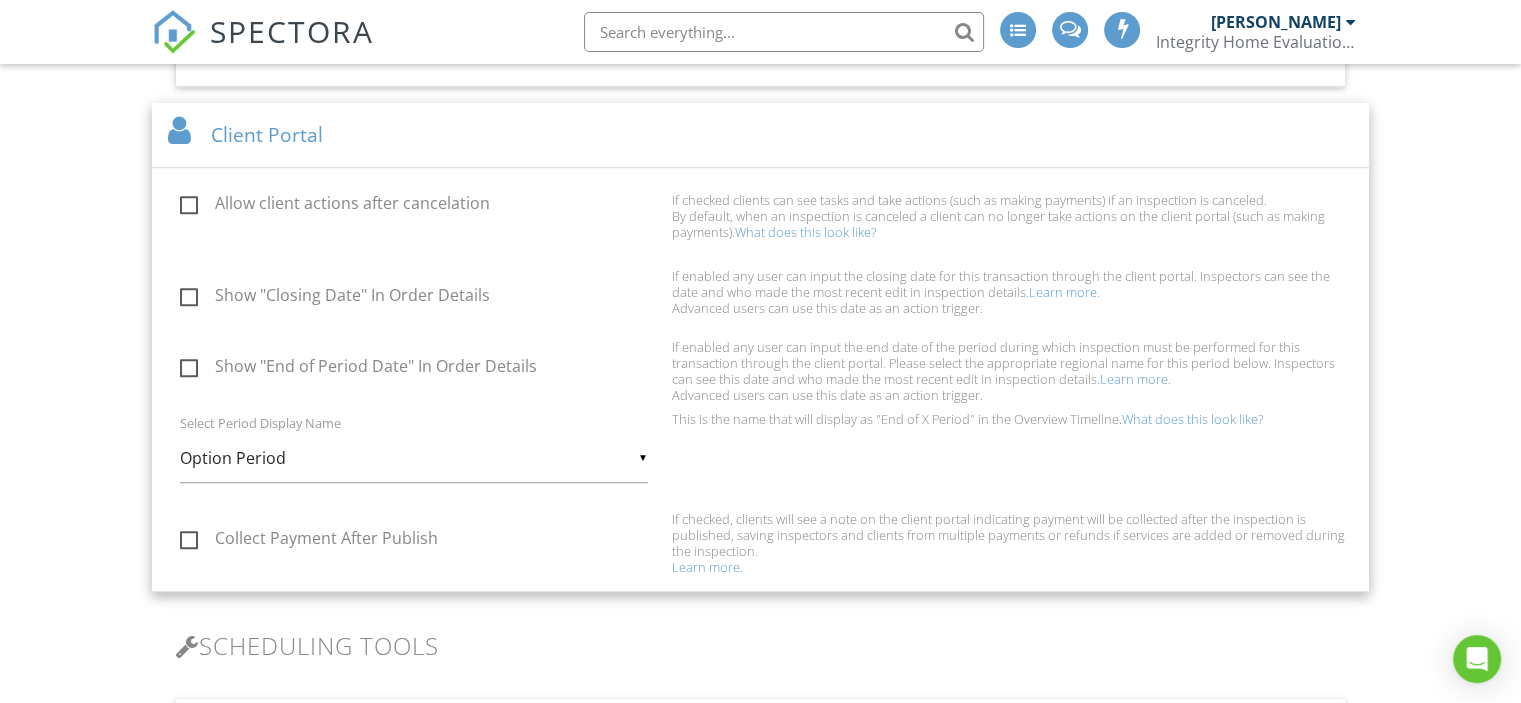 click on "Client Portal" at bounding box center [760, 135] 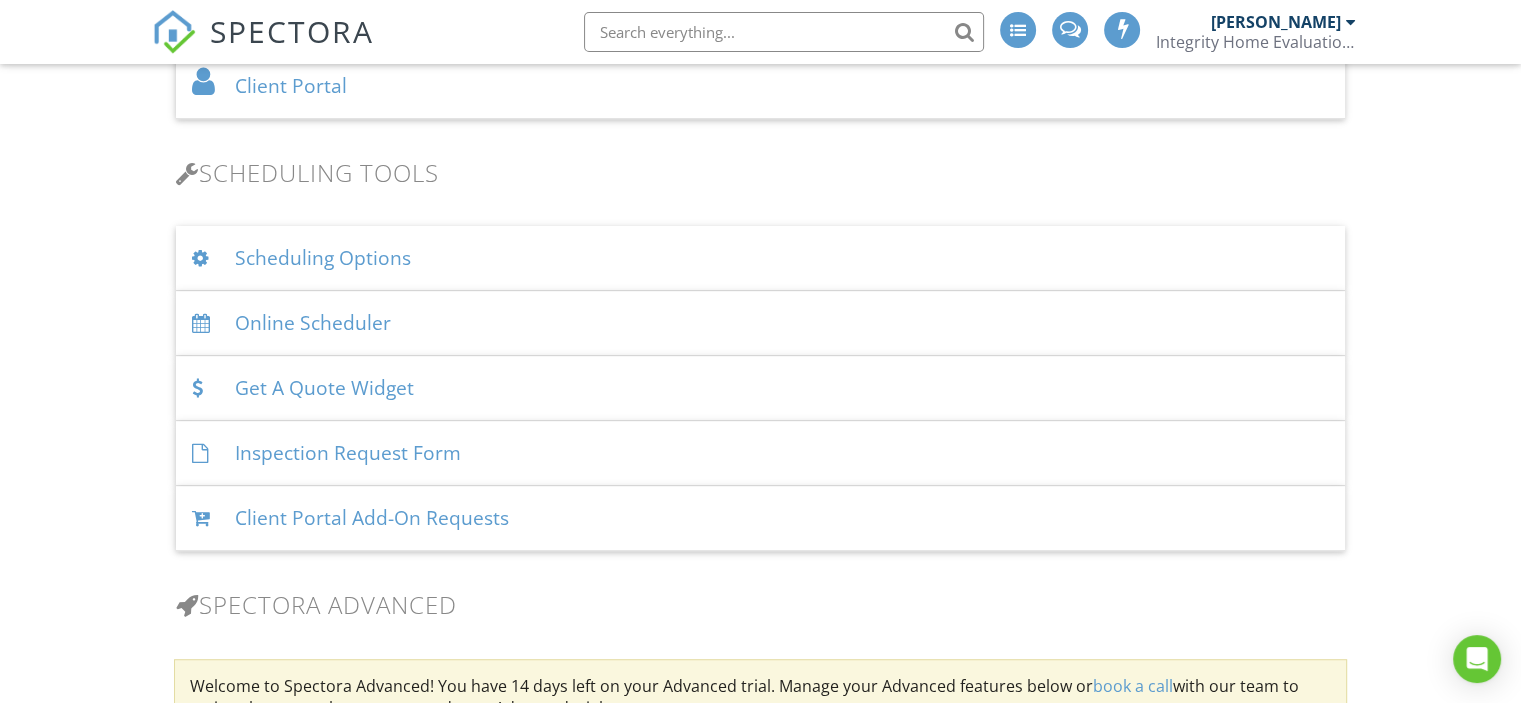click on "Client Portal Add-On Requests" at bounding box center (760, 518) 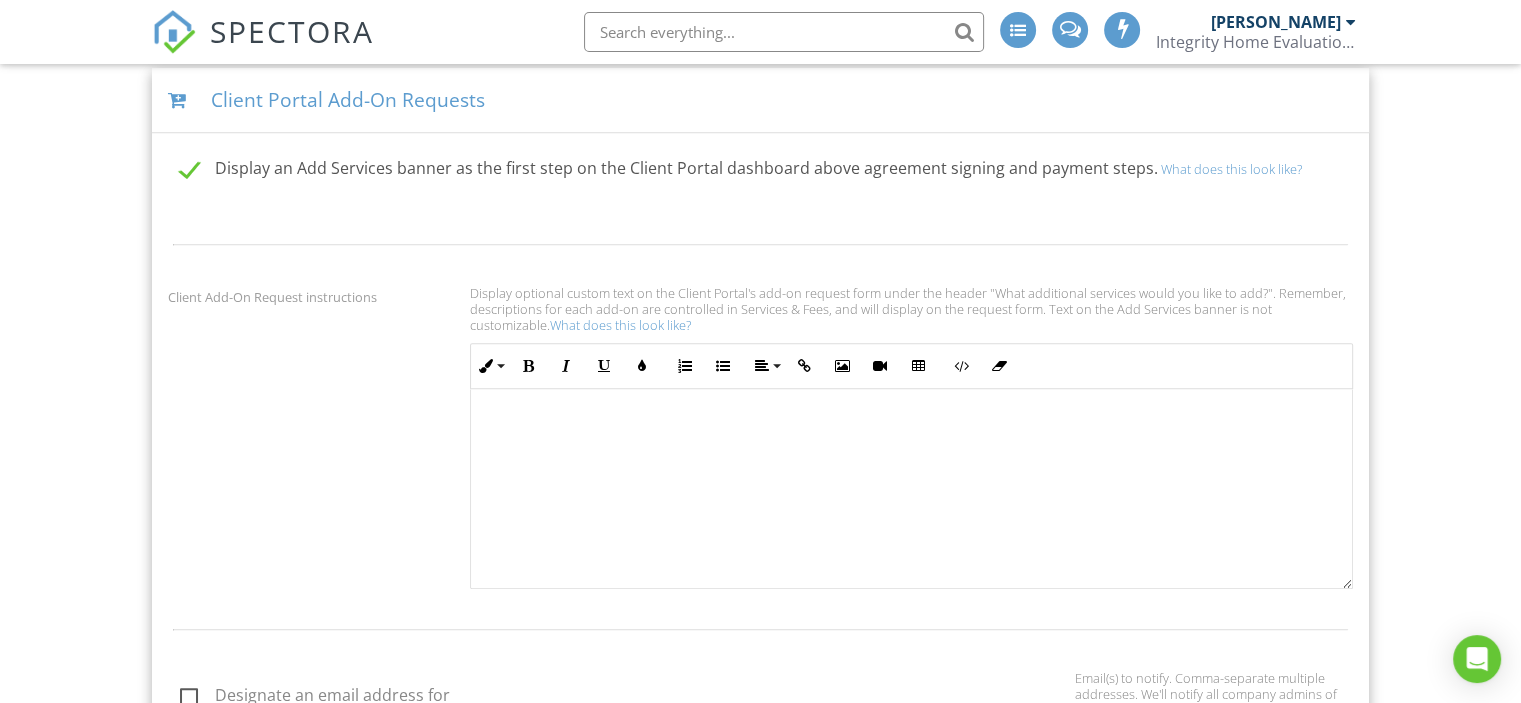 scroll, scrollTop: 1600, scrollLeft: 0, axis: vertical 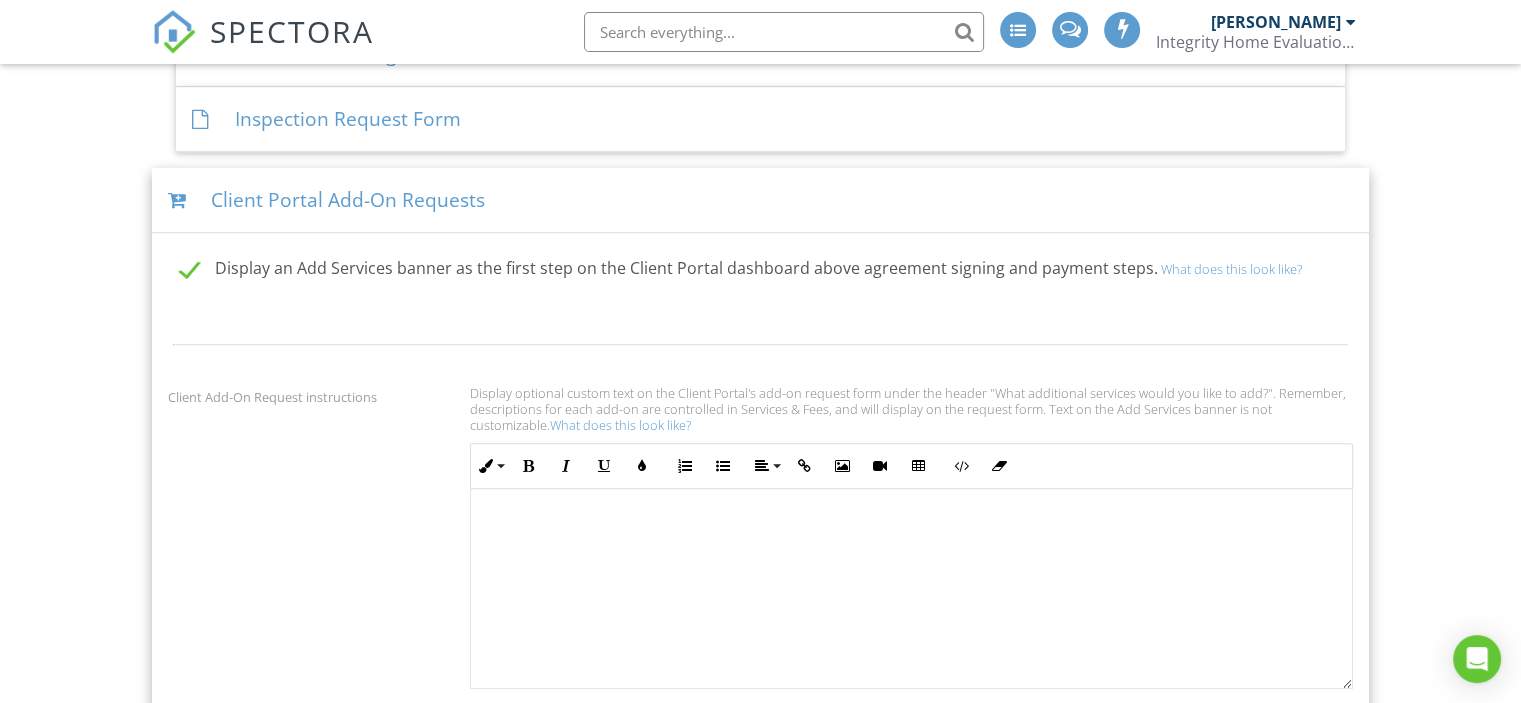 click on "Client Portal Add-On Requests" at bounding box center (760, 200) 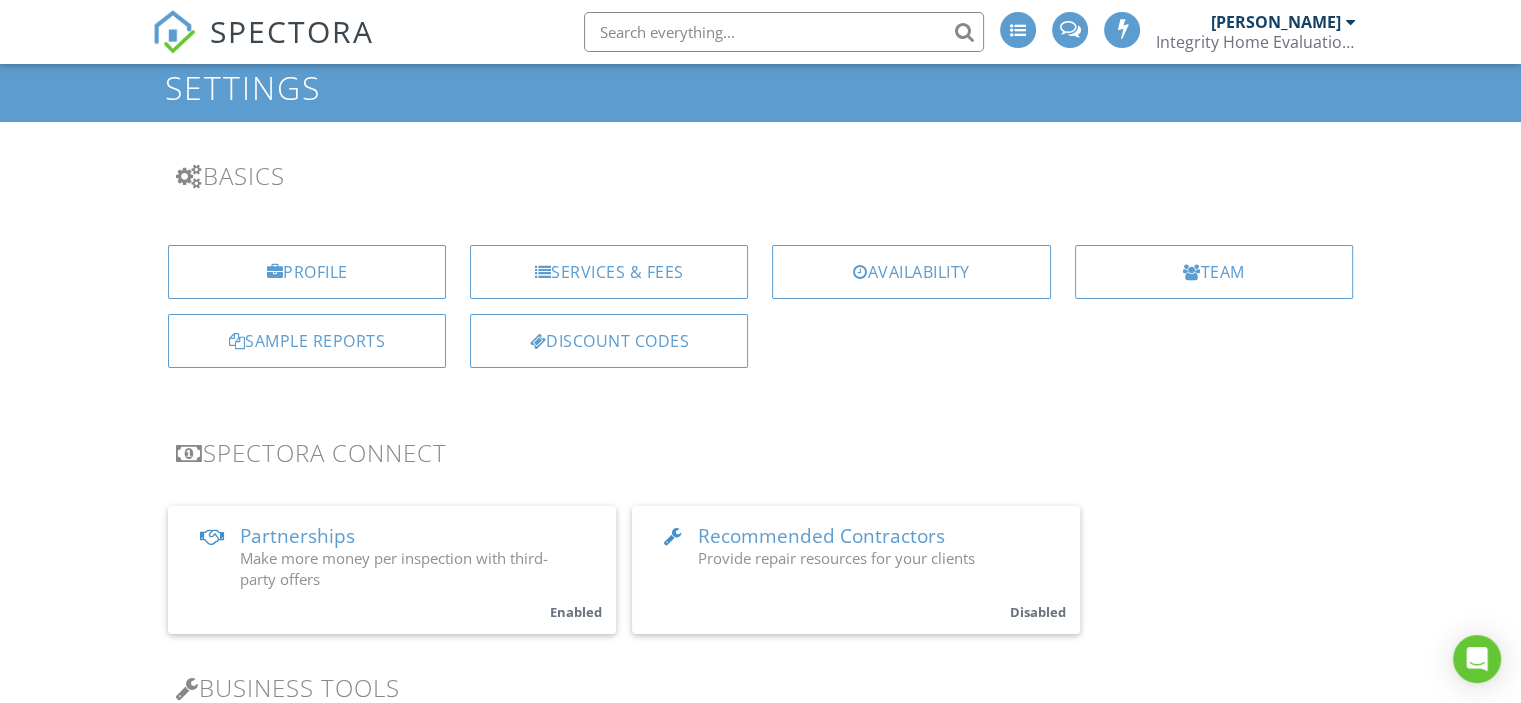 scroll, scrollTop: 0, scrollLeft: 0, axis: both 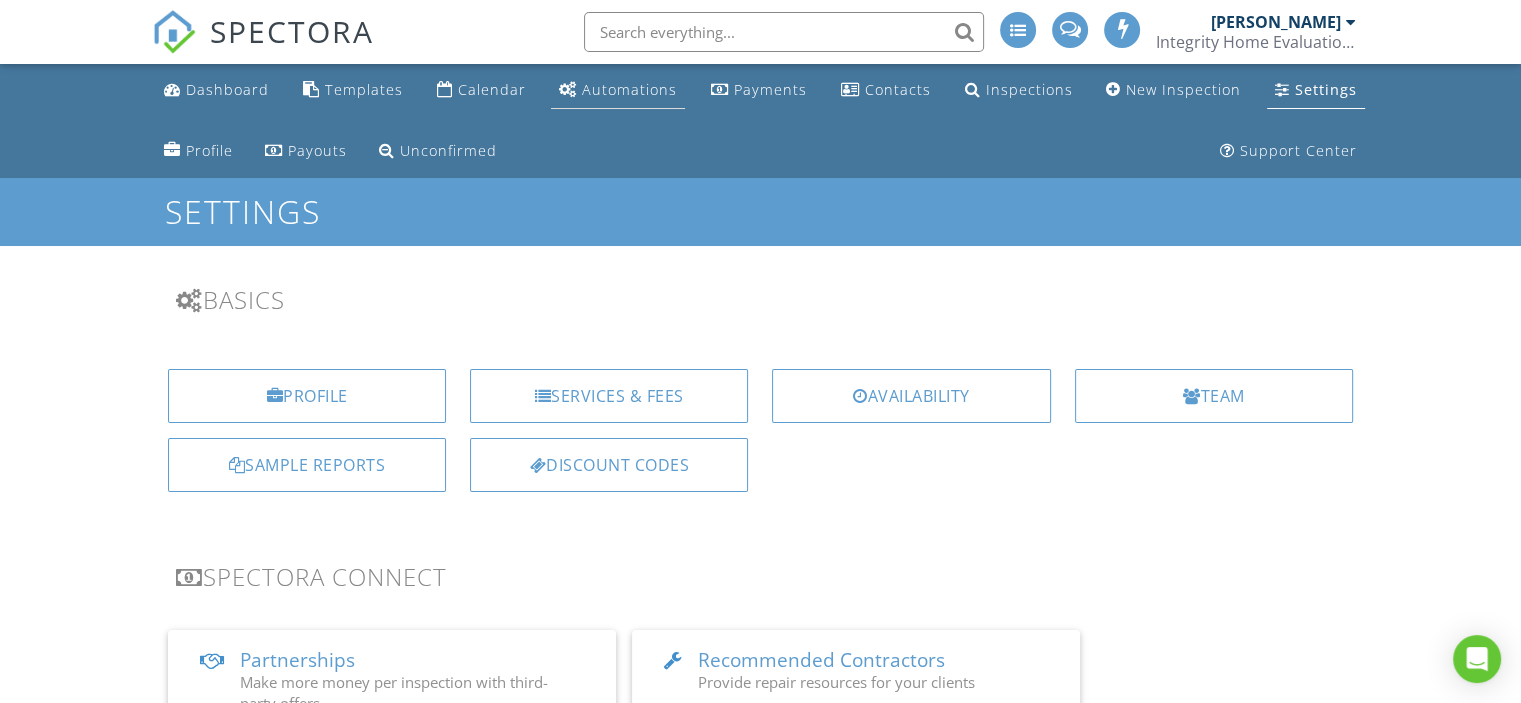 click on "Automations" at bounding box center (629, 89) 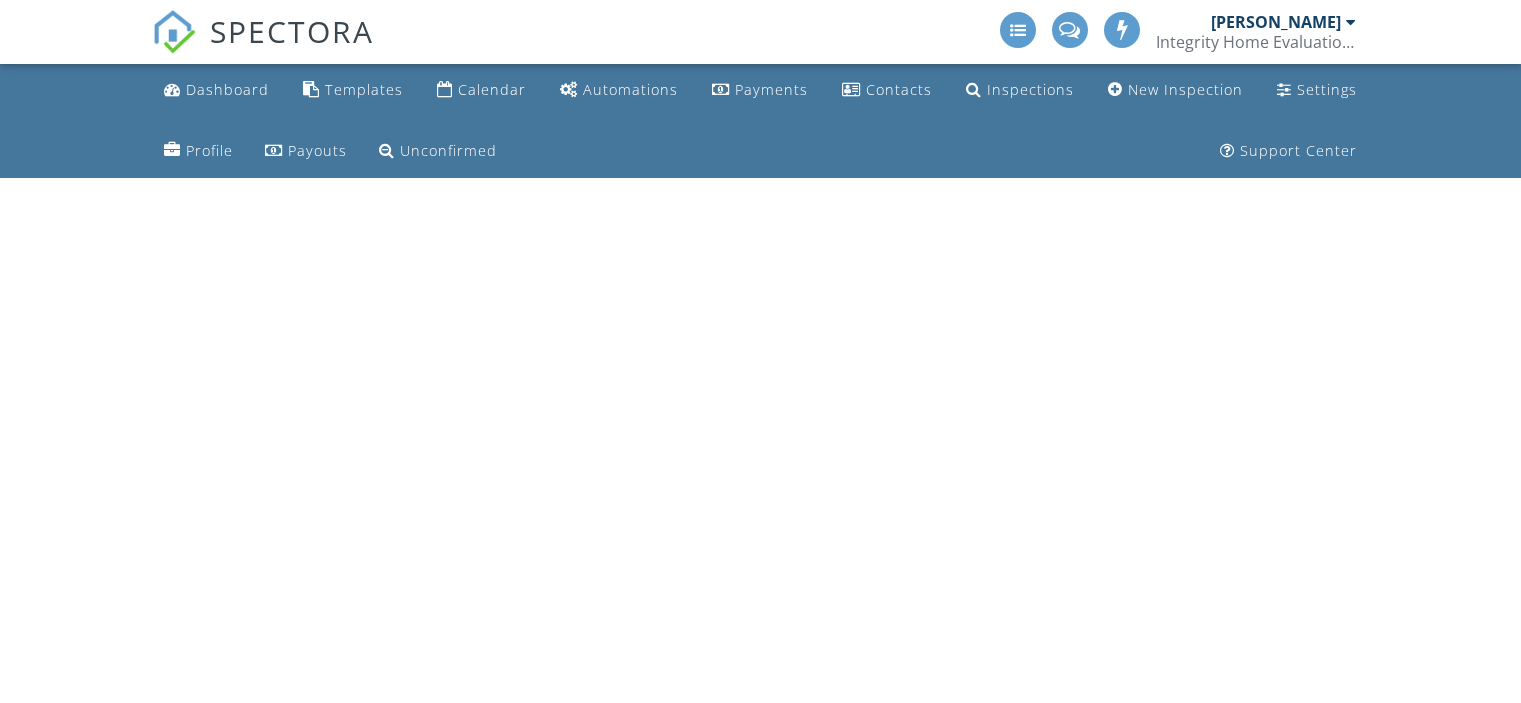scroll, scrollTop: 0, scrollLeft: 0, axis: both 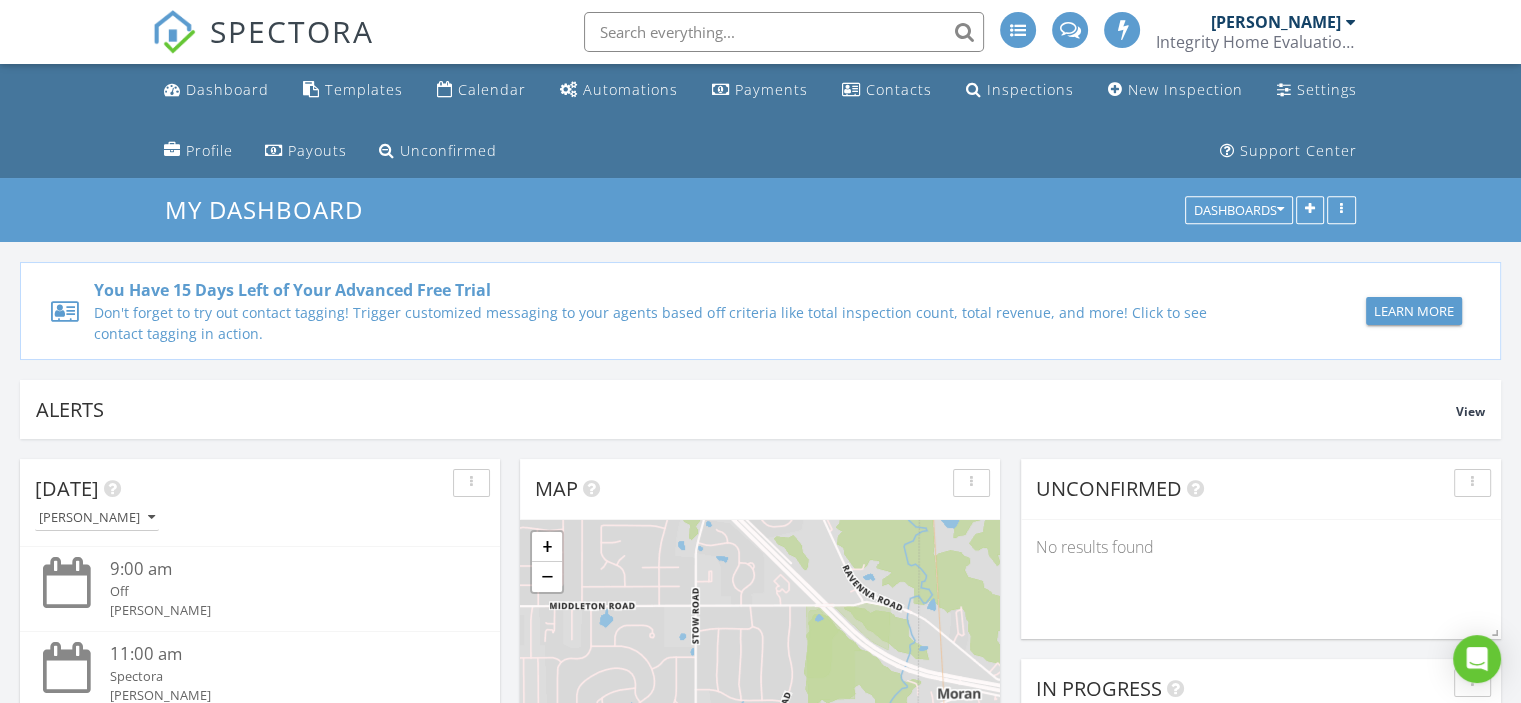 click on "Learn More" at bounding box center [1414, 312] 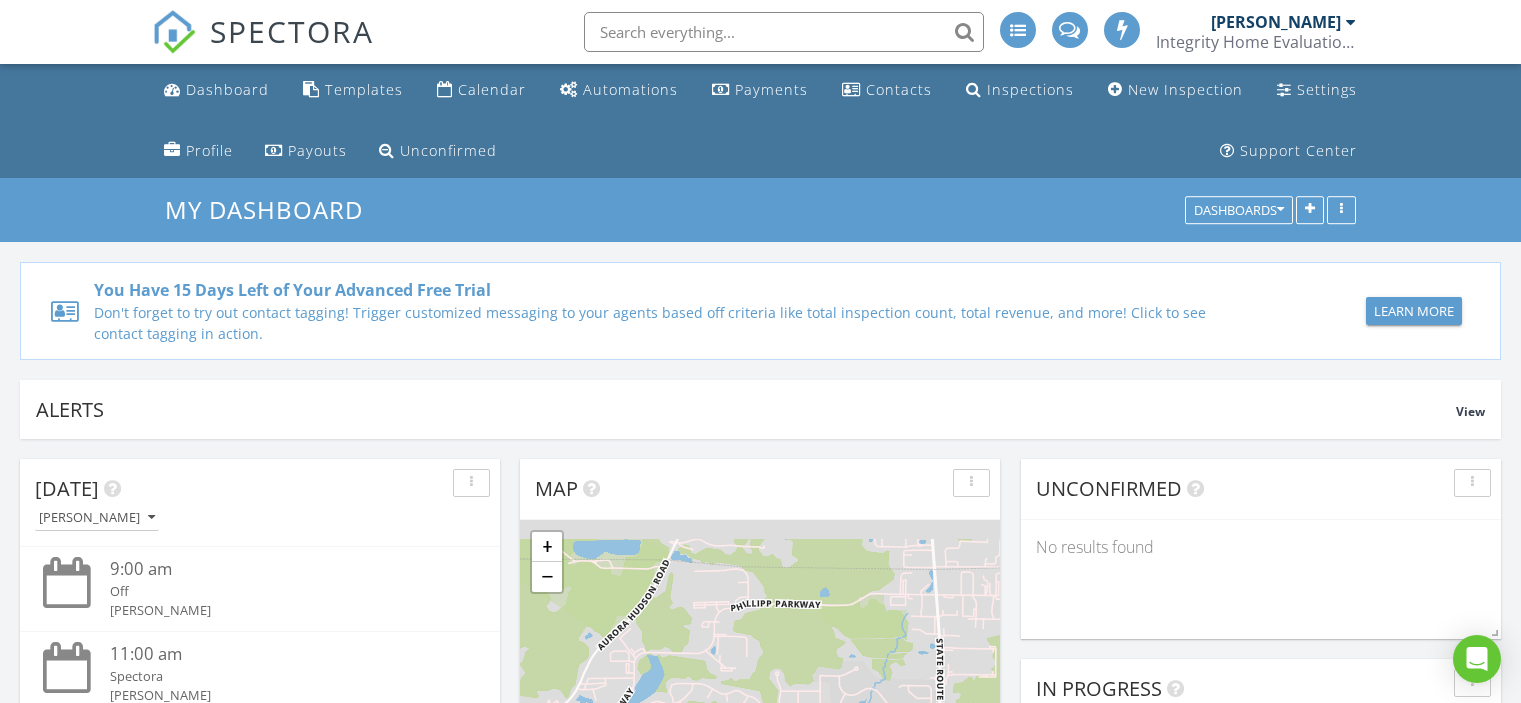 scroll, scrollTop: 999570, scrollLeft: 999520, axis: both 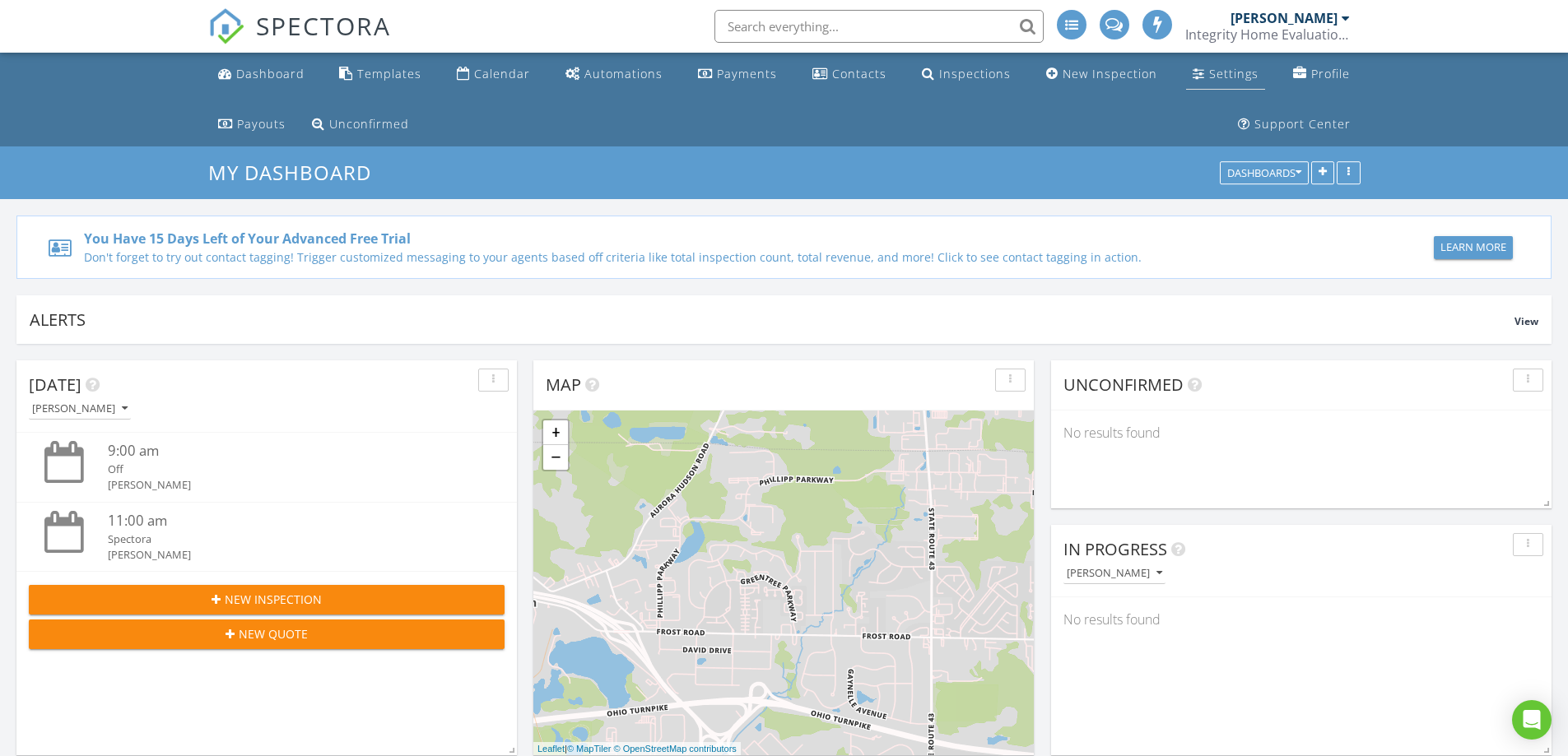 click on "Settings" at bounding box center (1234, 73) 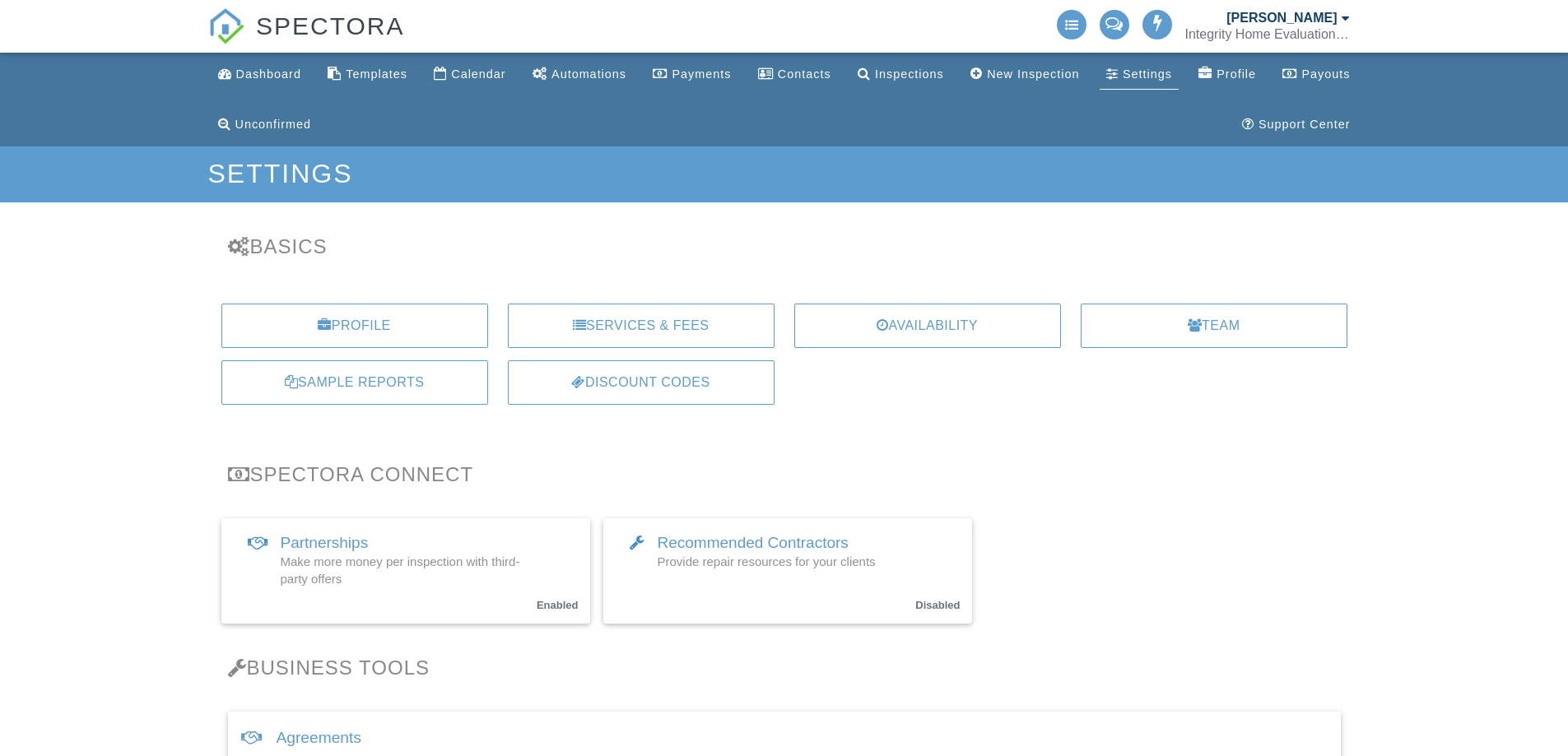 scroll, scrollTop: 0, scrollLeft: 0, axis: both 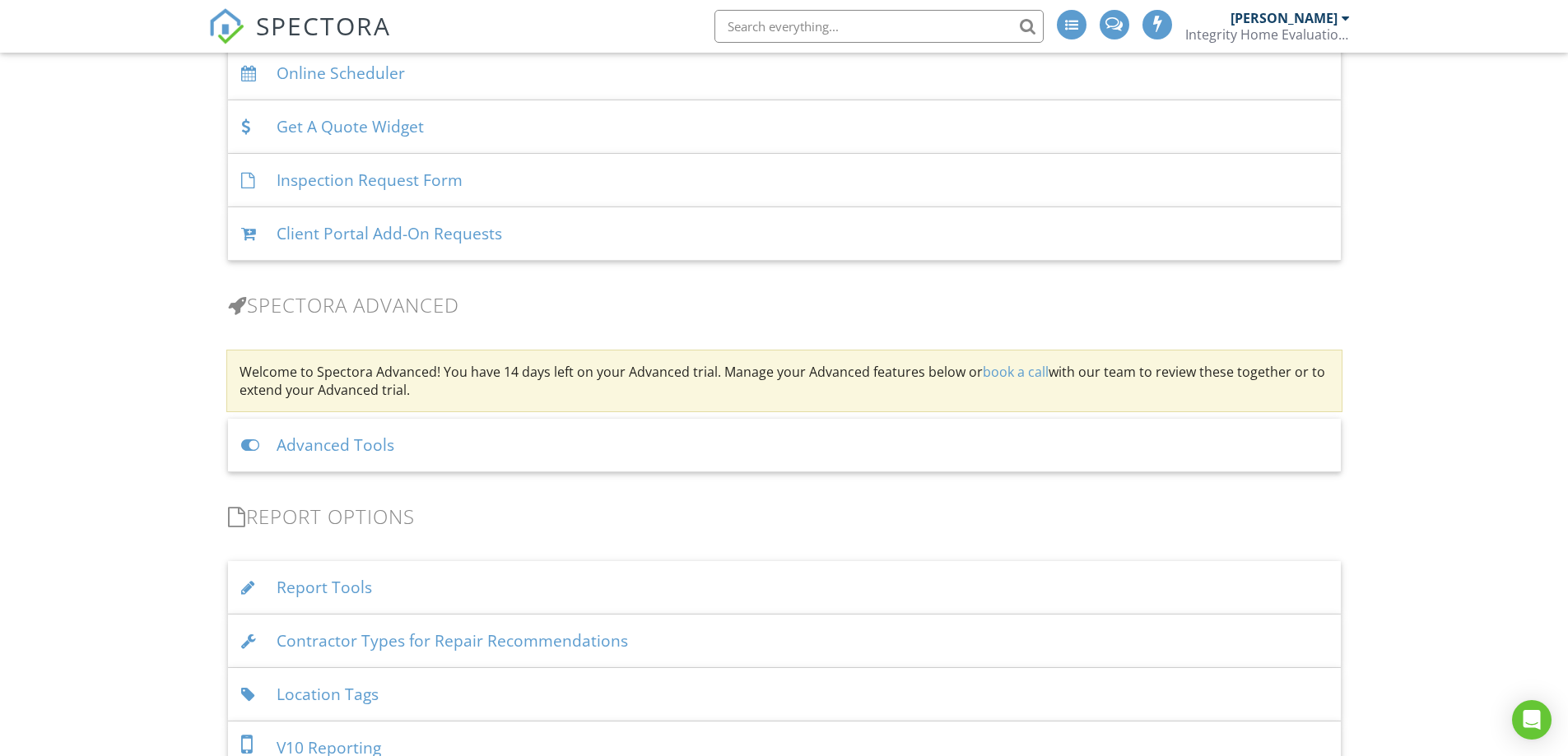 click on "Advanced Tools" at bounding box center (784, 445) 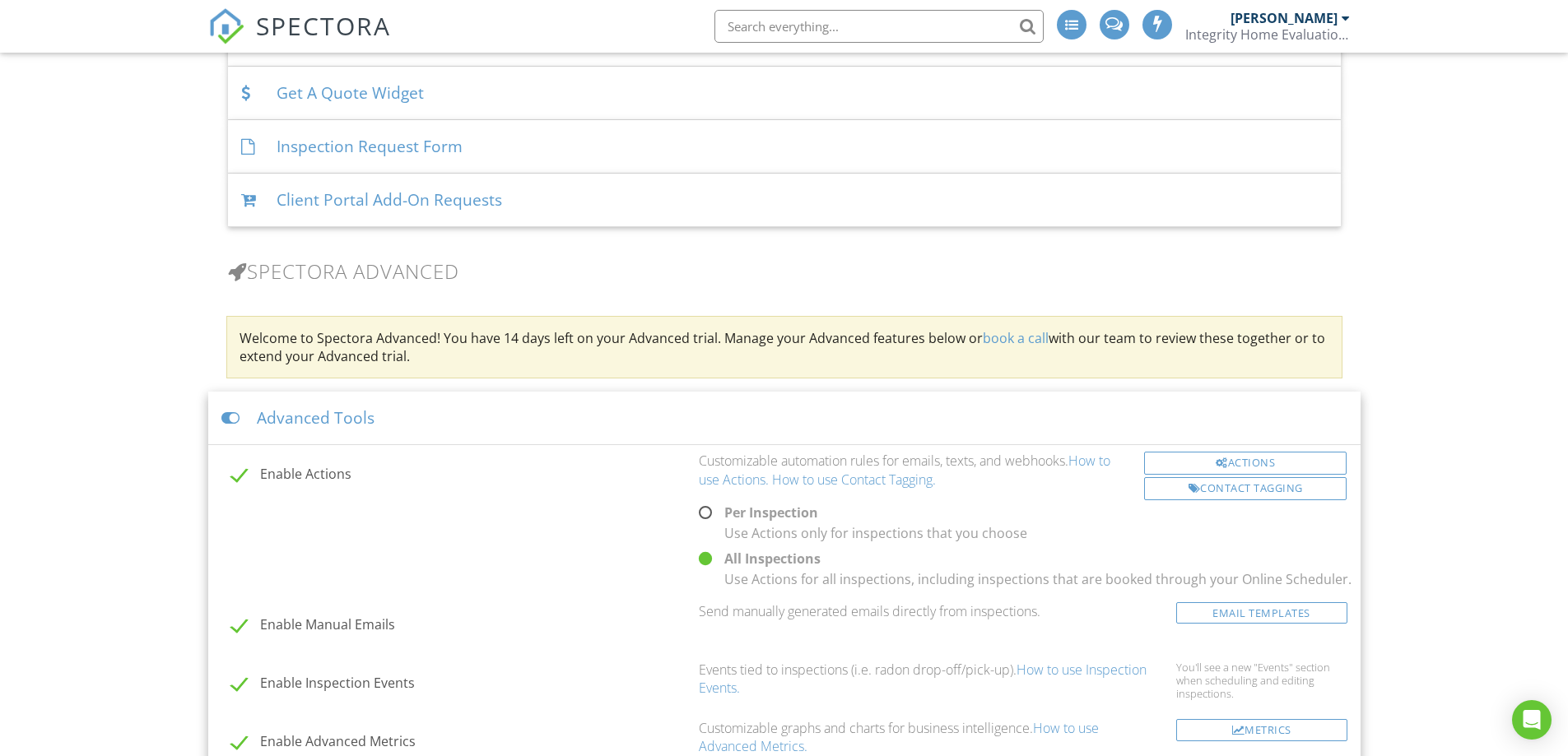 scroll, scrollTop: 1316, scrollLeft: 0, axis: vertical 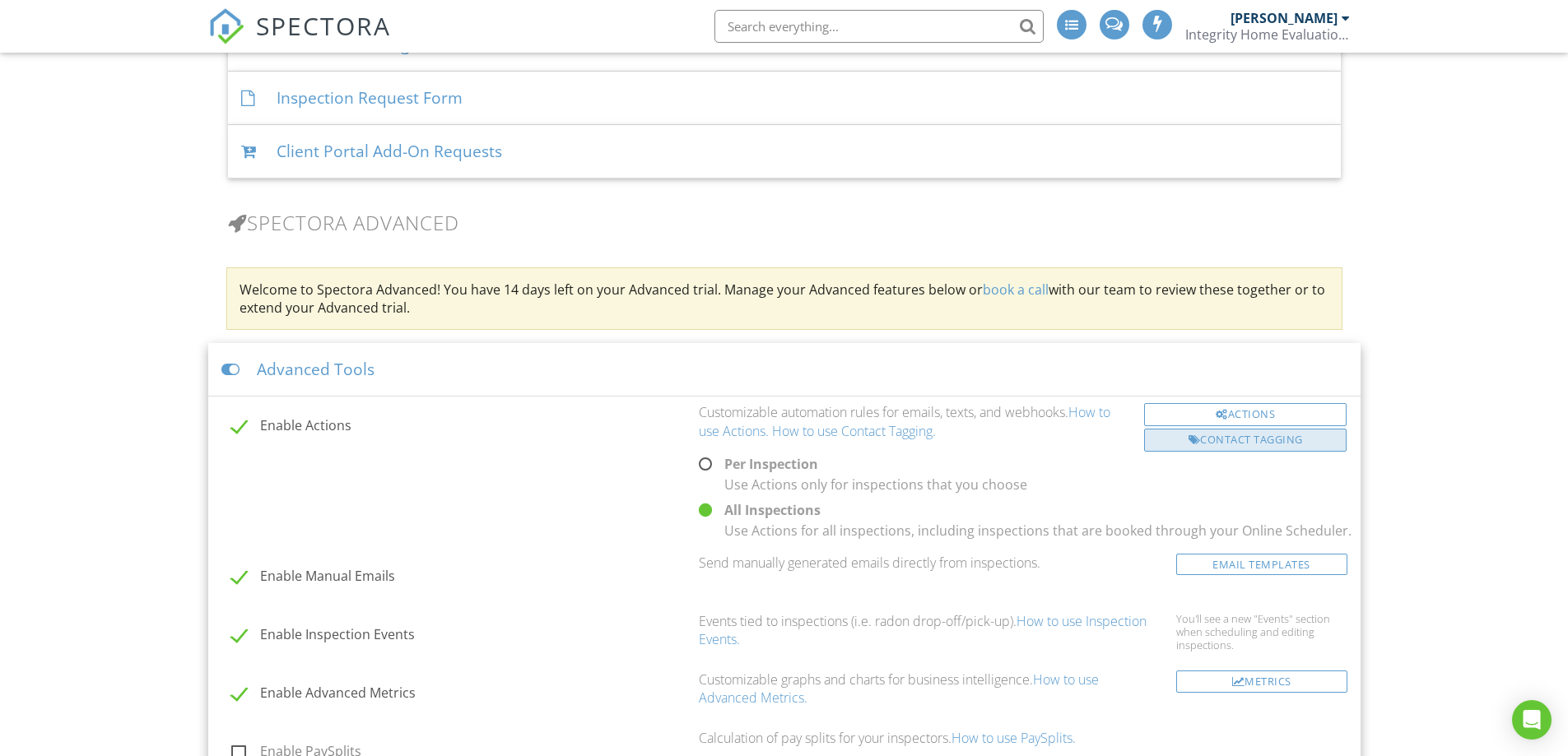 click on "Contact Tagging" at bounding box center (1245, 440) 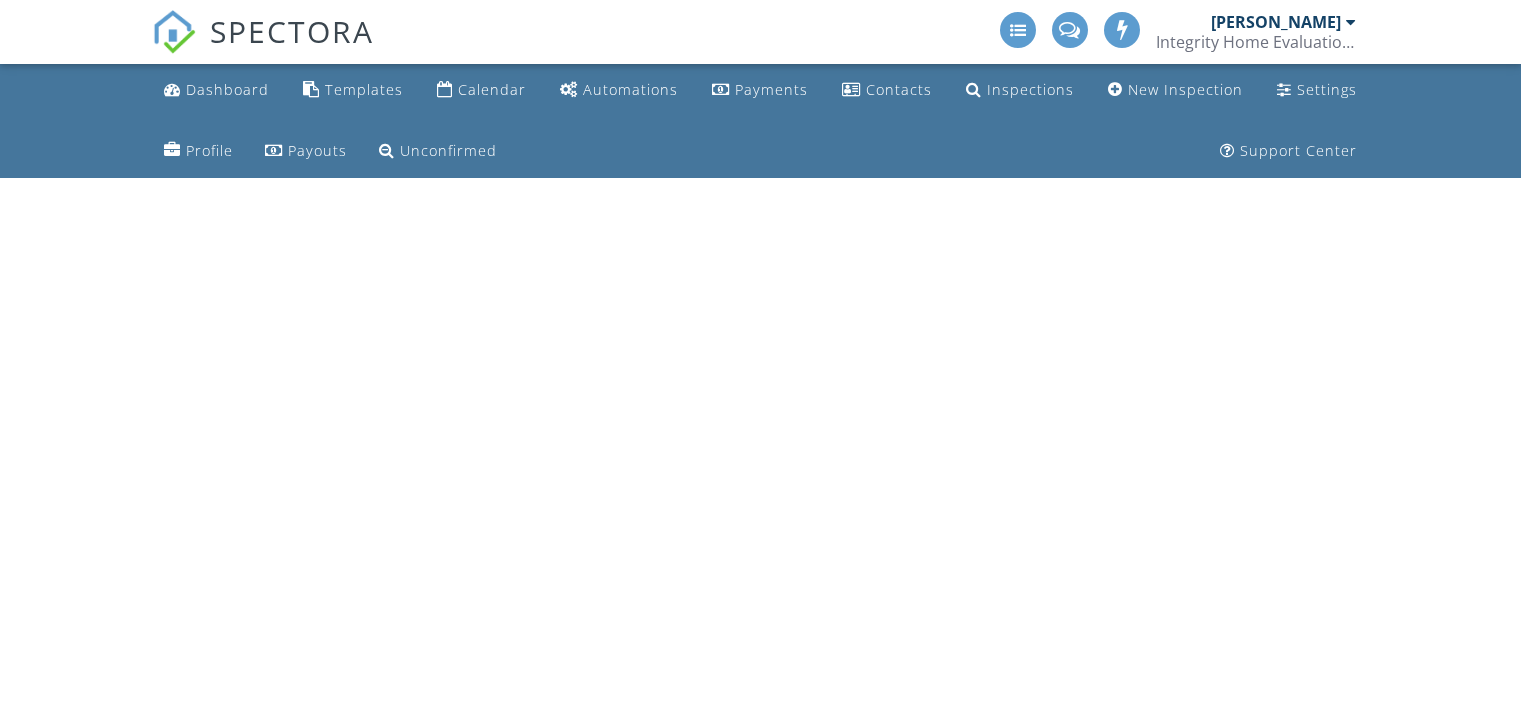 scroll, scrollTop: 0, scrollLeft: 0, axis: both 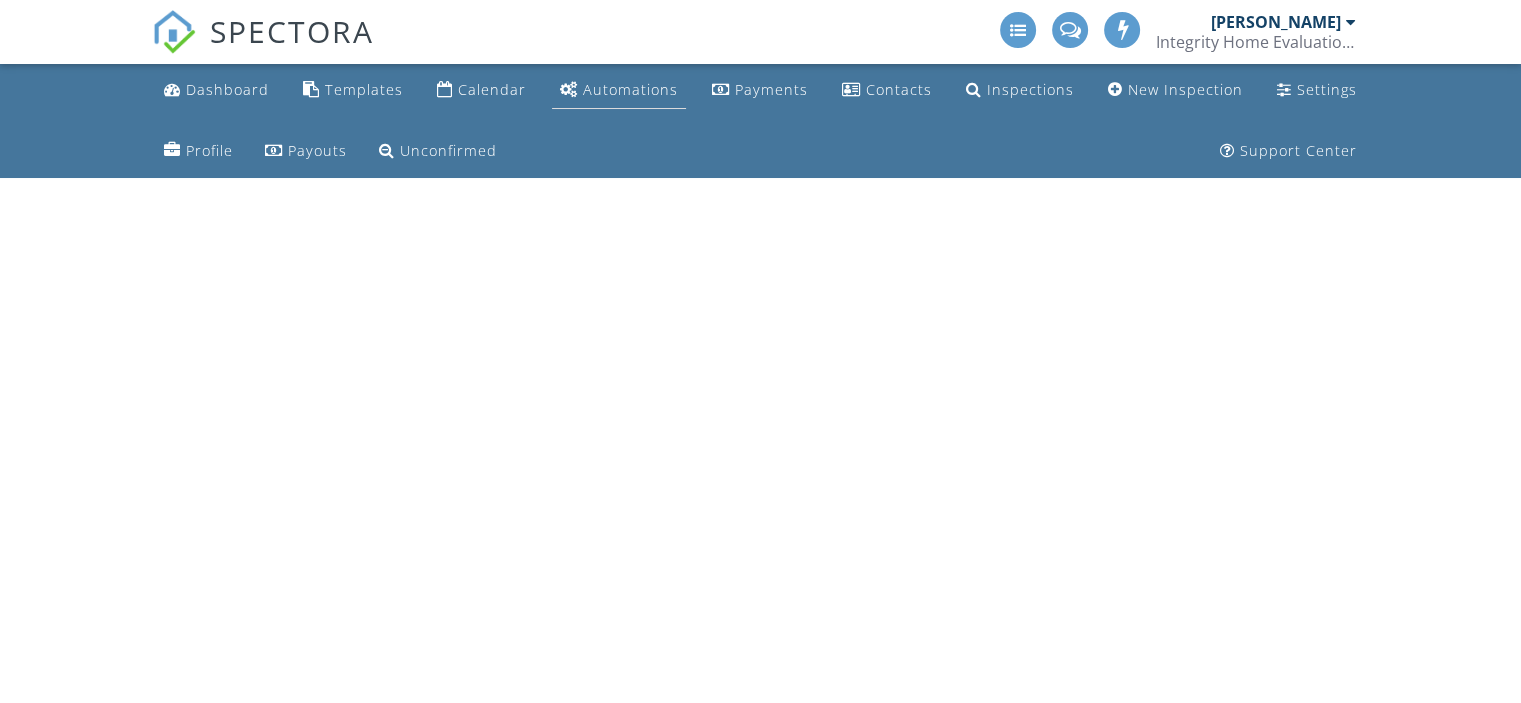 click on "Automations" at bounding box center (630, 89) 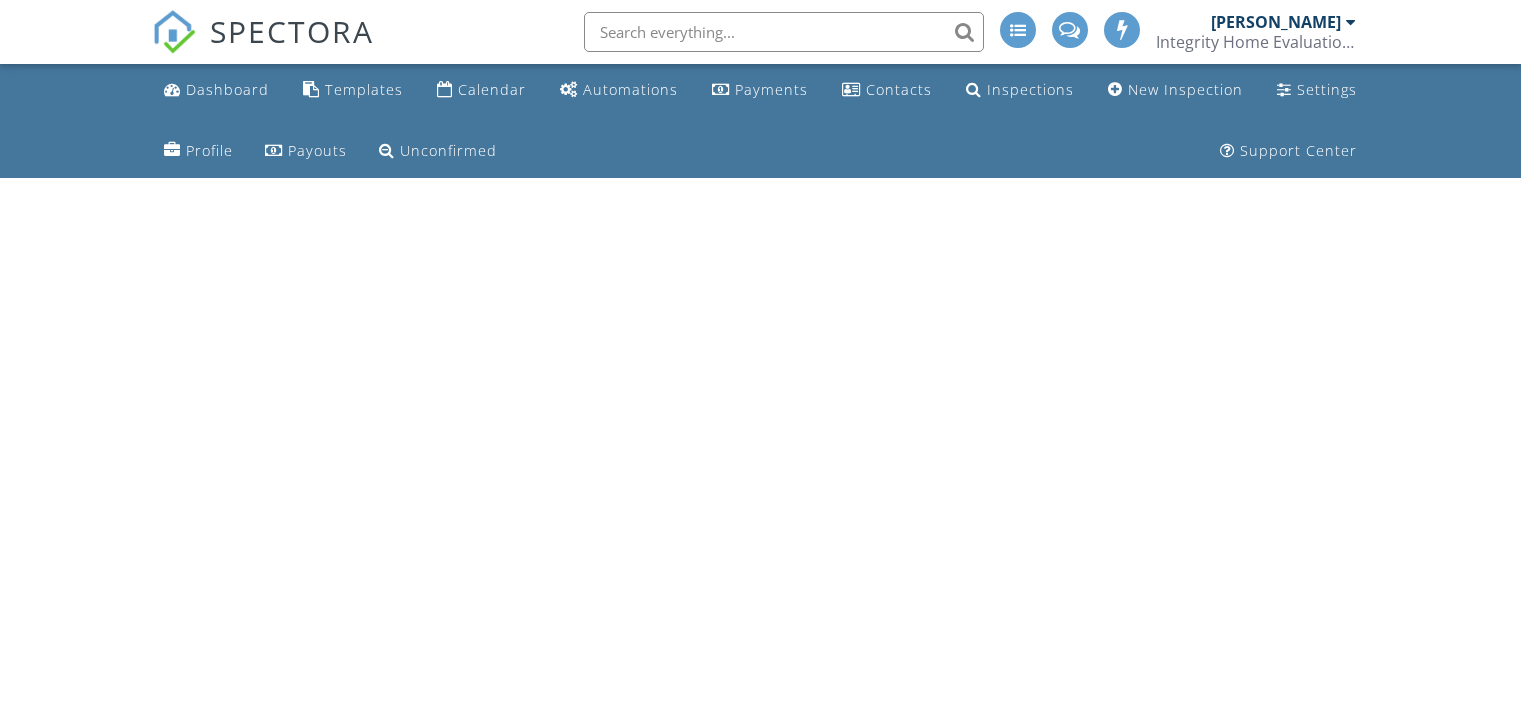 scroll, scrollTop: 0, scrollLeft: 0, axis: both 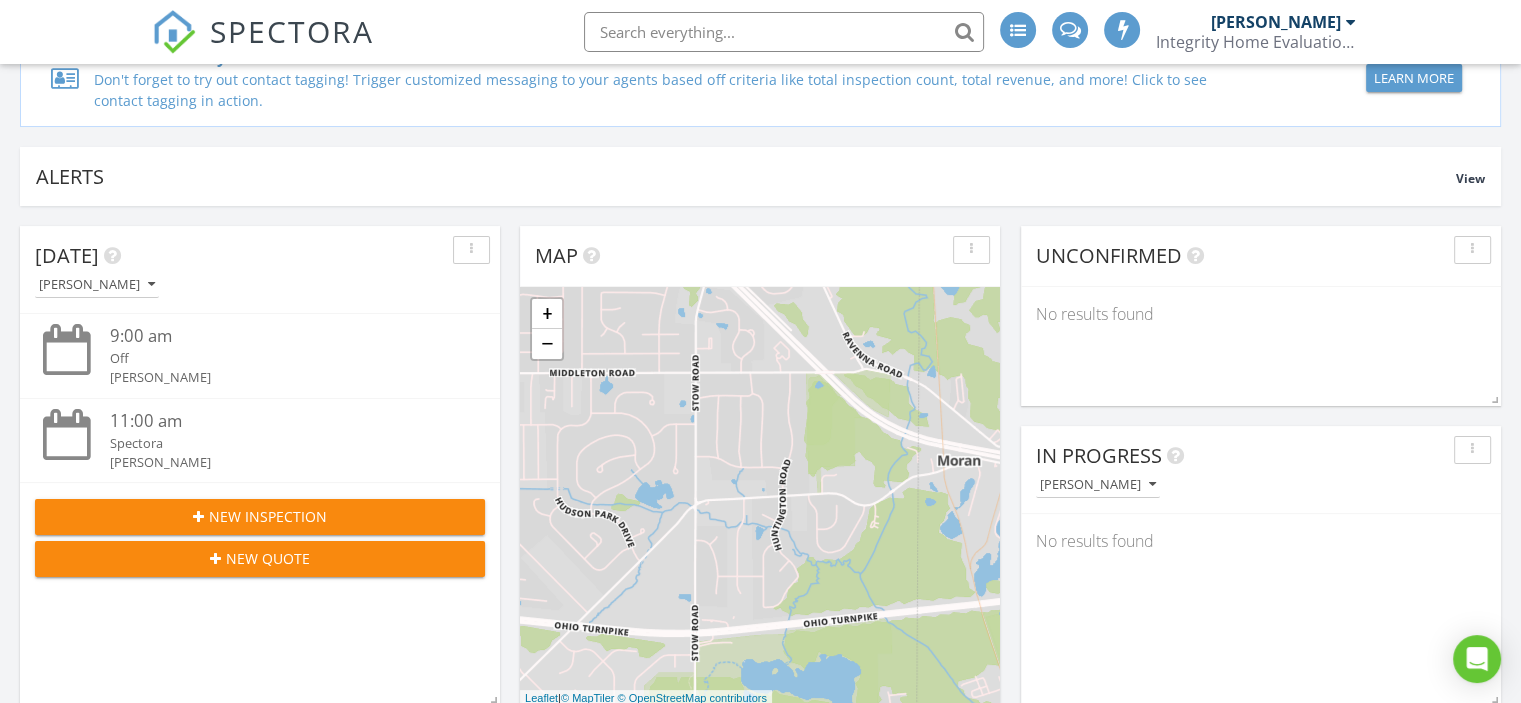 click on "New Inspection" at bounding box center (268, 516) 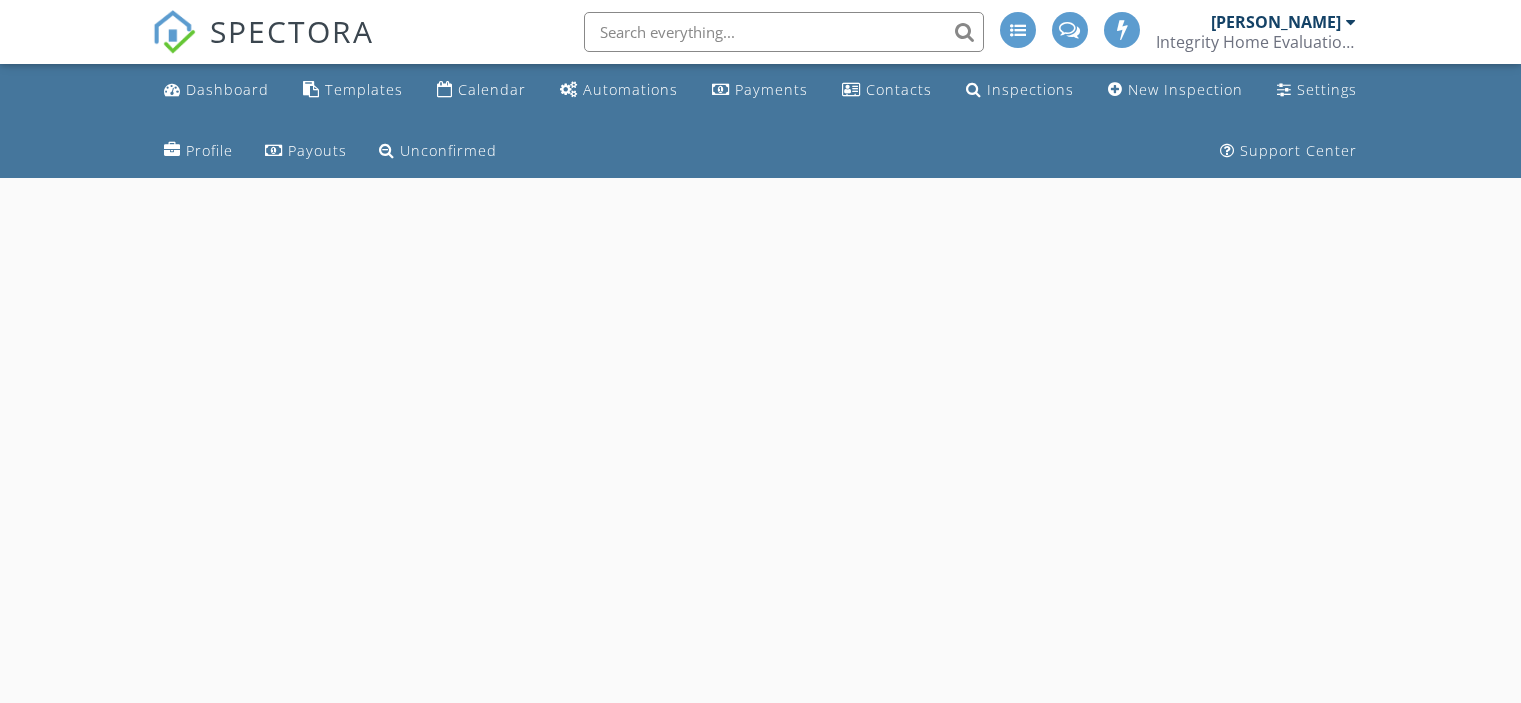 scroll, scrollTop: 0, scrollLeft: 0, axis: both 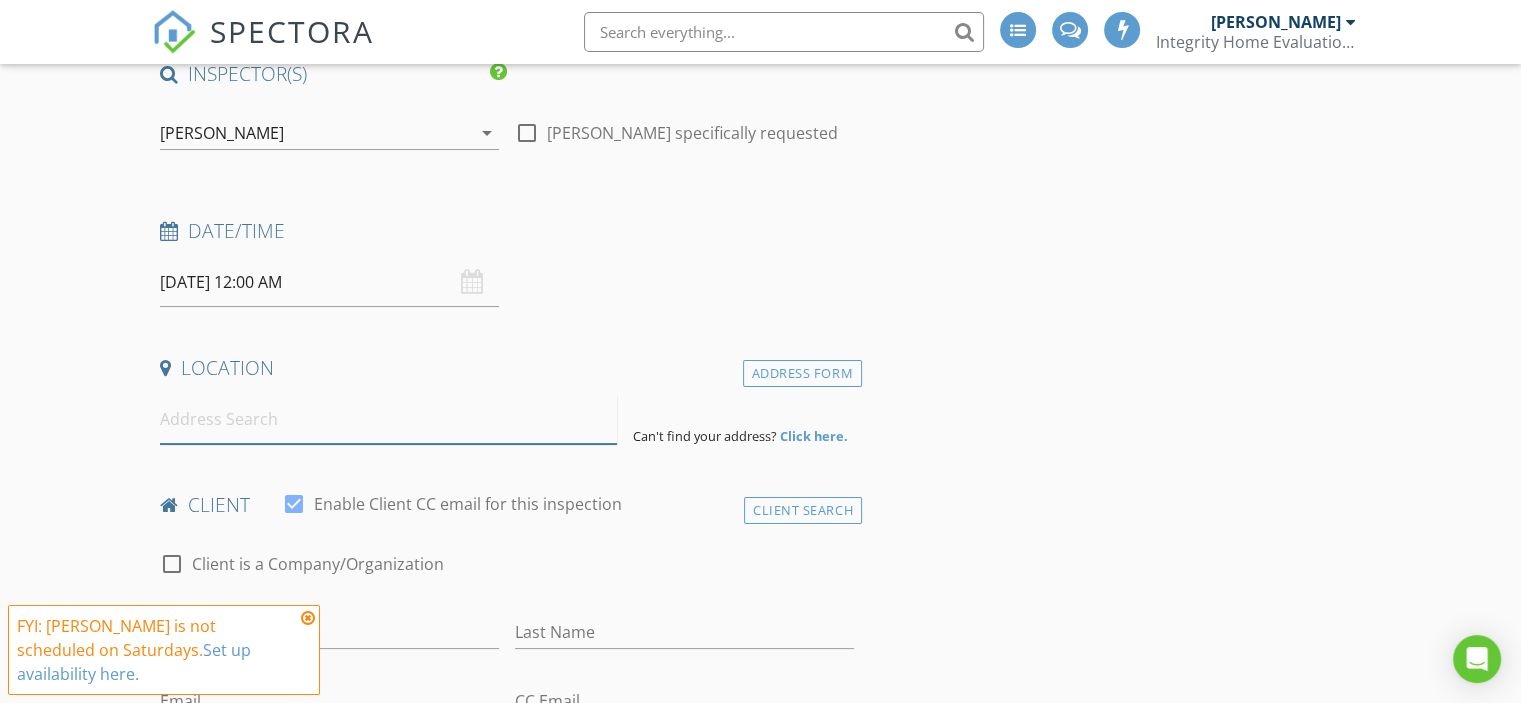 click at bounding box center (388, 419) 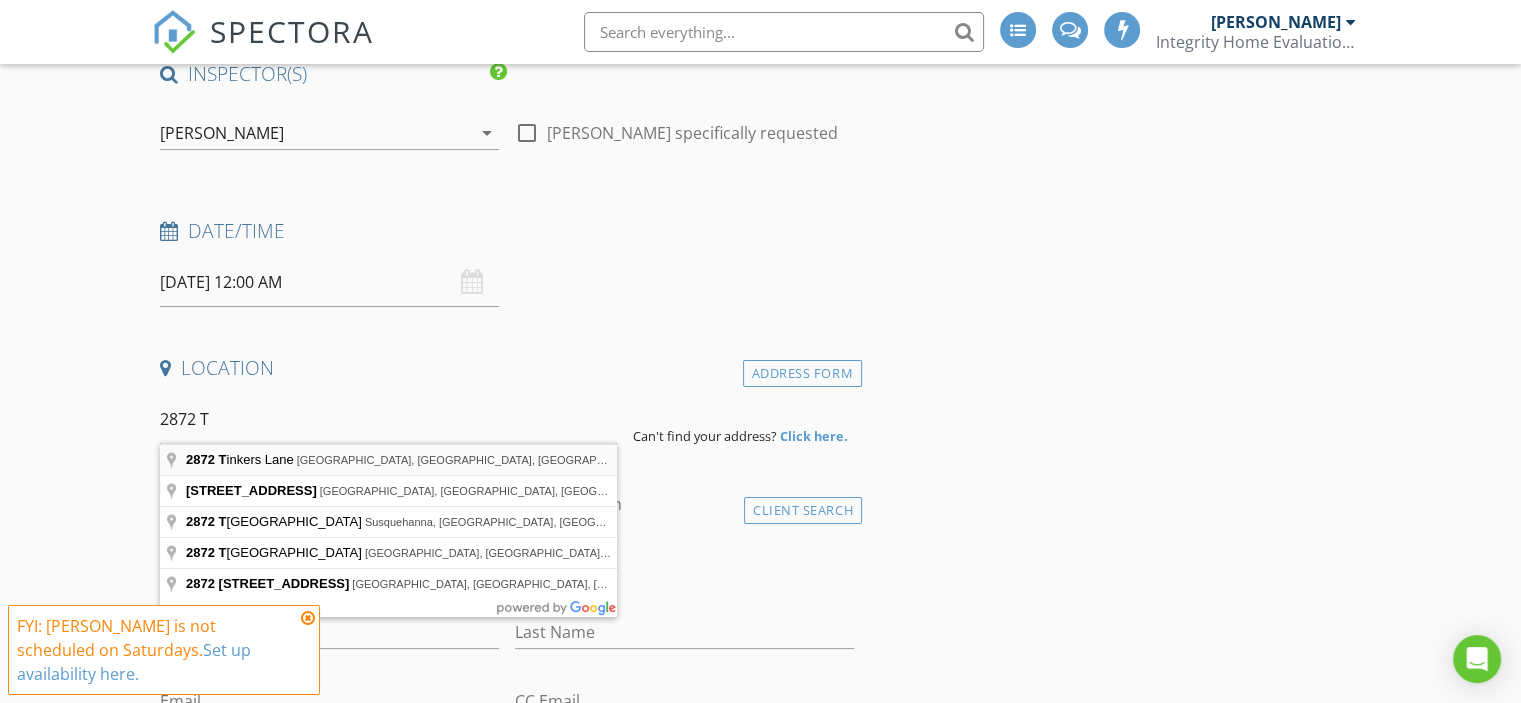 type on "[STREET_ADDRESS]" 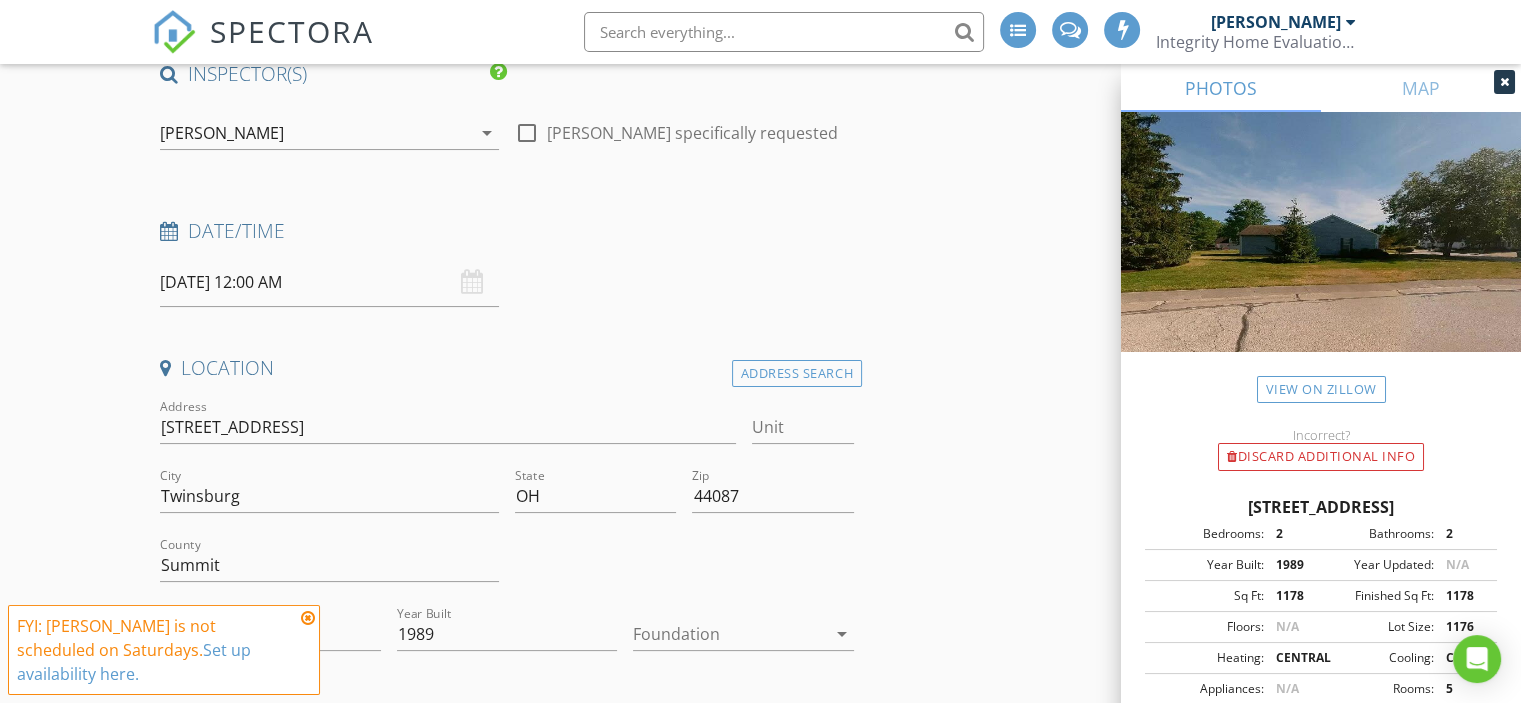 scroll, scrollTop: 333, scrollLeft: 0, axis: vertical 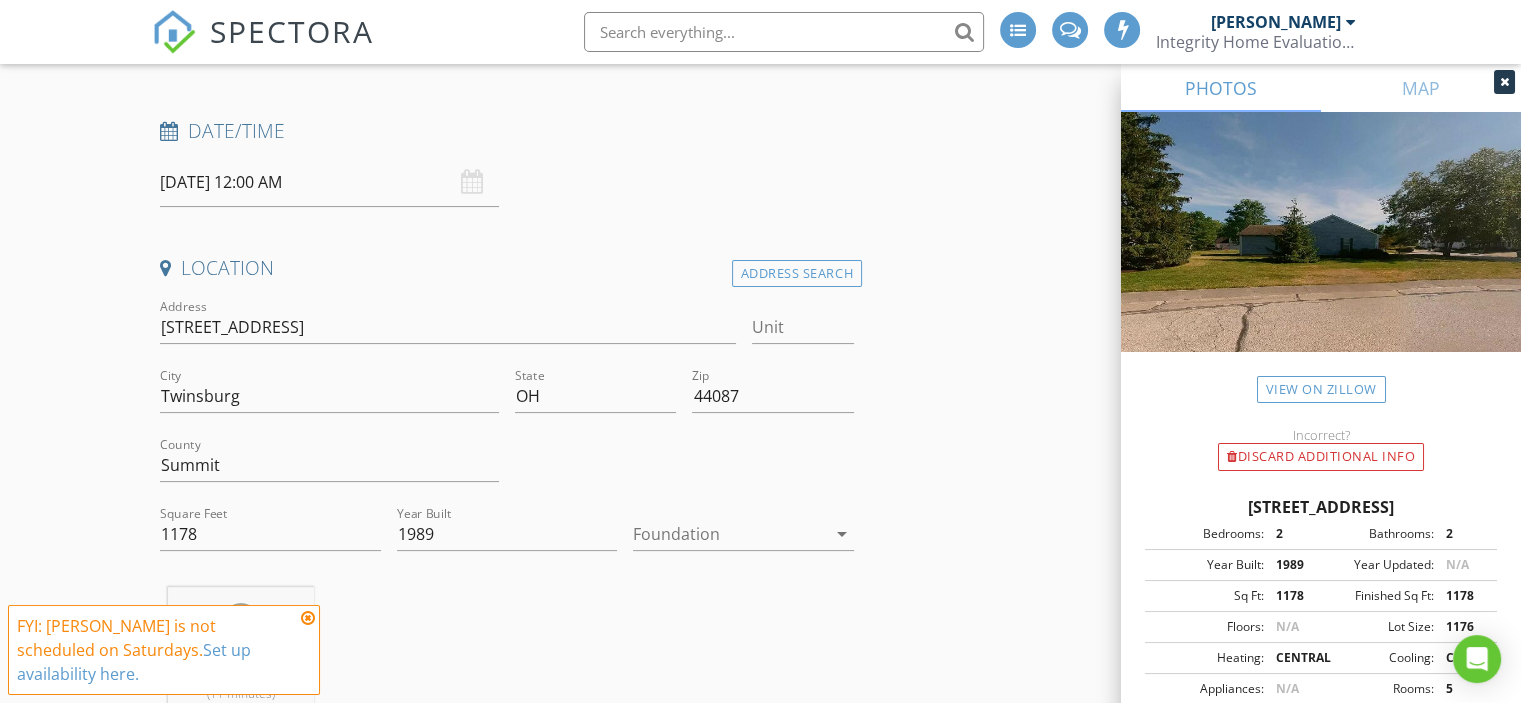click at bounding box center [729, 534] 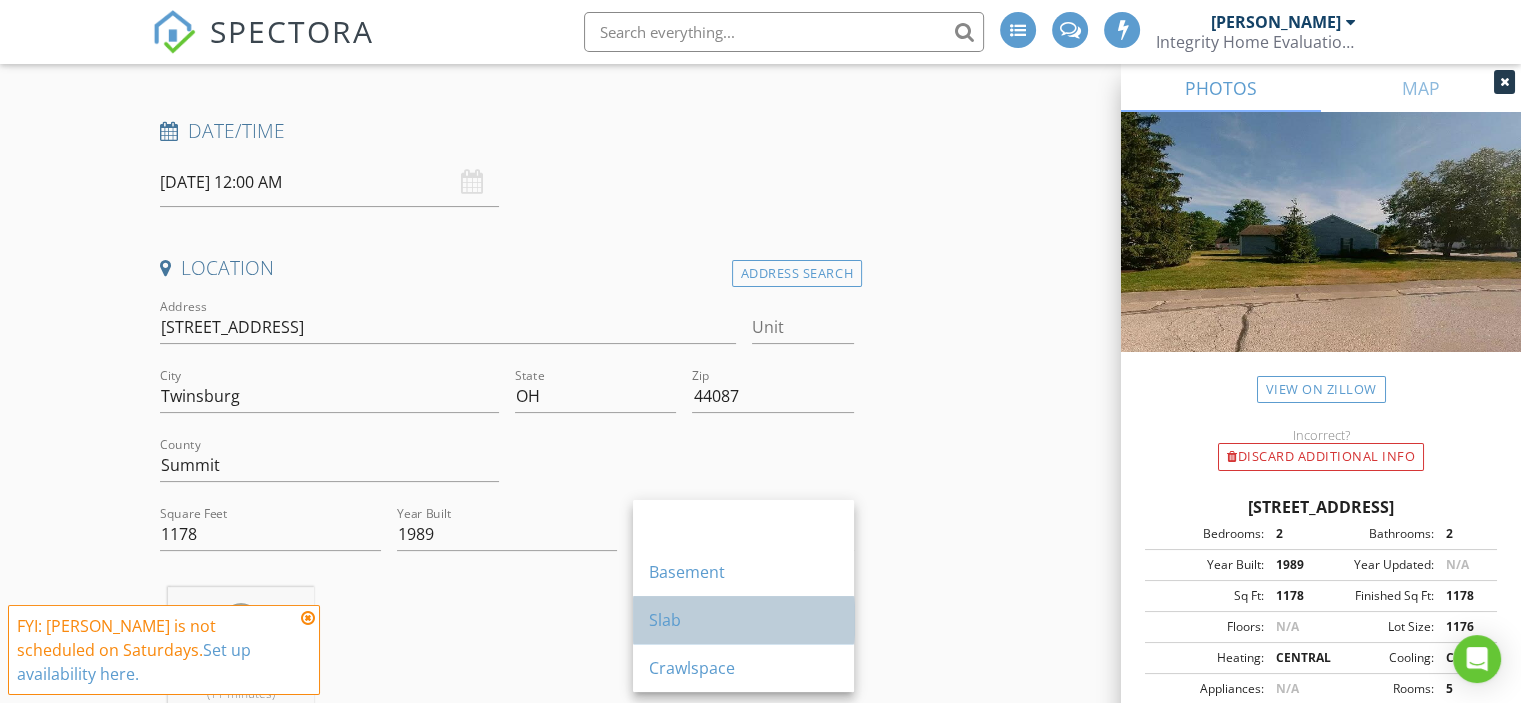 click on "Slab" at bounding box center [743, 620] 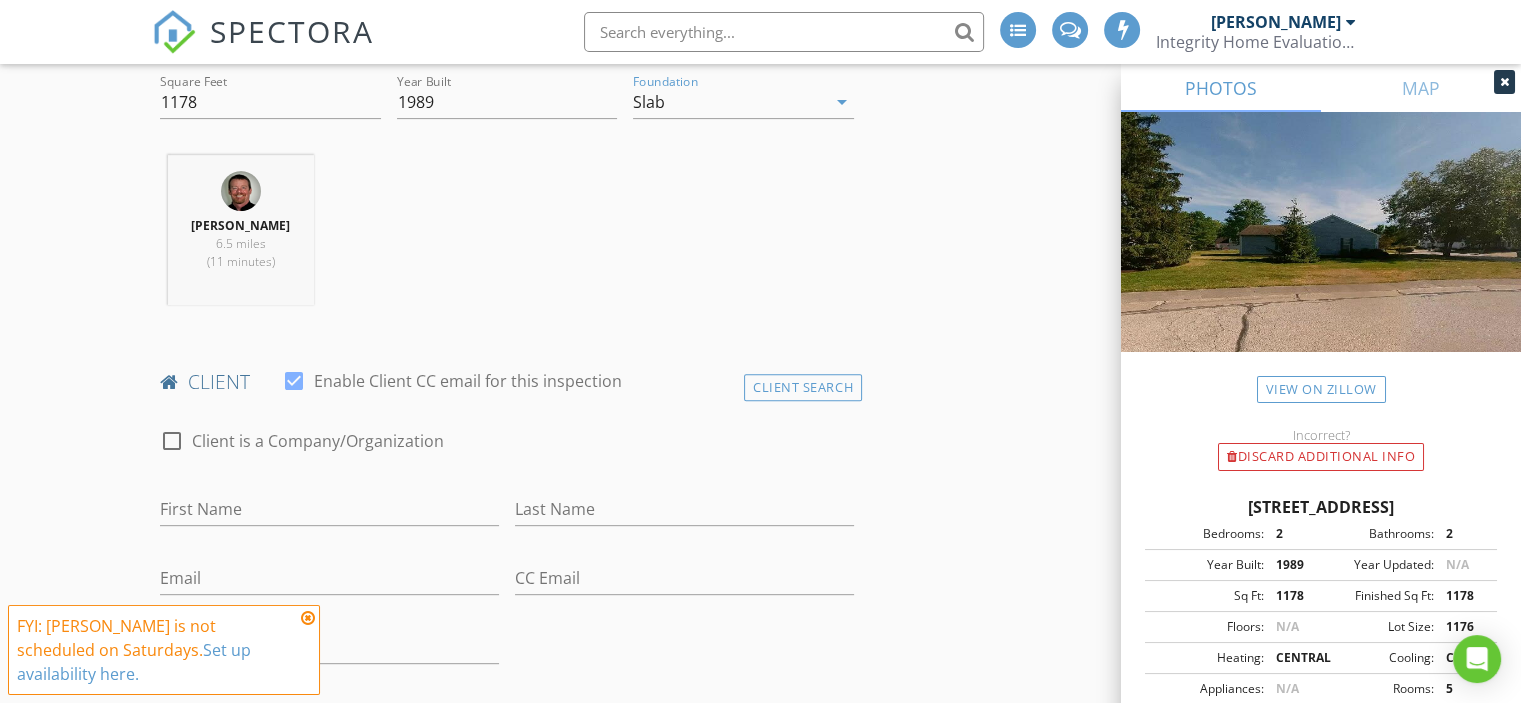 scroll, scrollTop: 766, scrollLeft: 0, axis: vertical 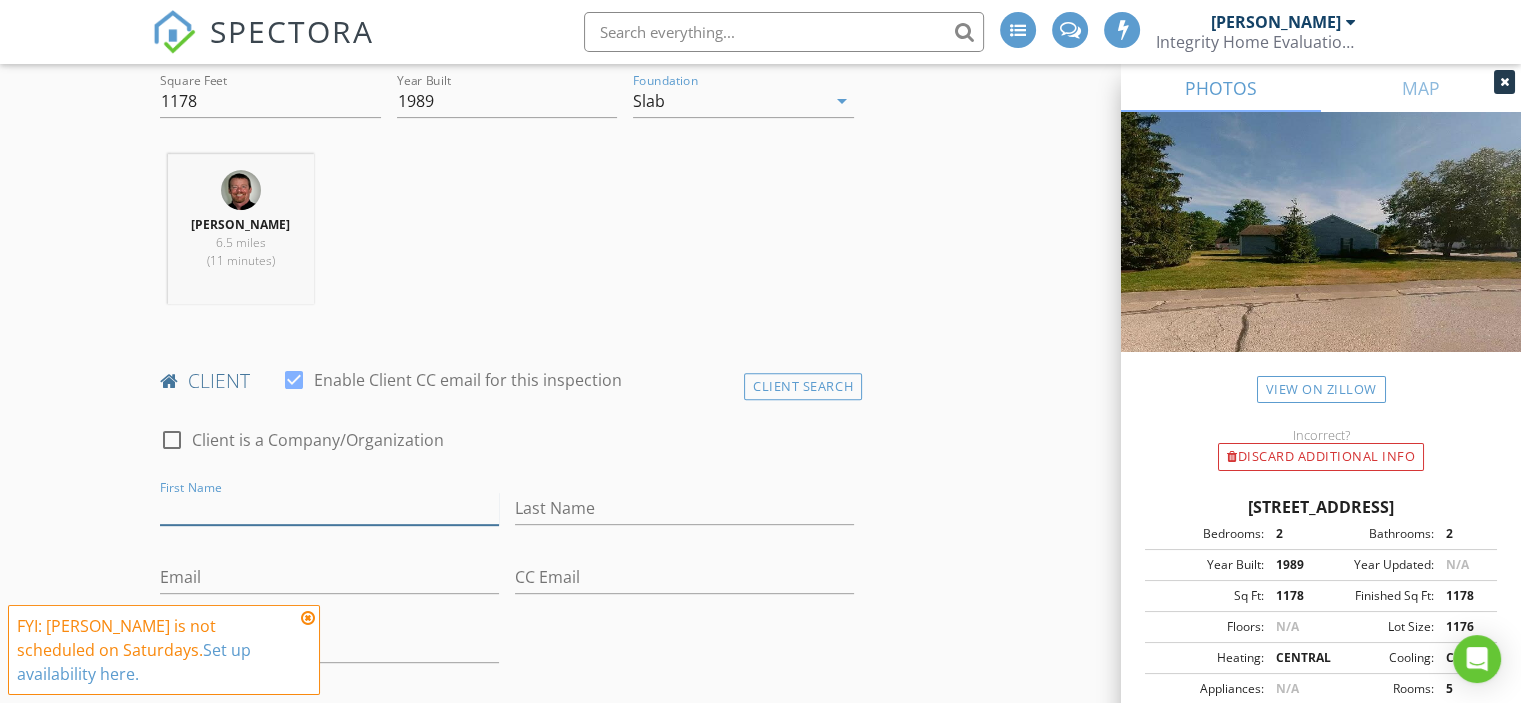 click on "First Name" at bounding box center [329, 508] 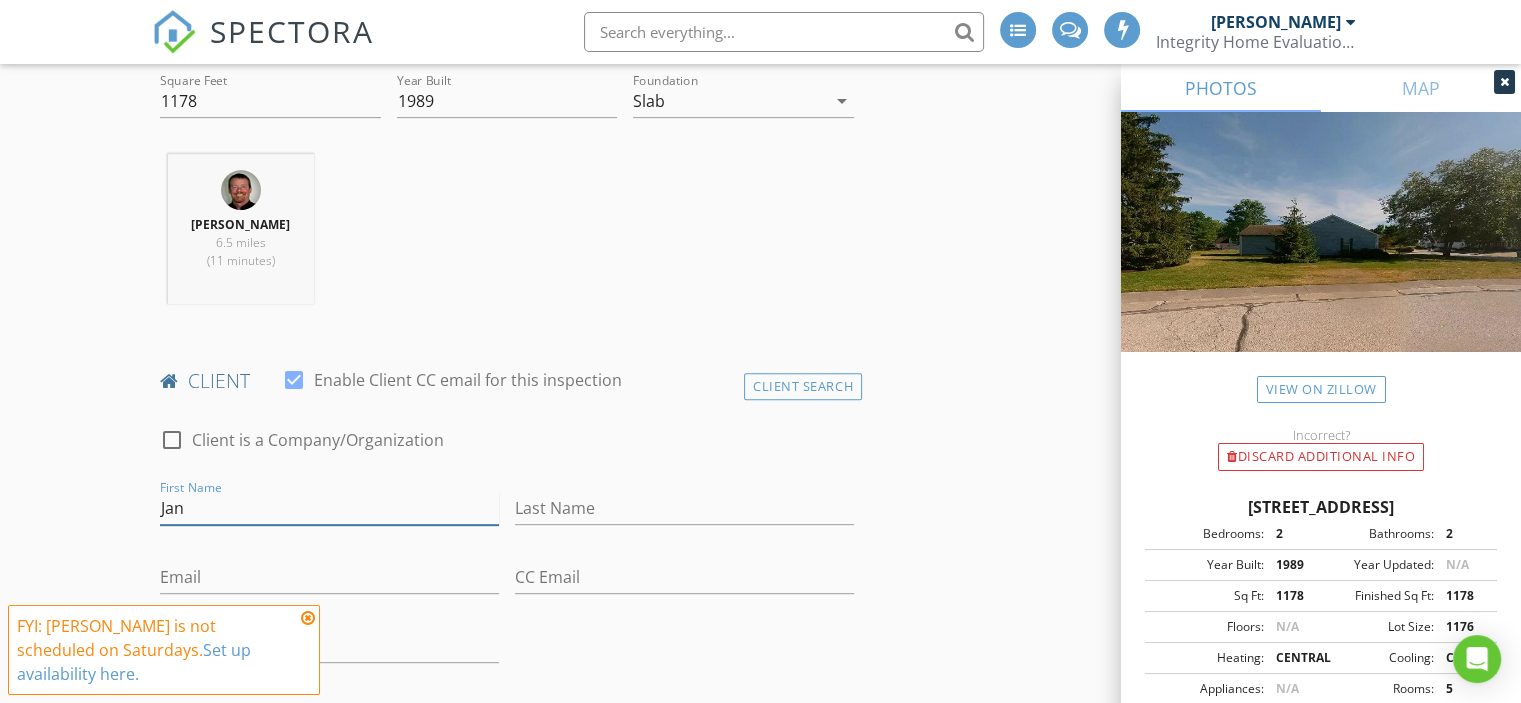 type on "Jan" 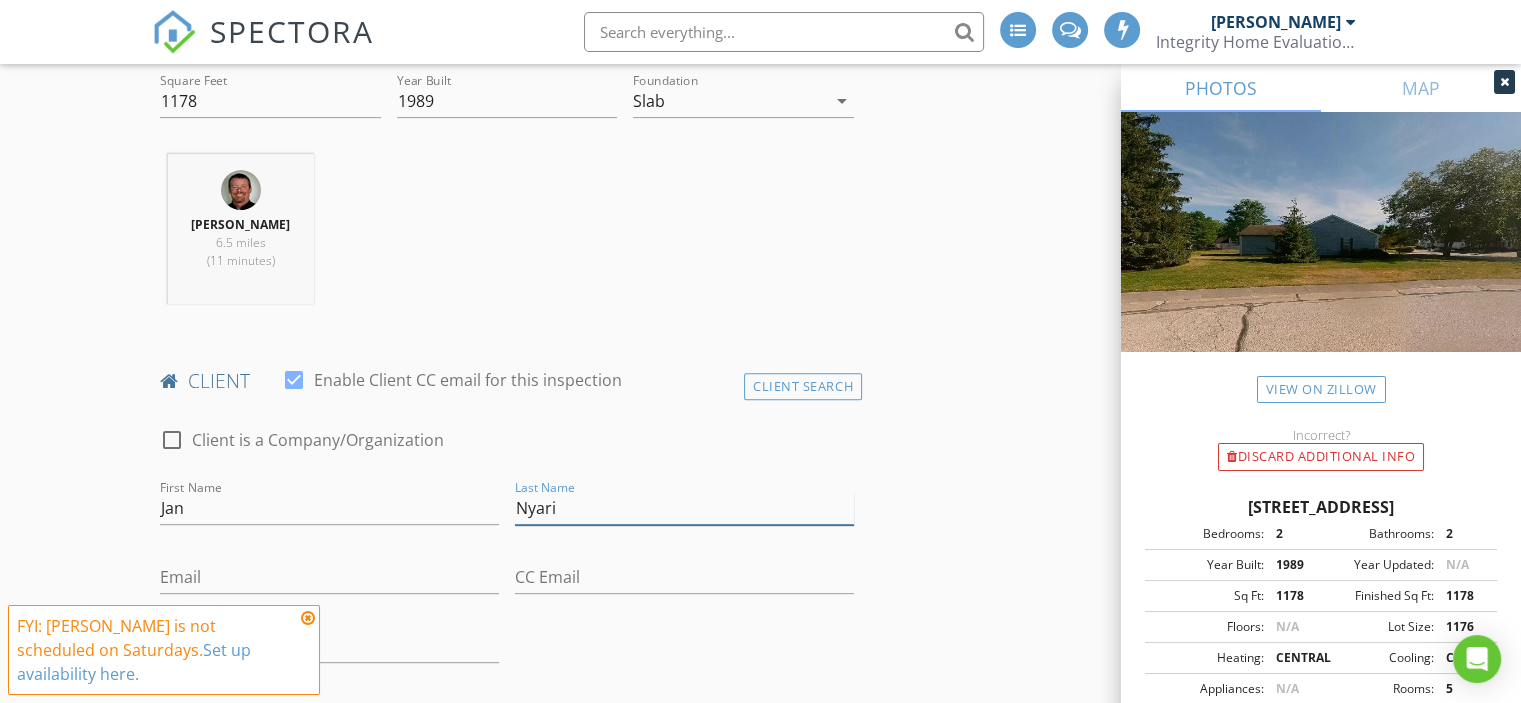 type on "Nyari" 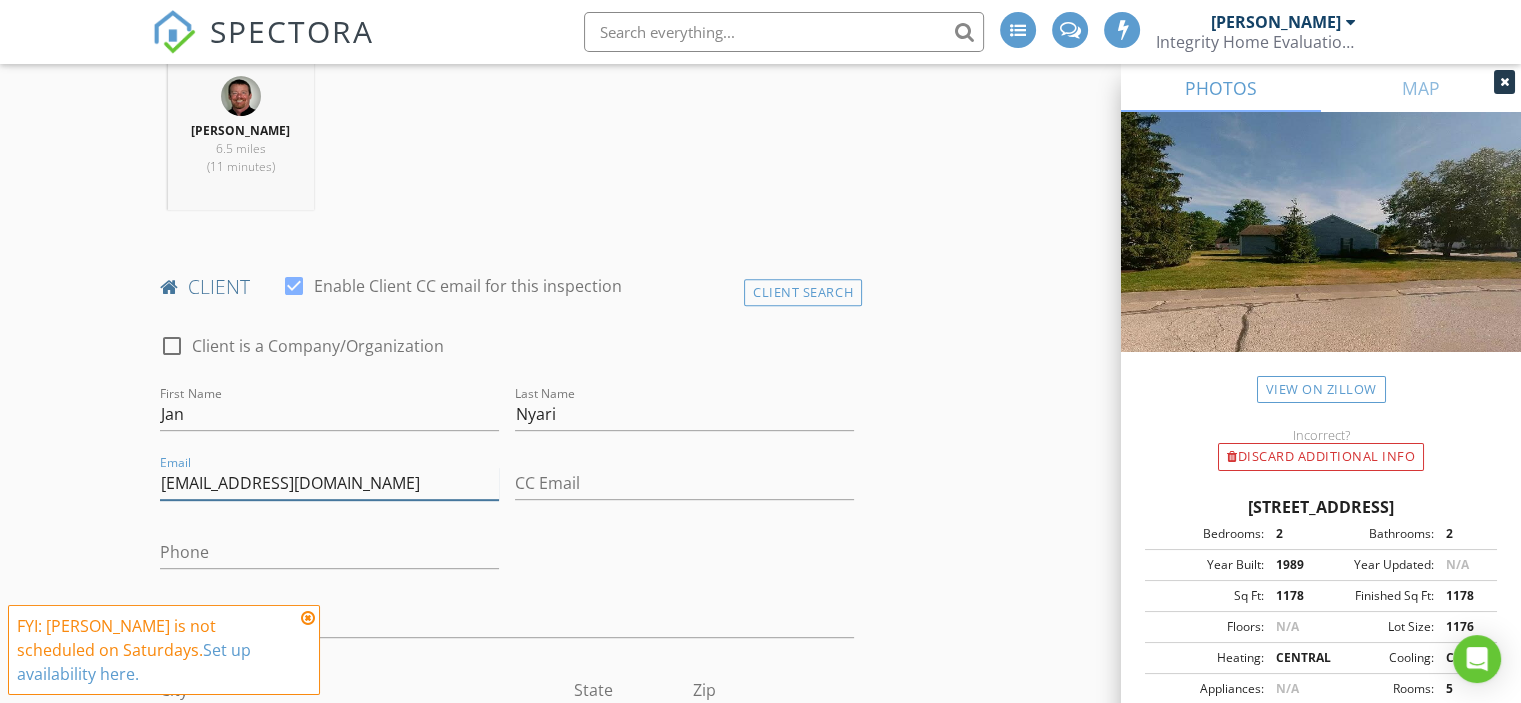 scroll, scrollTop: 866, scrollLeft: 0, axis: vertical 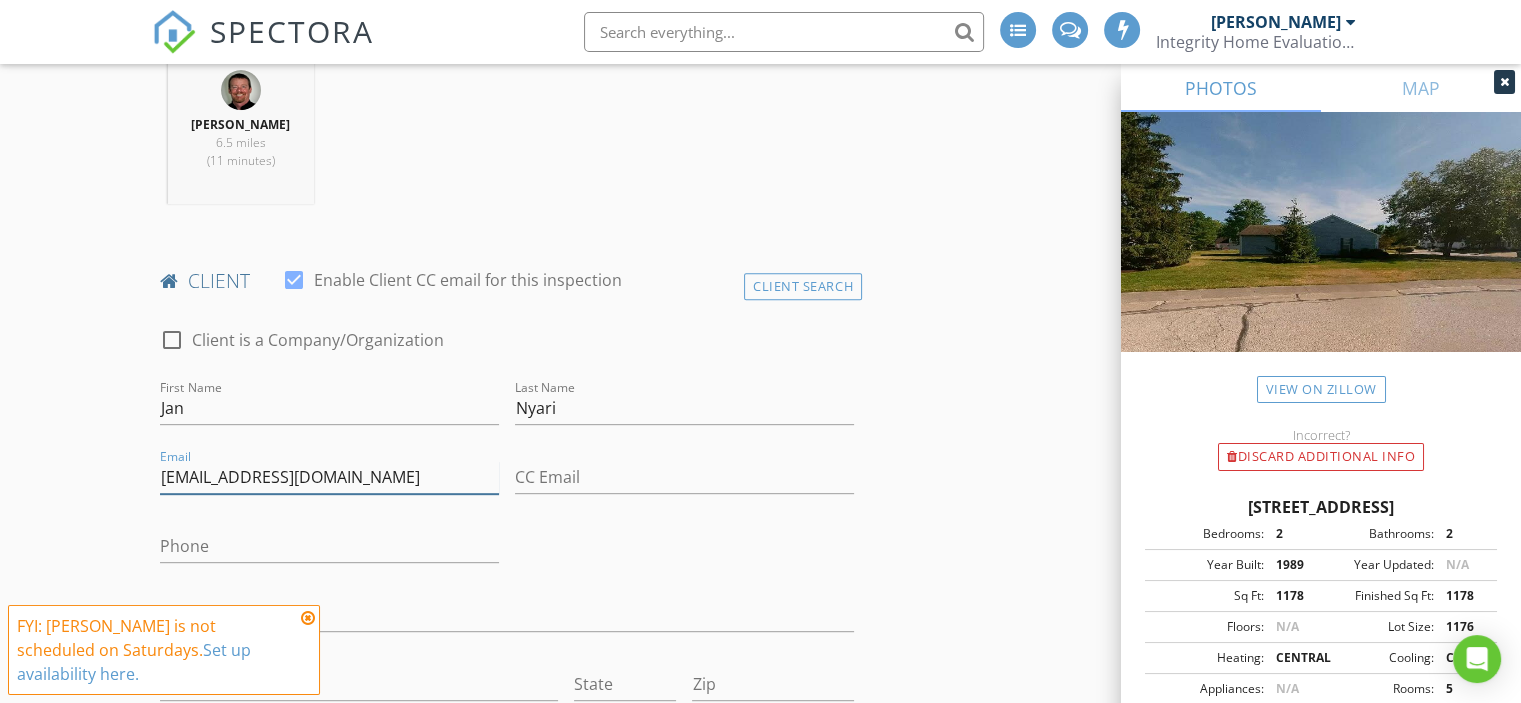 type on "[EMAIL_ADDRESS][DOMAIN_NAME]" 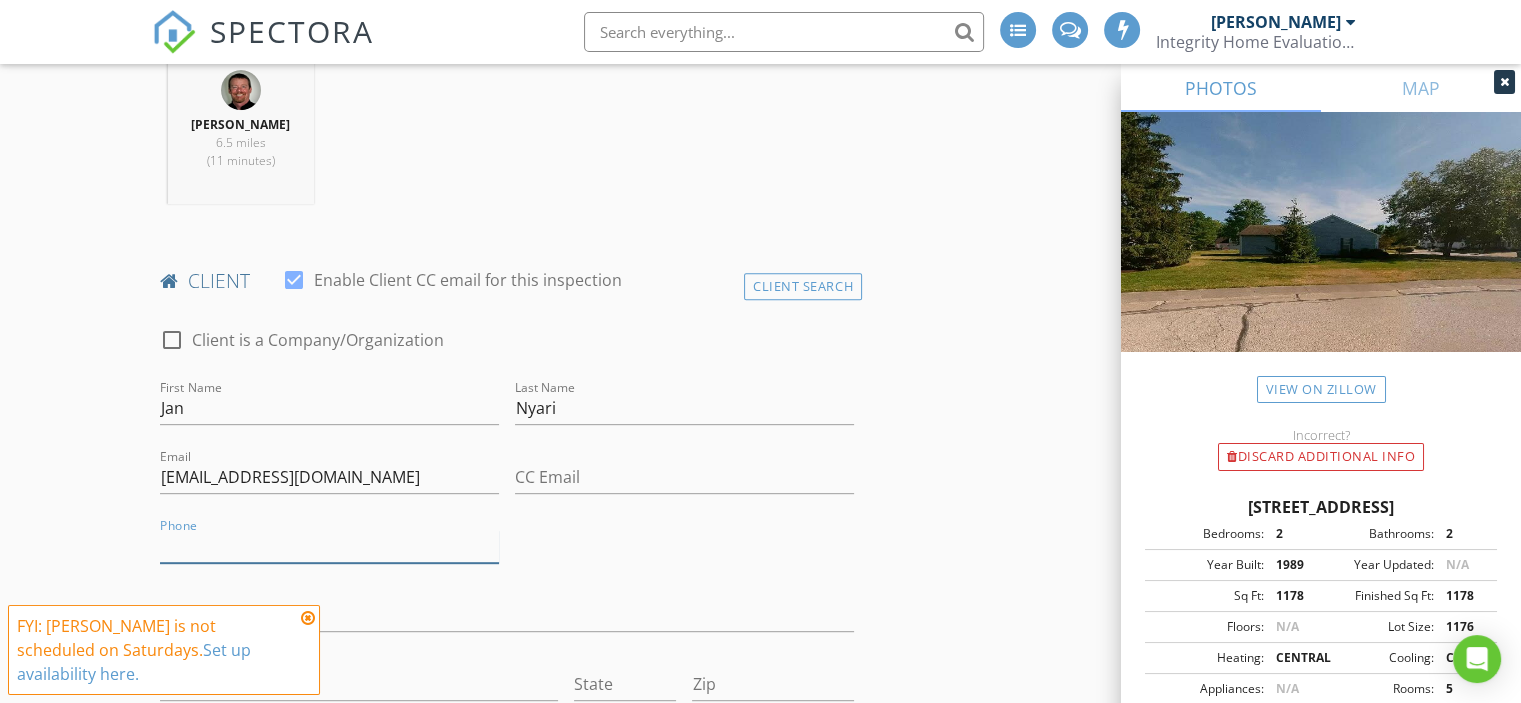 click on "Phone" at bounding box center [329, 546] 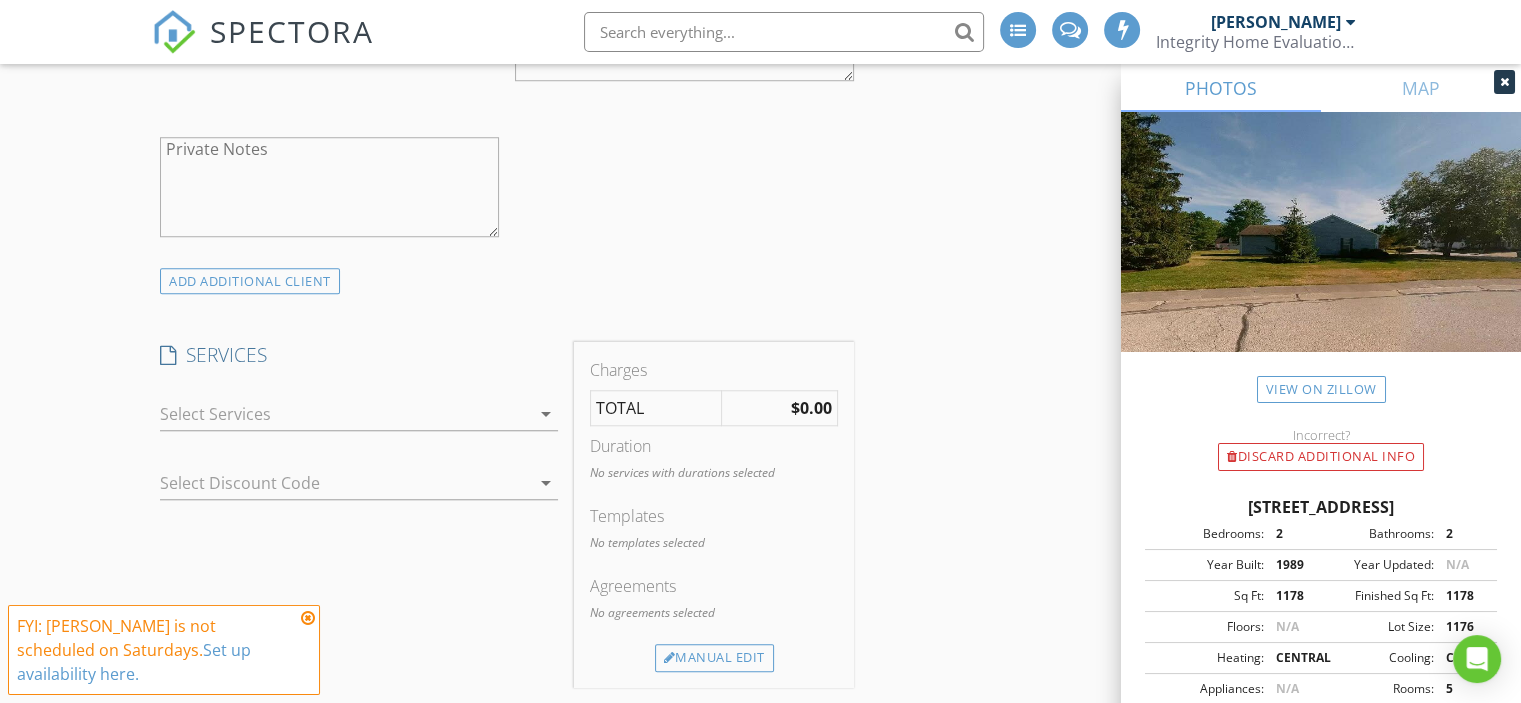 scroll, scrollTop: 1633, scrollLeft: 0, axis: vertical 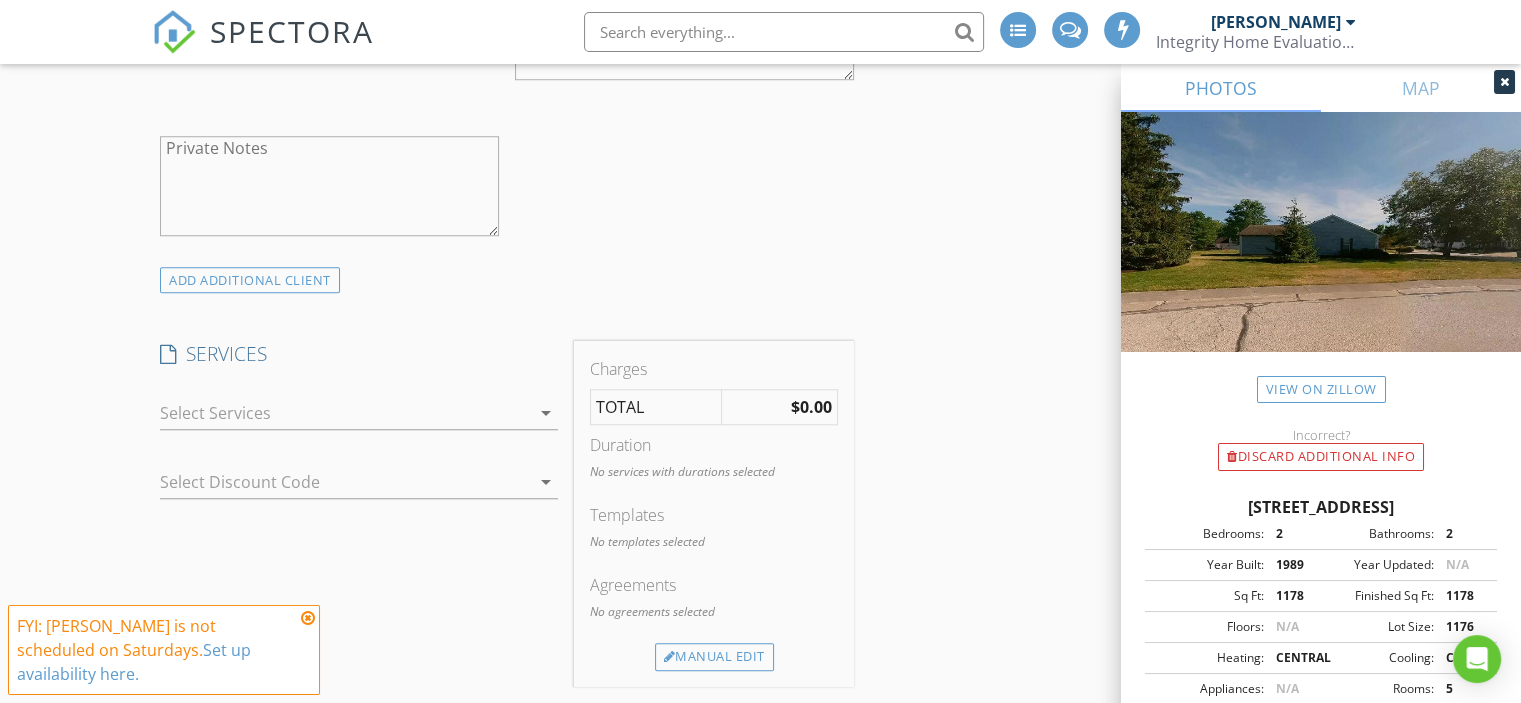 type on "[PHONE_NUMBER]" 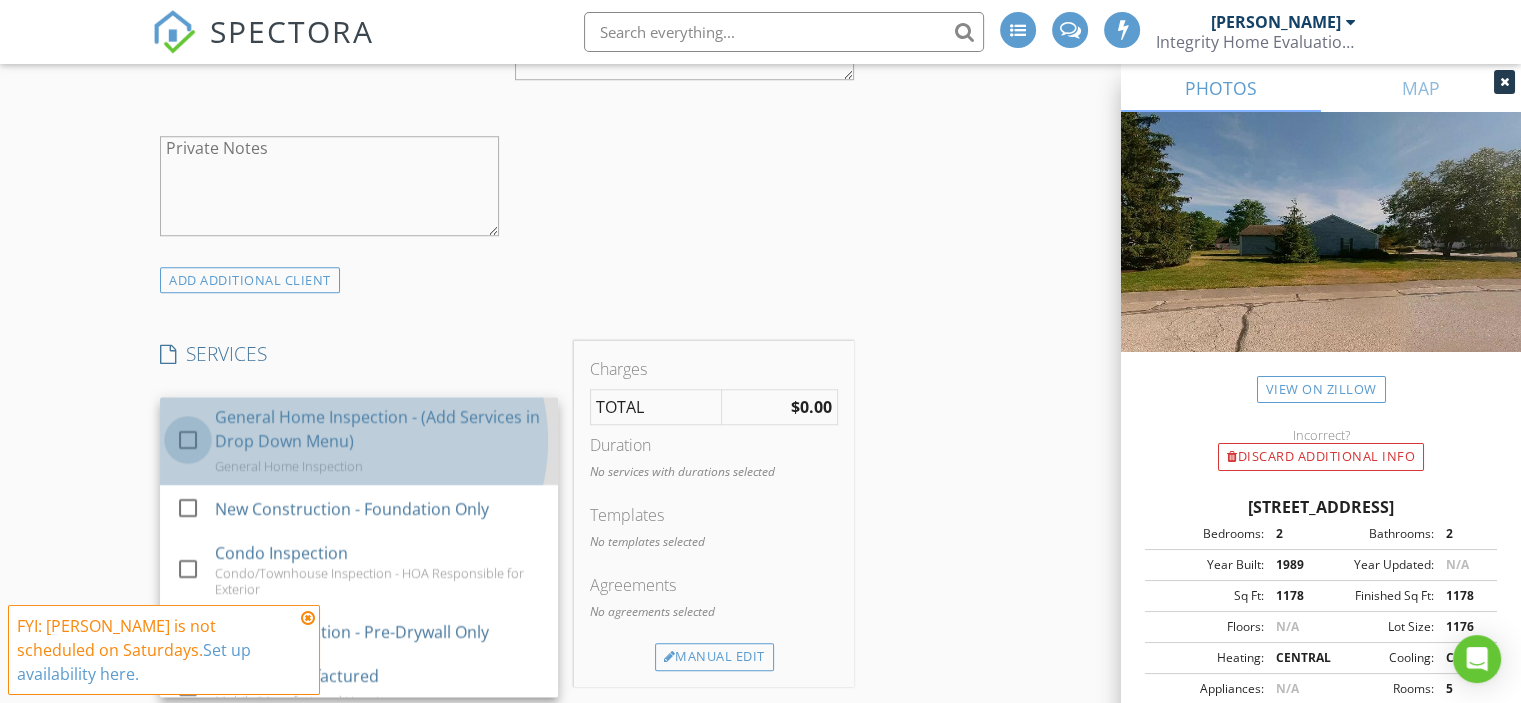 click at bounding box center [188, 440] 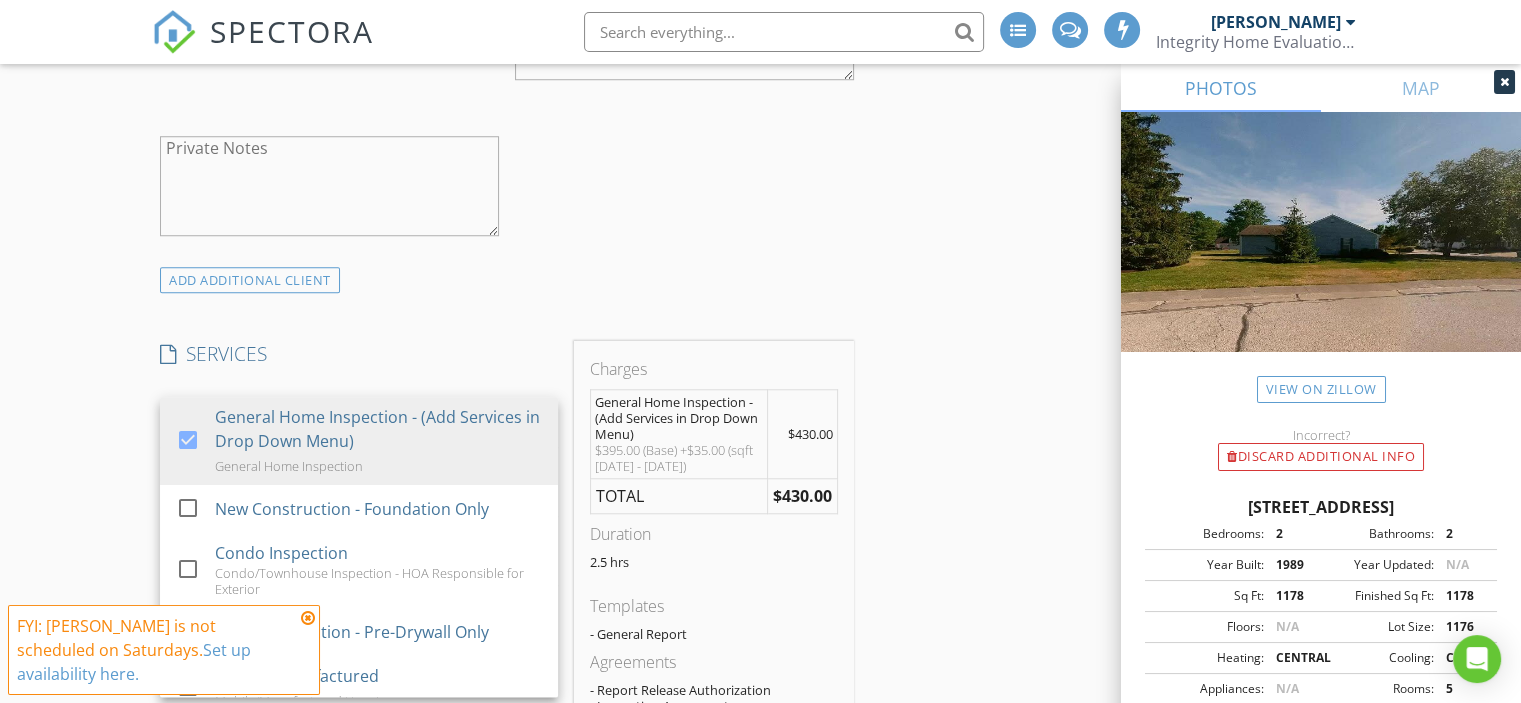 scroll, scrollTop: 1666, scrollLeft: 0, axis: vertical 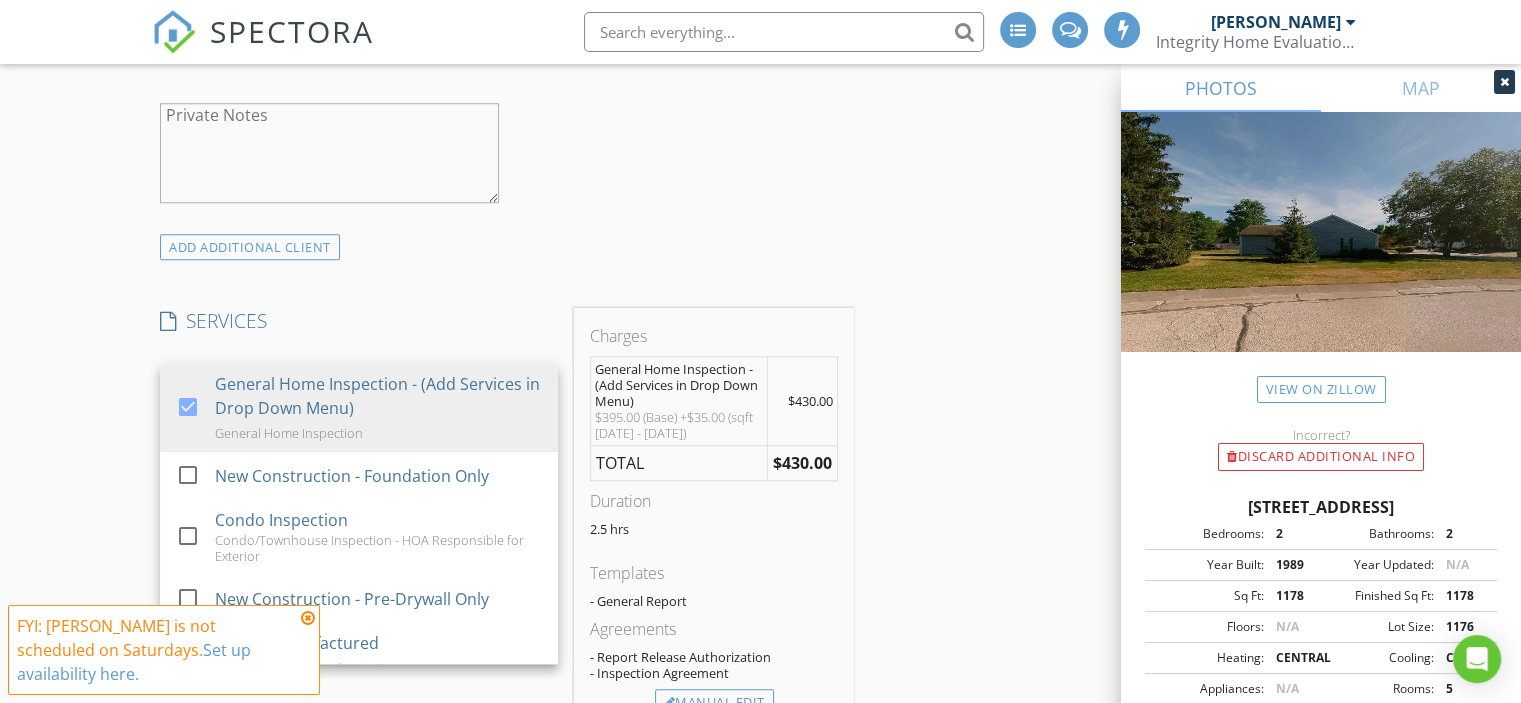 click on "INSPECTOR(S)
check_box   David Christopher   PRIMARY   David Christopher arrow_drop_down   check_box_outline_blank David Christopher specifically requested
Date/Time
07/12/2025 12:00 AM
Location
Address Search       Address 2872 Tinkers Ln   Unit   City Twinsburg   State OH   Zip 44087   County Summit     Square Feet 1178   Year Built 1989   Foundation Slab arrow_drop_down     David Christopher     6.5 miles     (11 minutes)
client
check_box Enable Client CC email for this inspection   Client Search     check_box_outline_blank Client is a Company/Organization     First Name Jan   Last Name Nyari   Email jansrocky18@gmail.com   CC Email   Phone 440-821-1811   Address   City   State   Zip     Tags         Notes   Private Notes
ADD ADDITIONAL client
SERVICES
check_box" at bounding box center [760, 730] 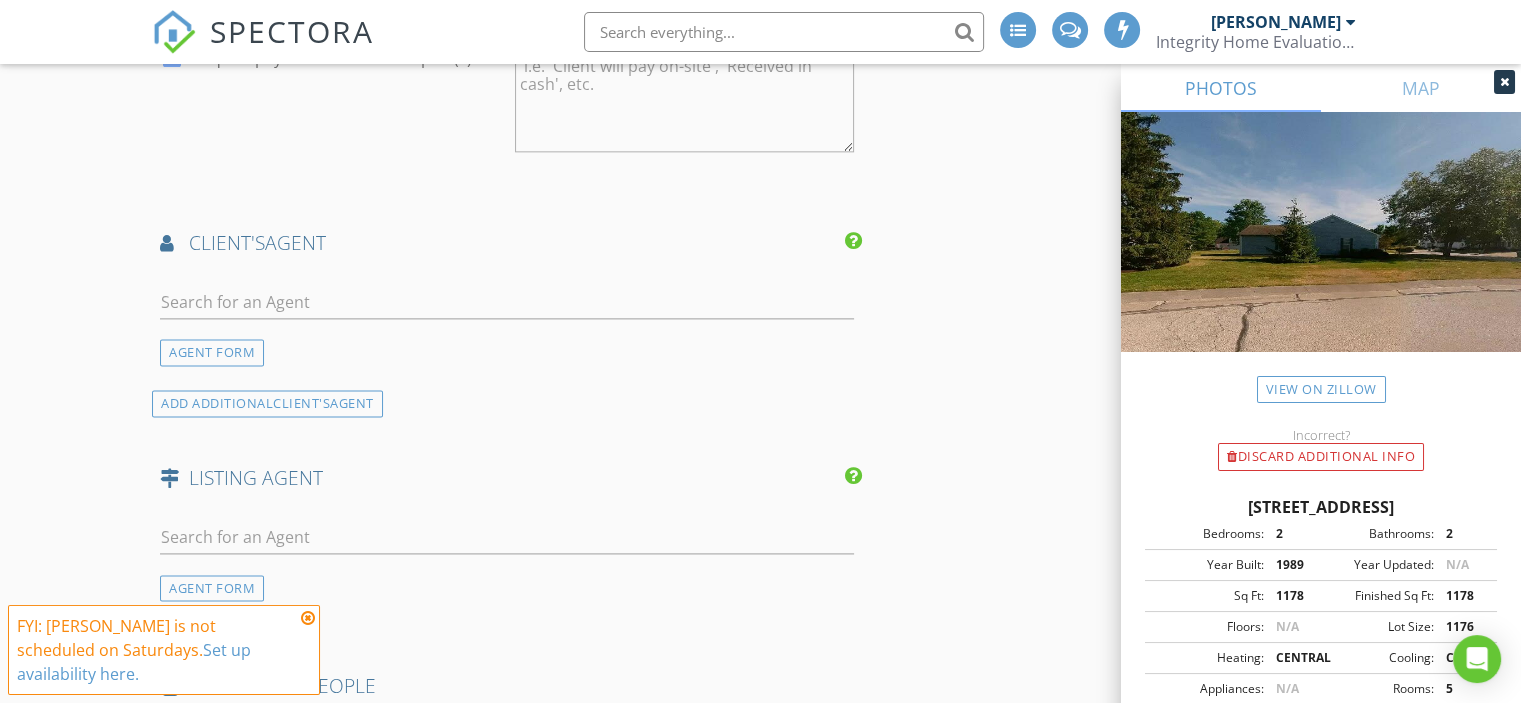 scroll, scrollTop: 2633, scrollLeft: 0, axis: vertical 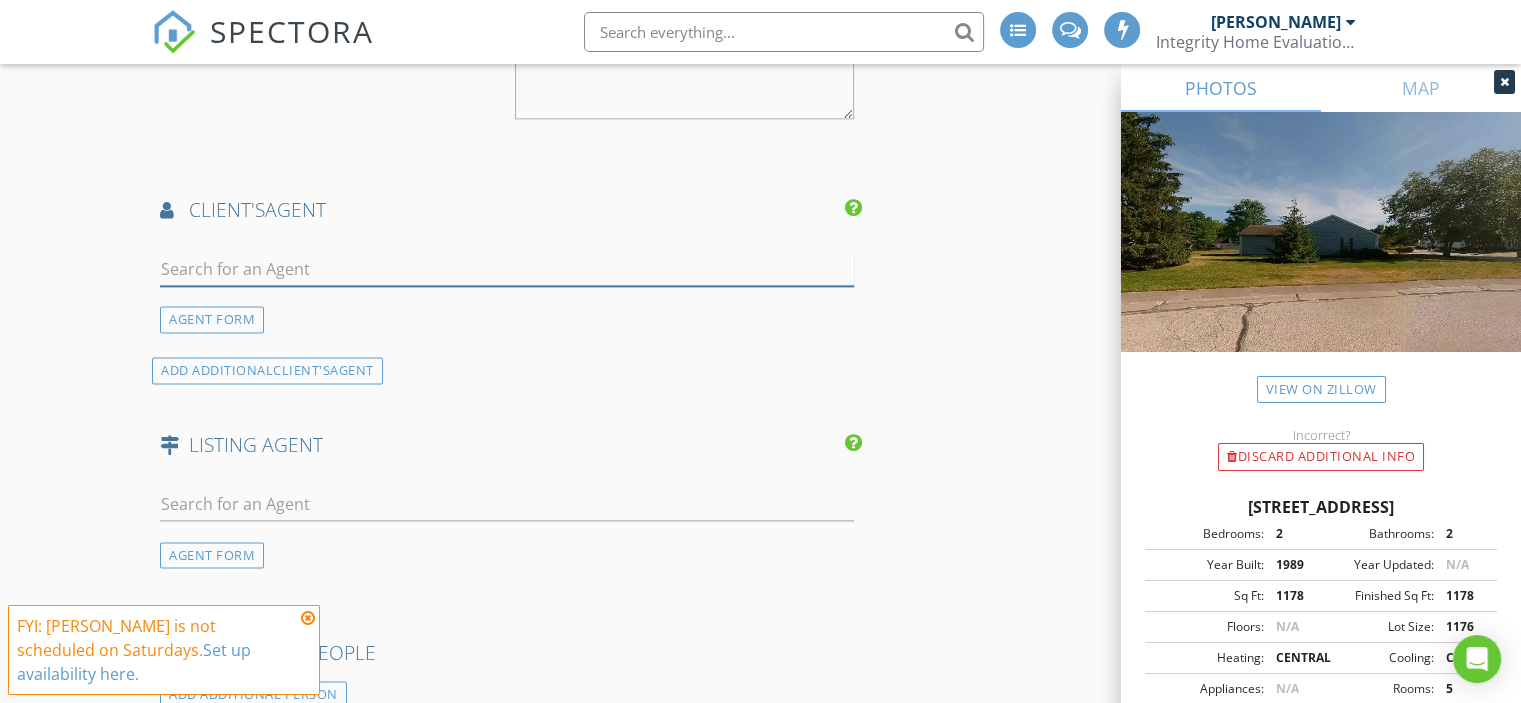 click at bounding box center [507, 269] 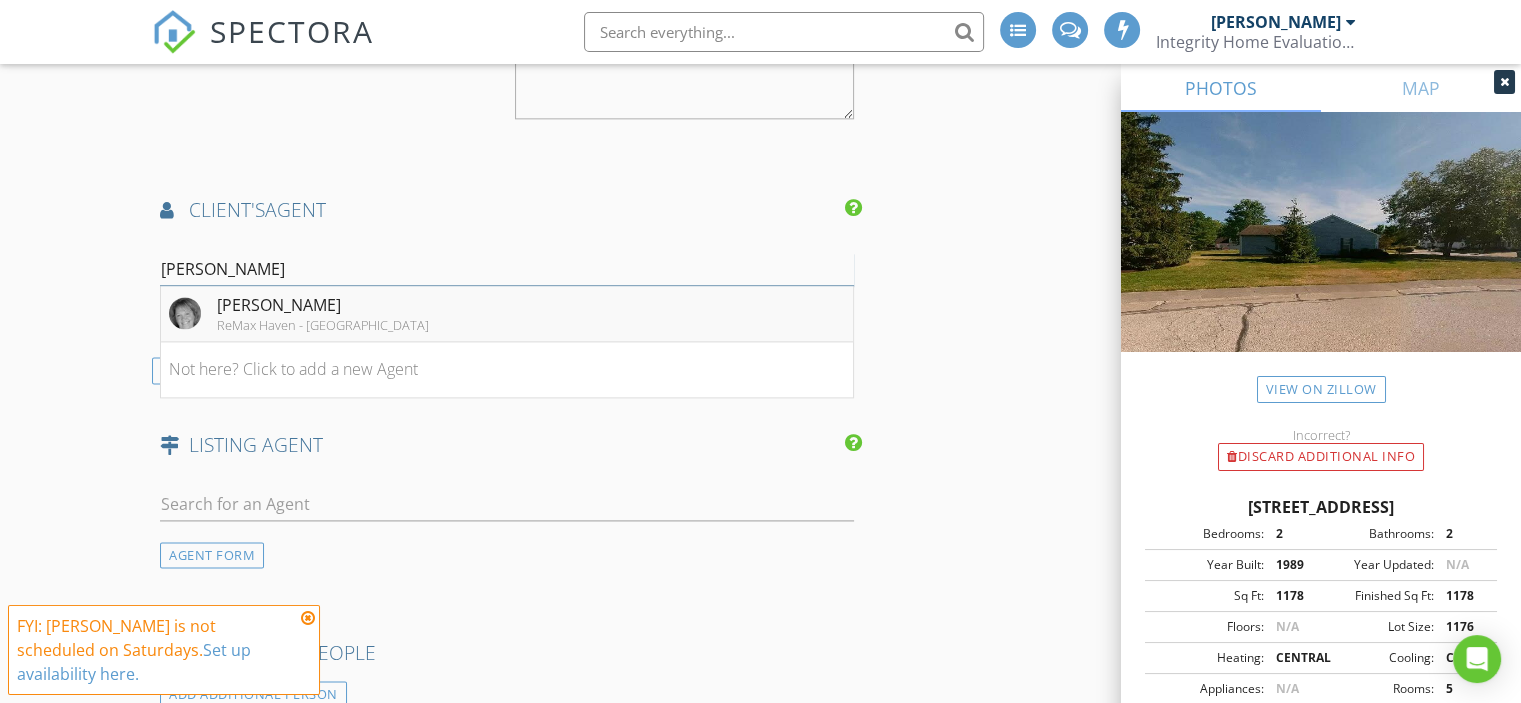 type on "barbara kach" 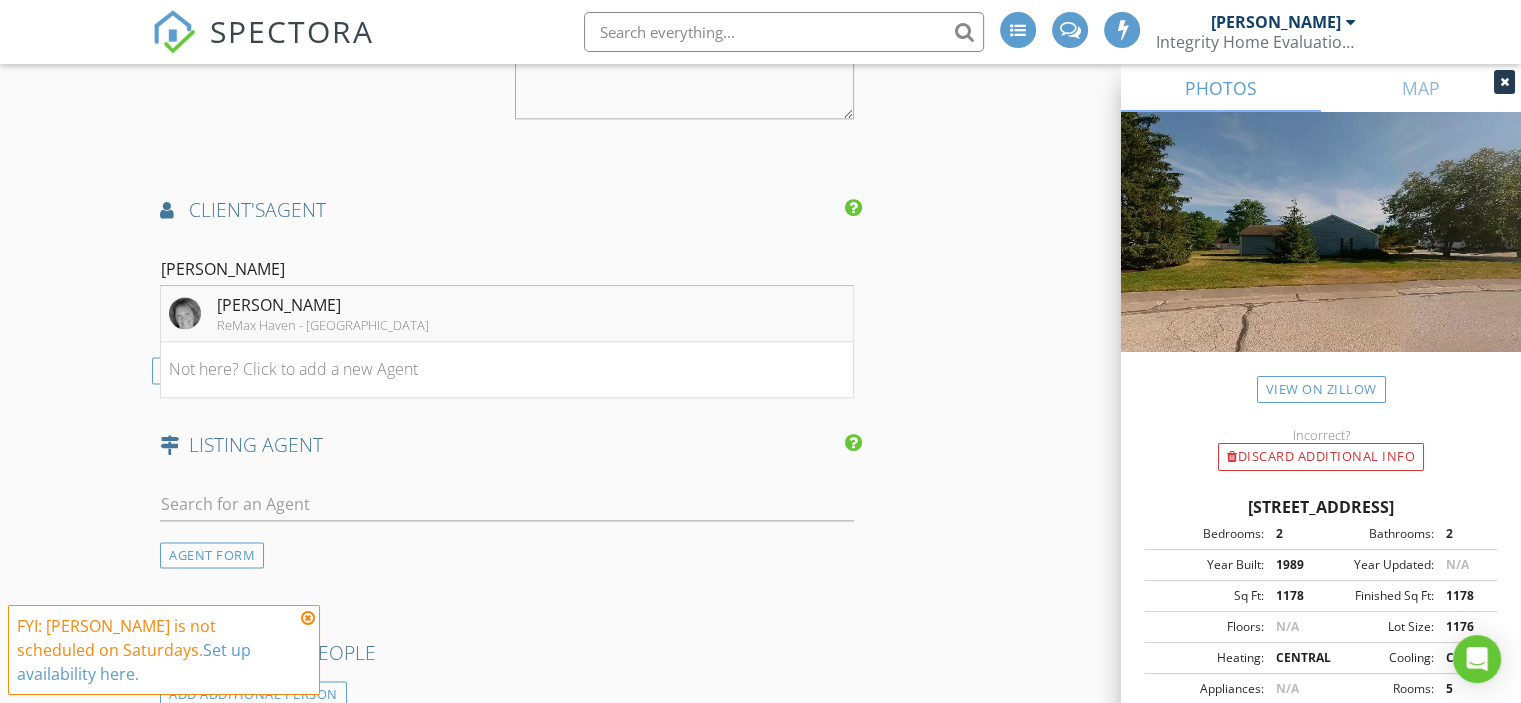 click on "ReMax Haven - [GEOGRAPHIC_DATA]" at bounding box center (323, 325) 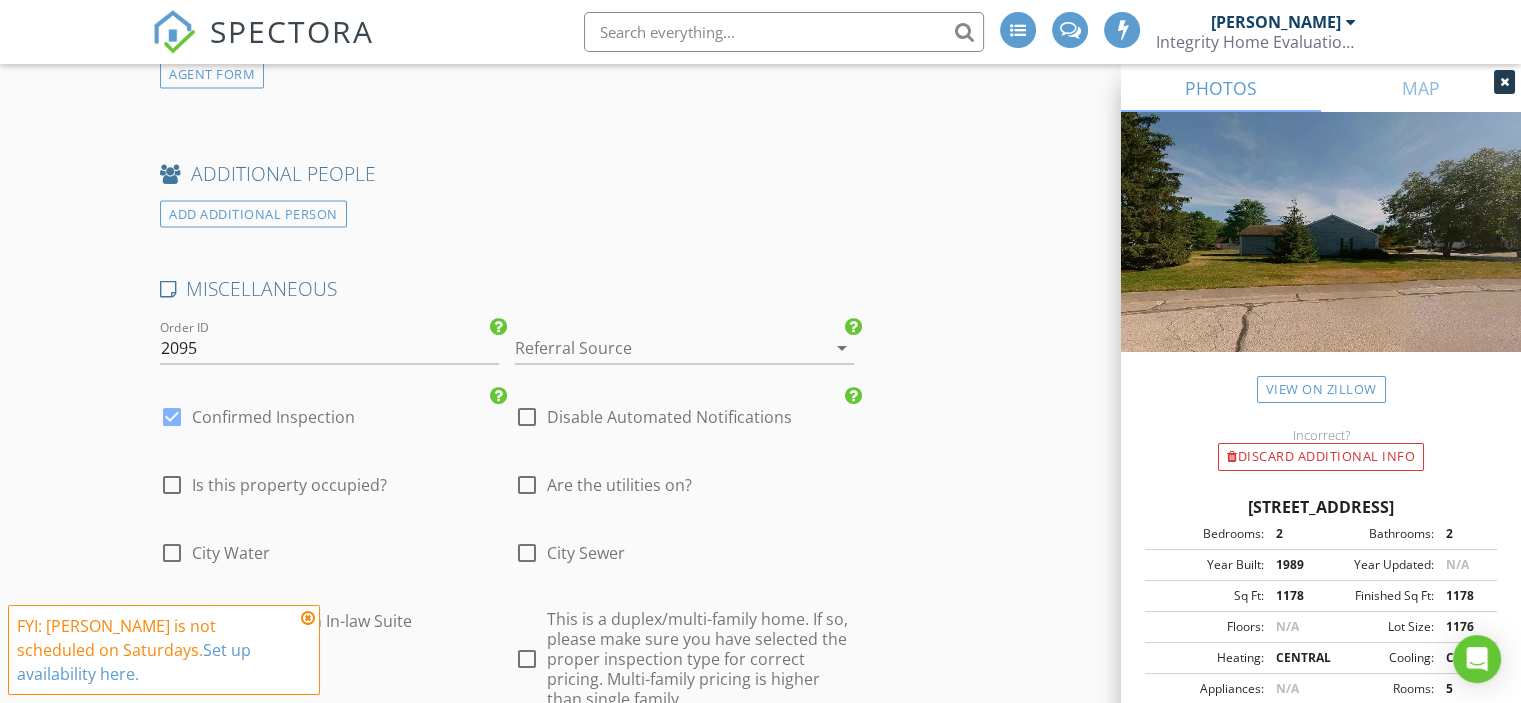 scroll, scrollTop: 3633, scrollLeft: 0, axis: vertical 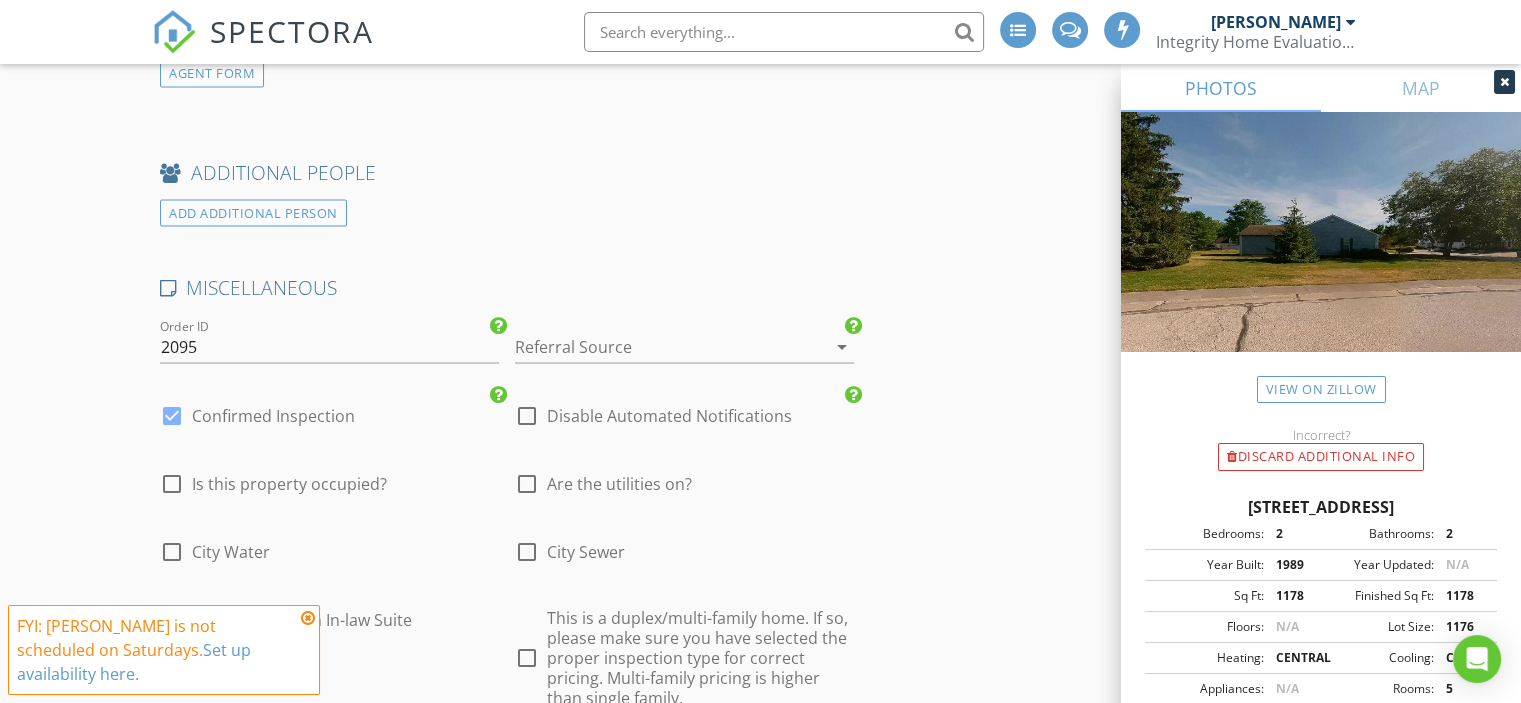 click on "Are the utilities on?" at bounding box center [619, 483] 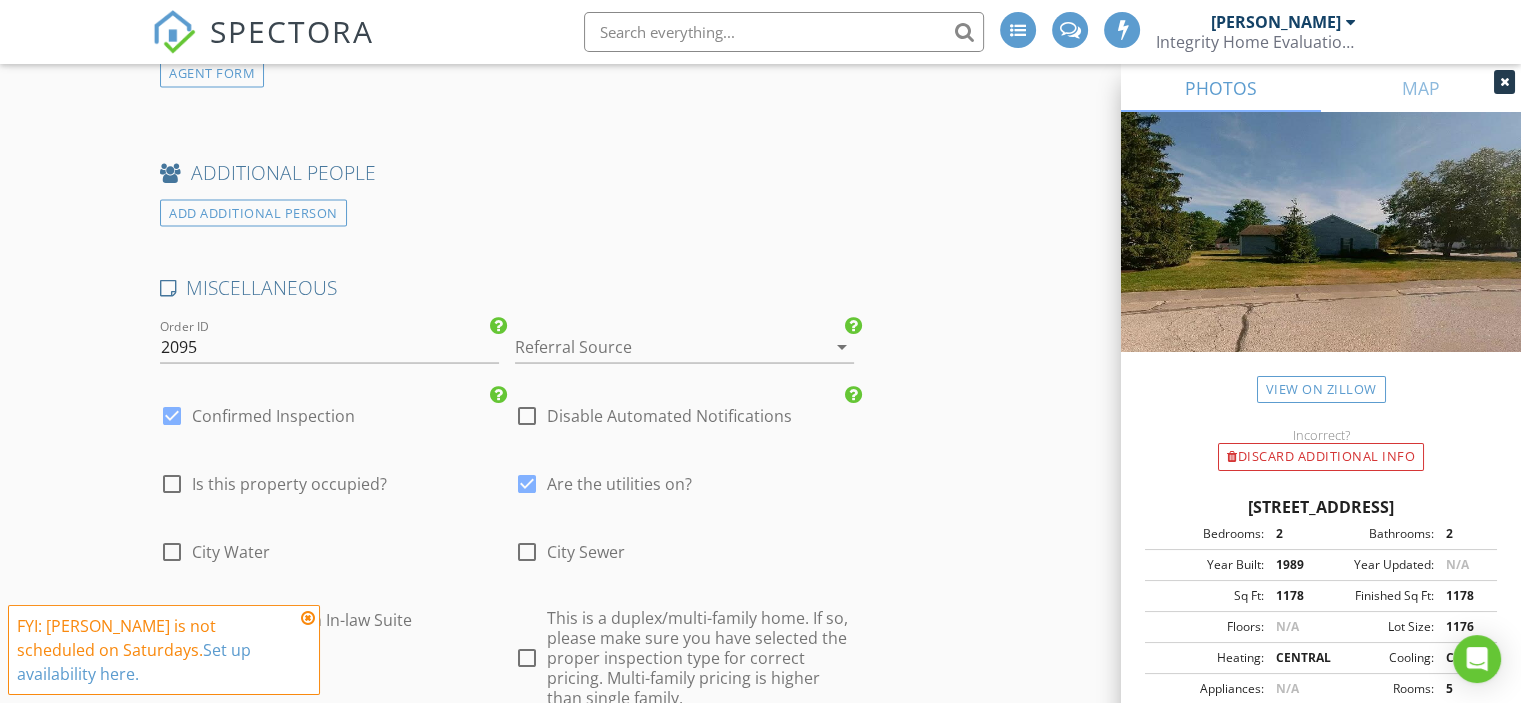 click on "City Water" at bounding box center [231, 551] 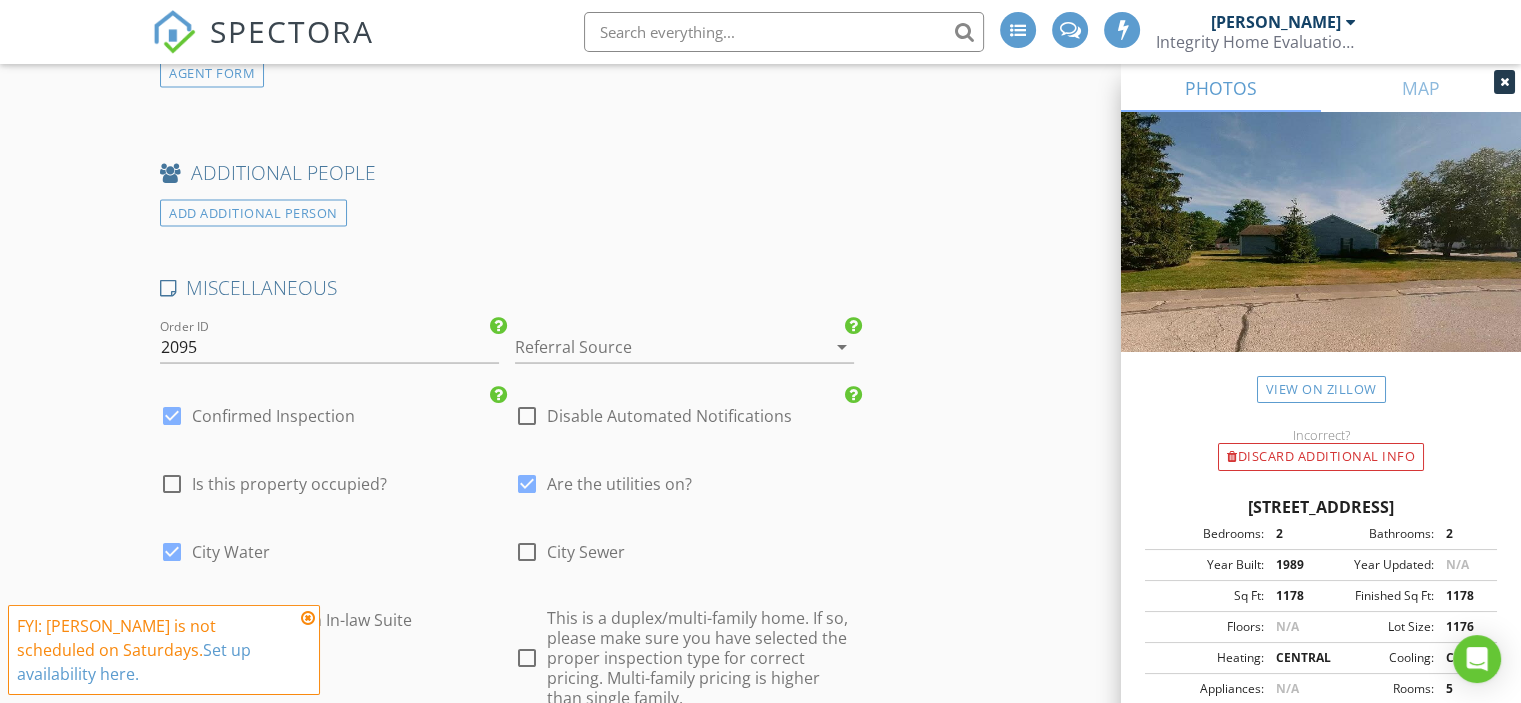 click on "City Sewer" at bounding box center (586, 551) 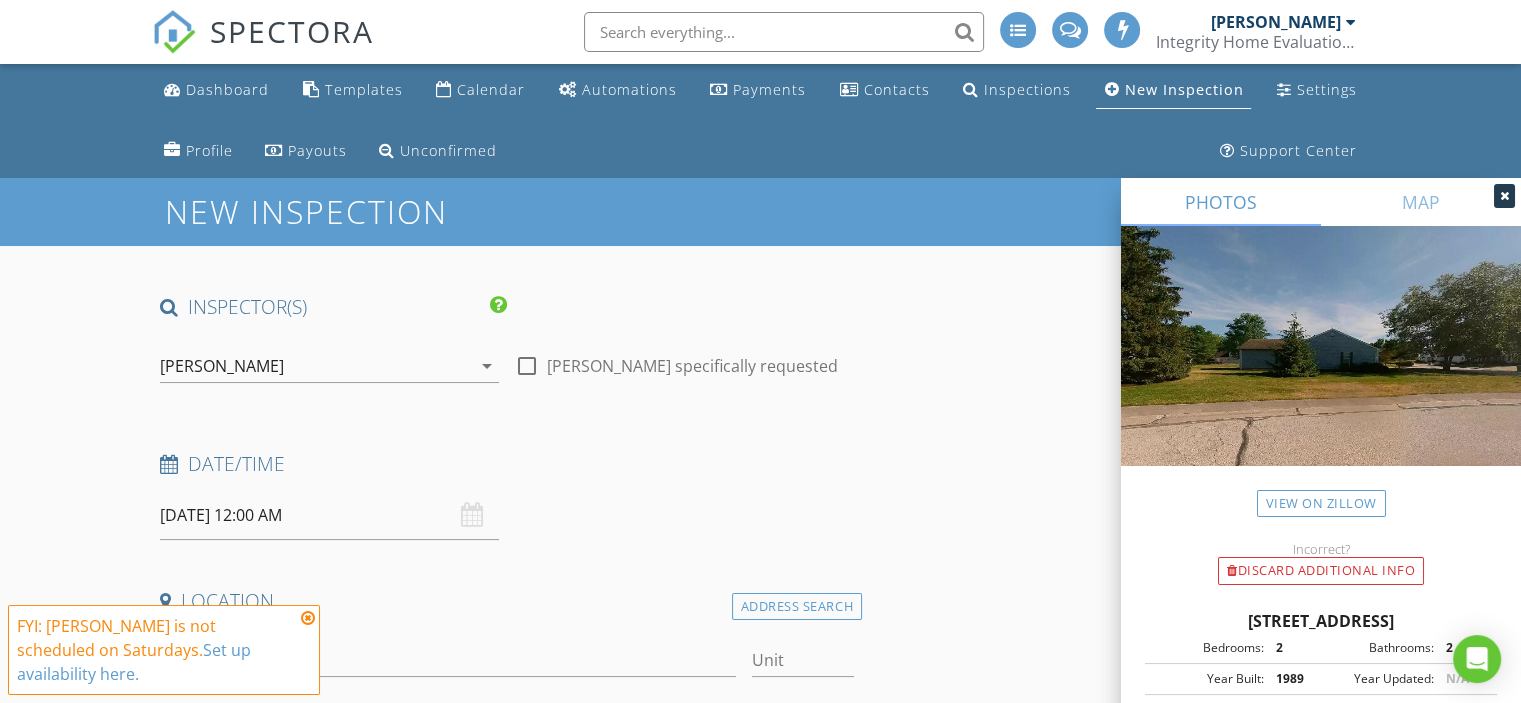 scroll, scrollTop: 0, scrollLeft: 0, axis: both 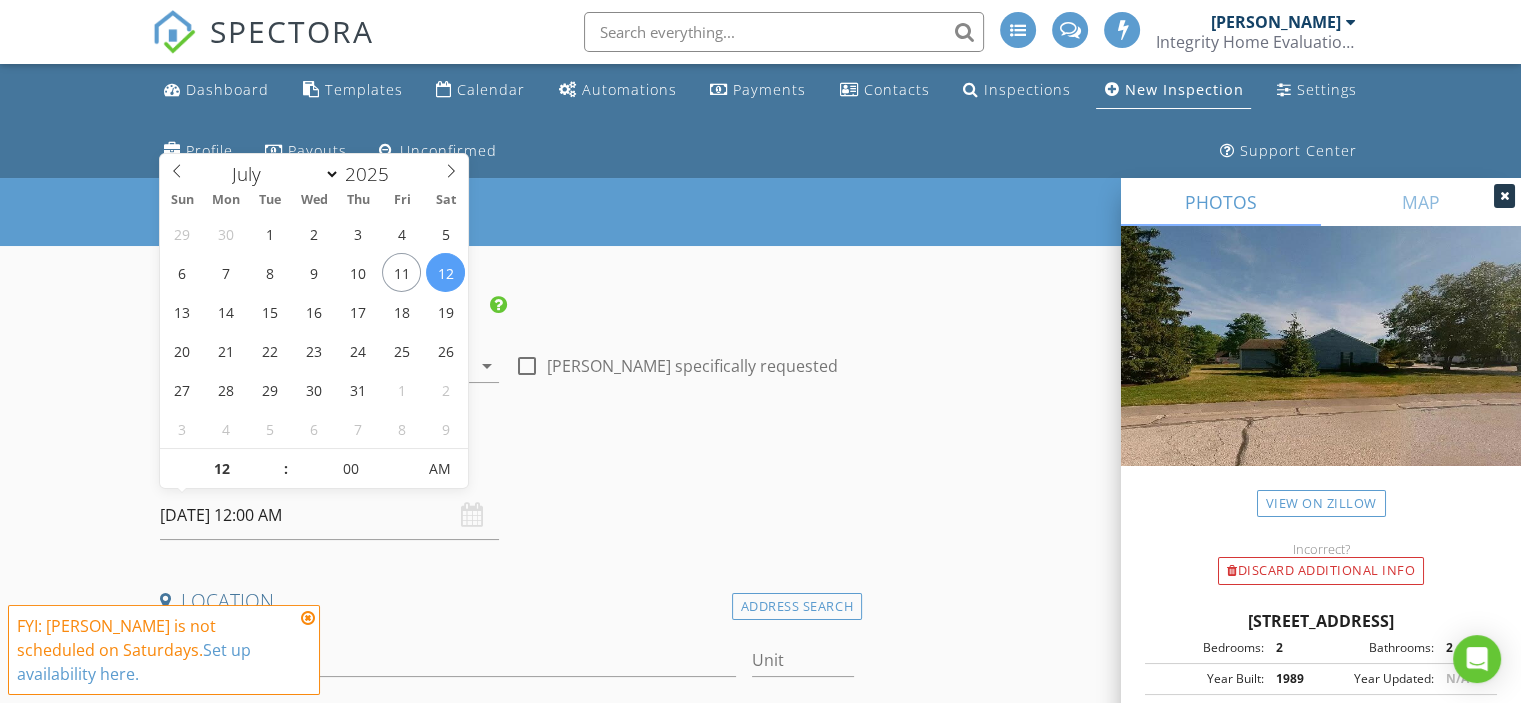 click on "07/12/2025 12:00 AM" at bounding box center (329, 515) 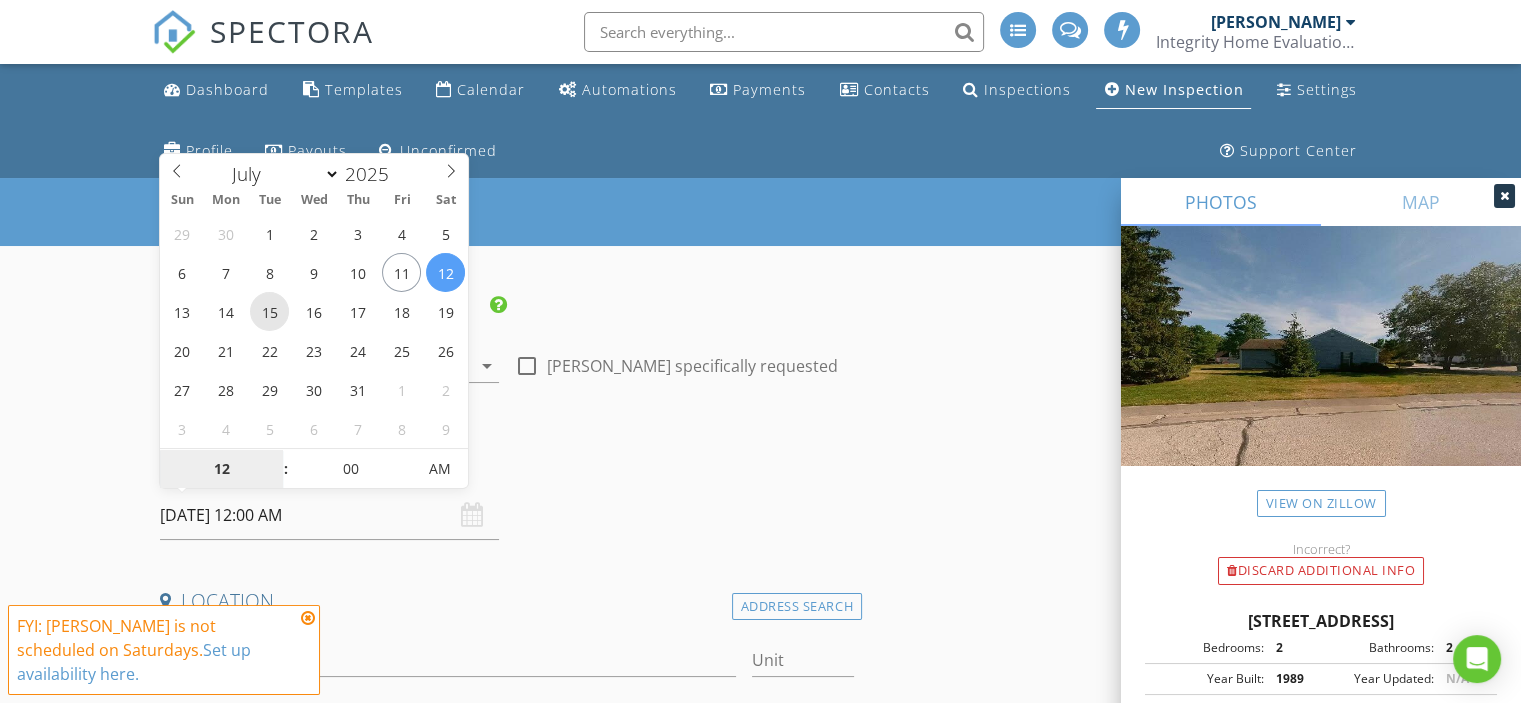 type on "07/15/2025 12:00 AM" 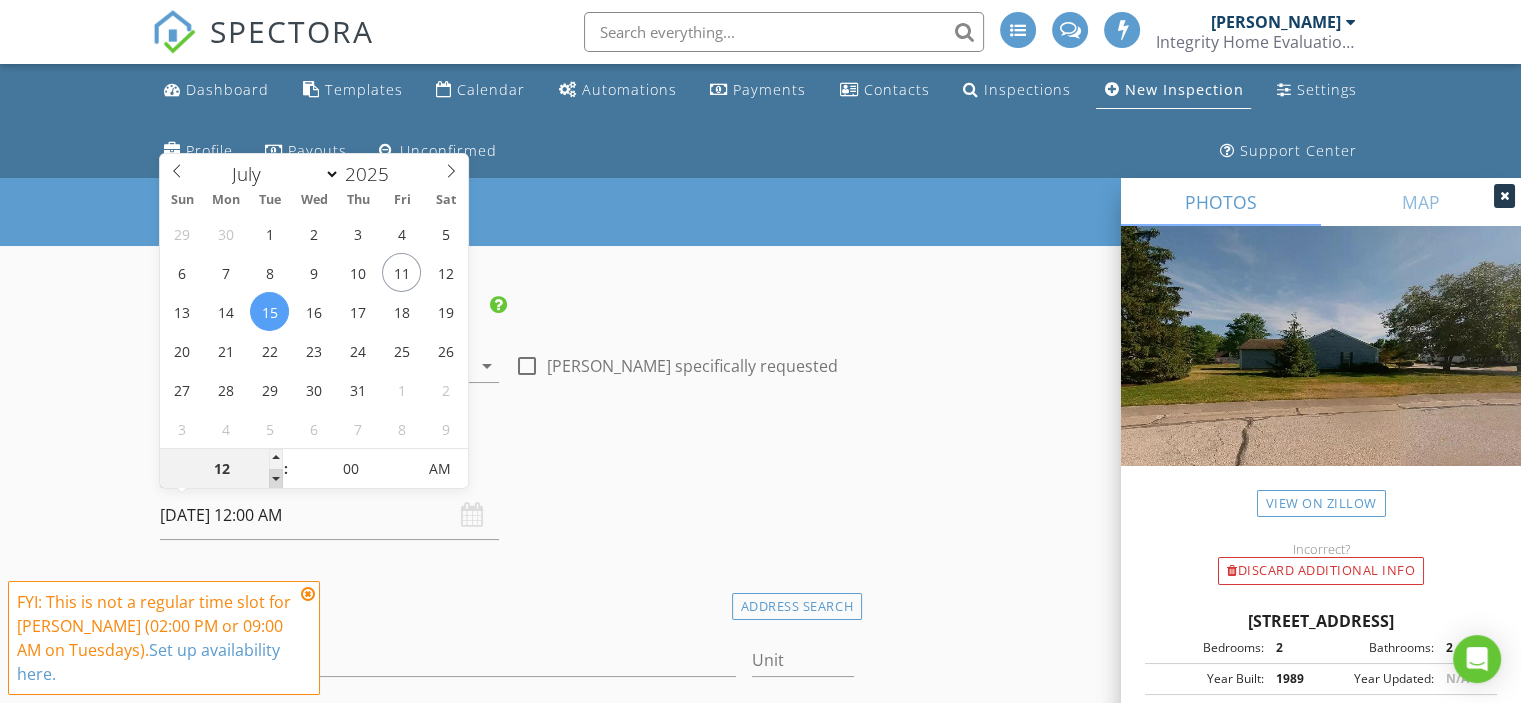 type on "11" 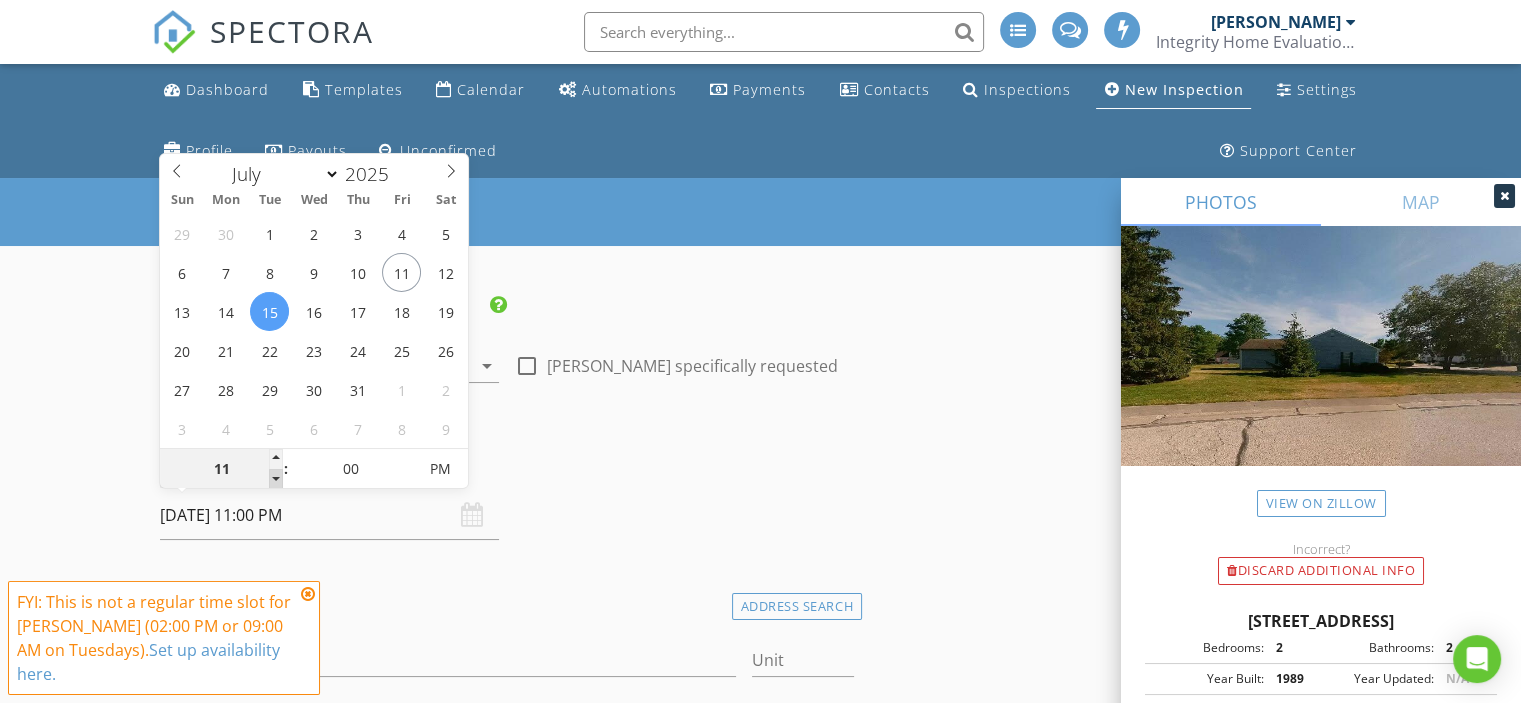 click at bounding box center [276, 479] 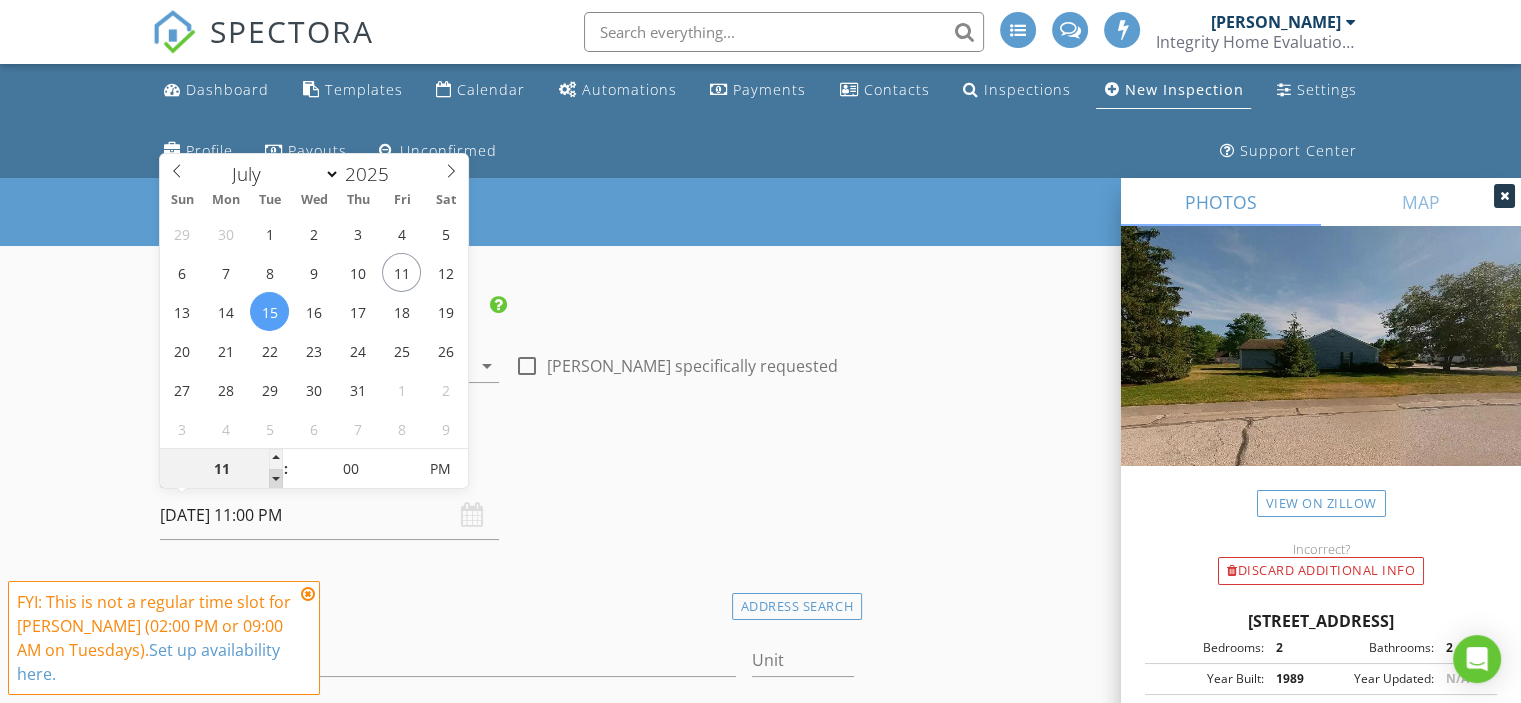 type on "10" 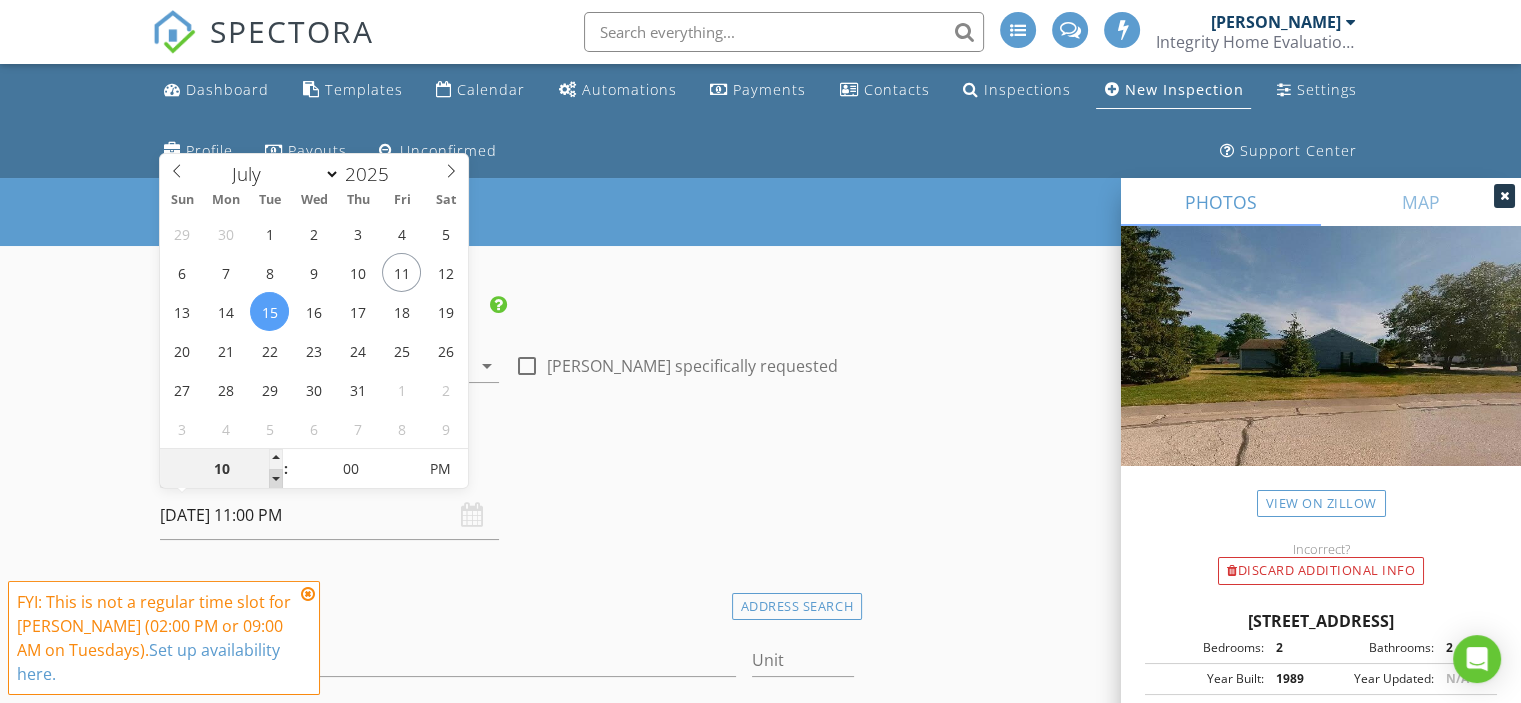 type on "07/15/2025 10:00 PM" 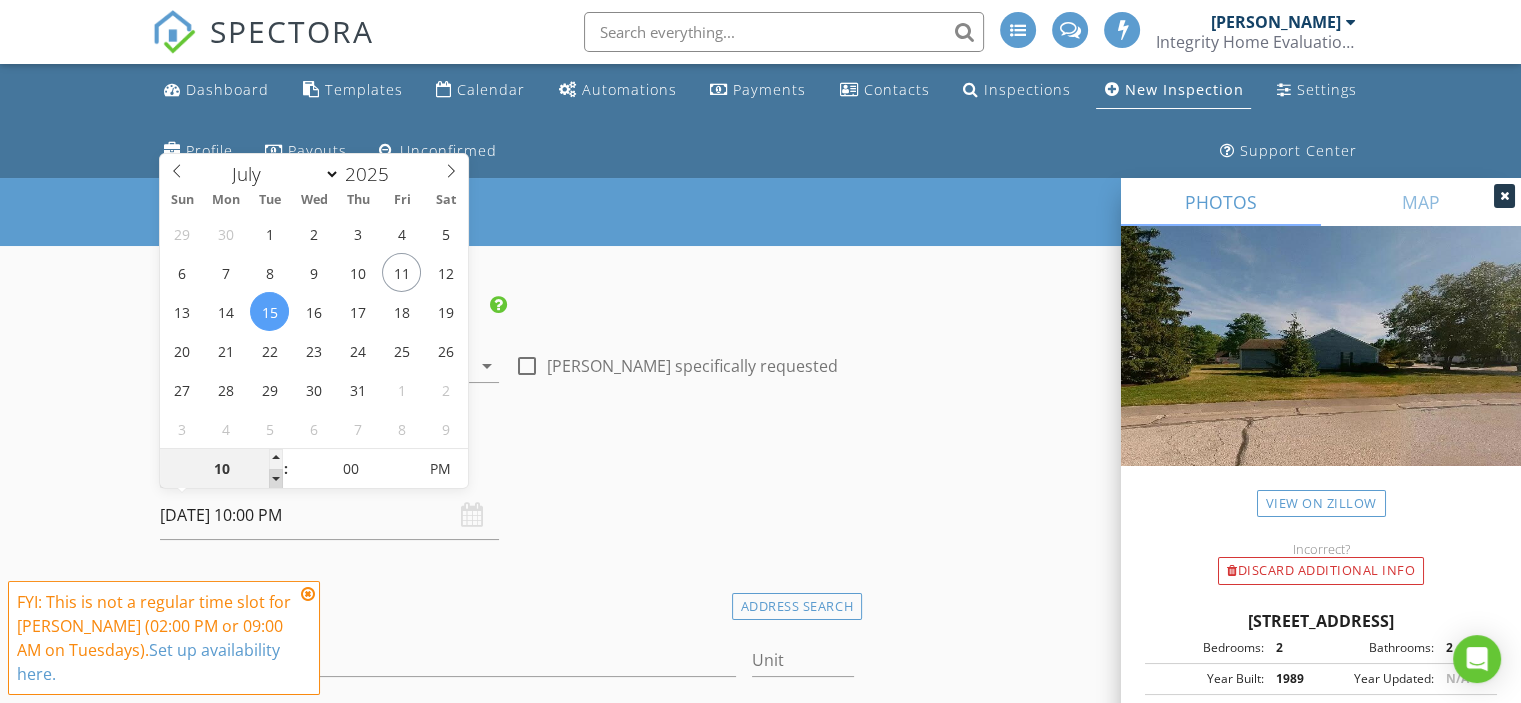 click at bounding box center (276, 479) 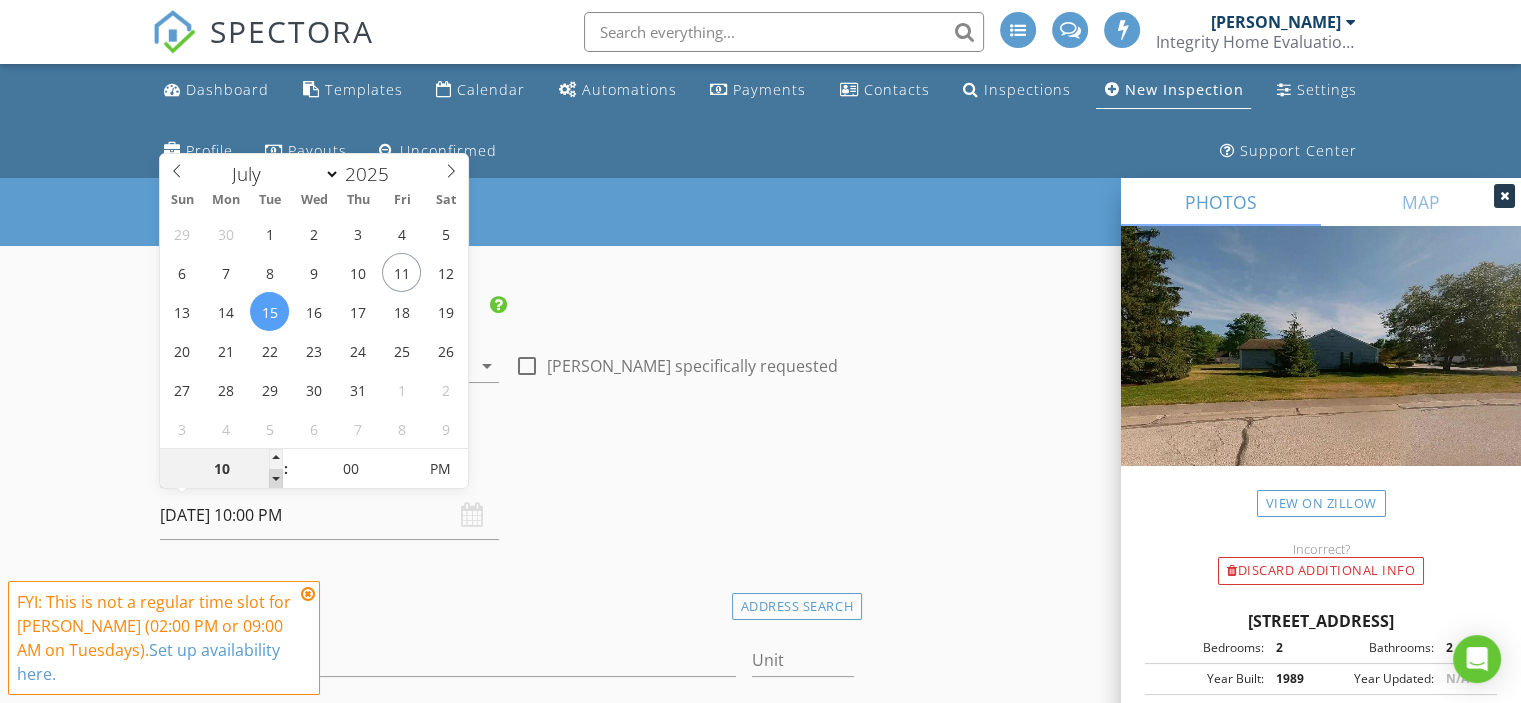 type on "09" 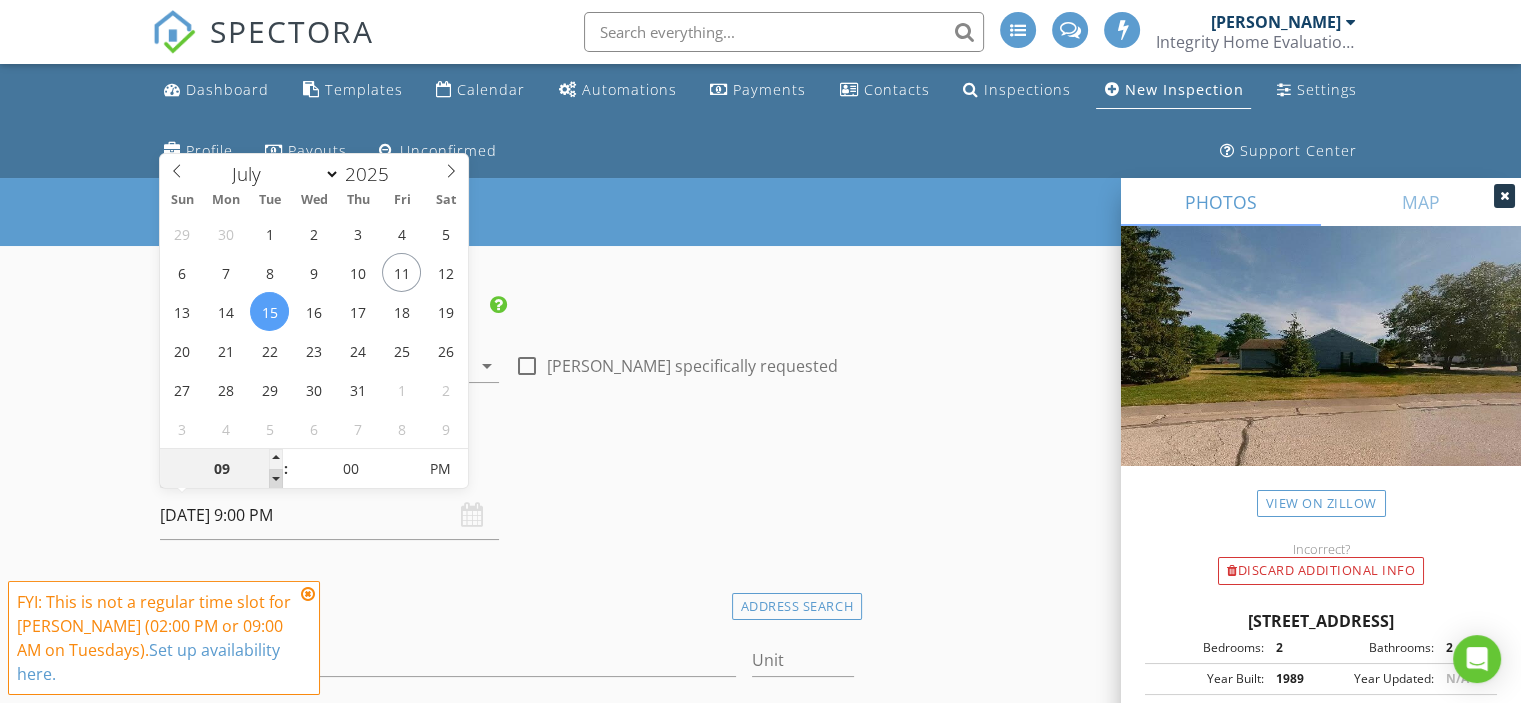 click at bounding box center [276, 479] 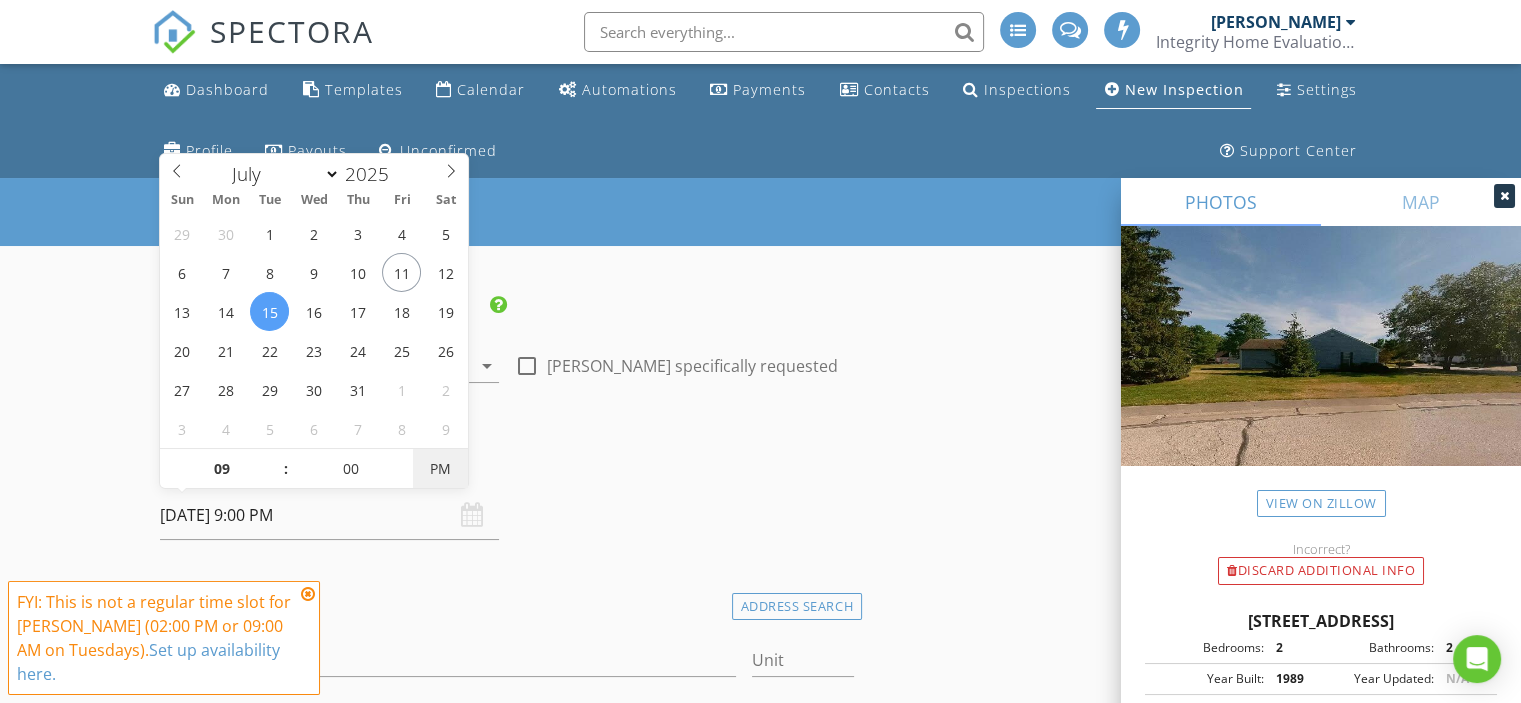 type on "07/15/2025 9:00 AM" 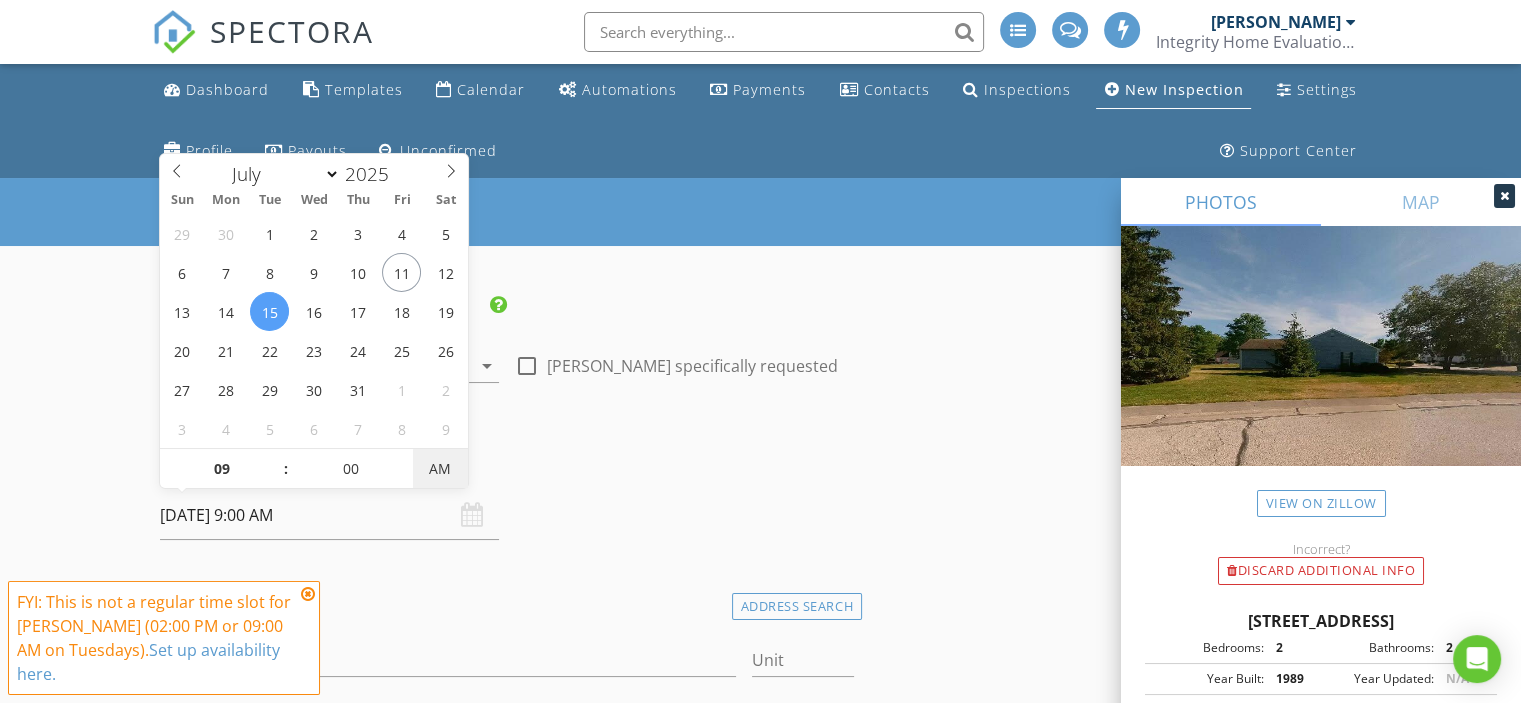 click on "AM" at bounding box center [440, 469] 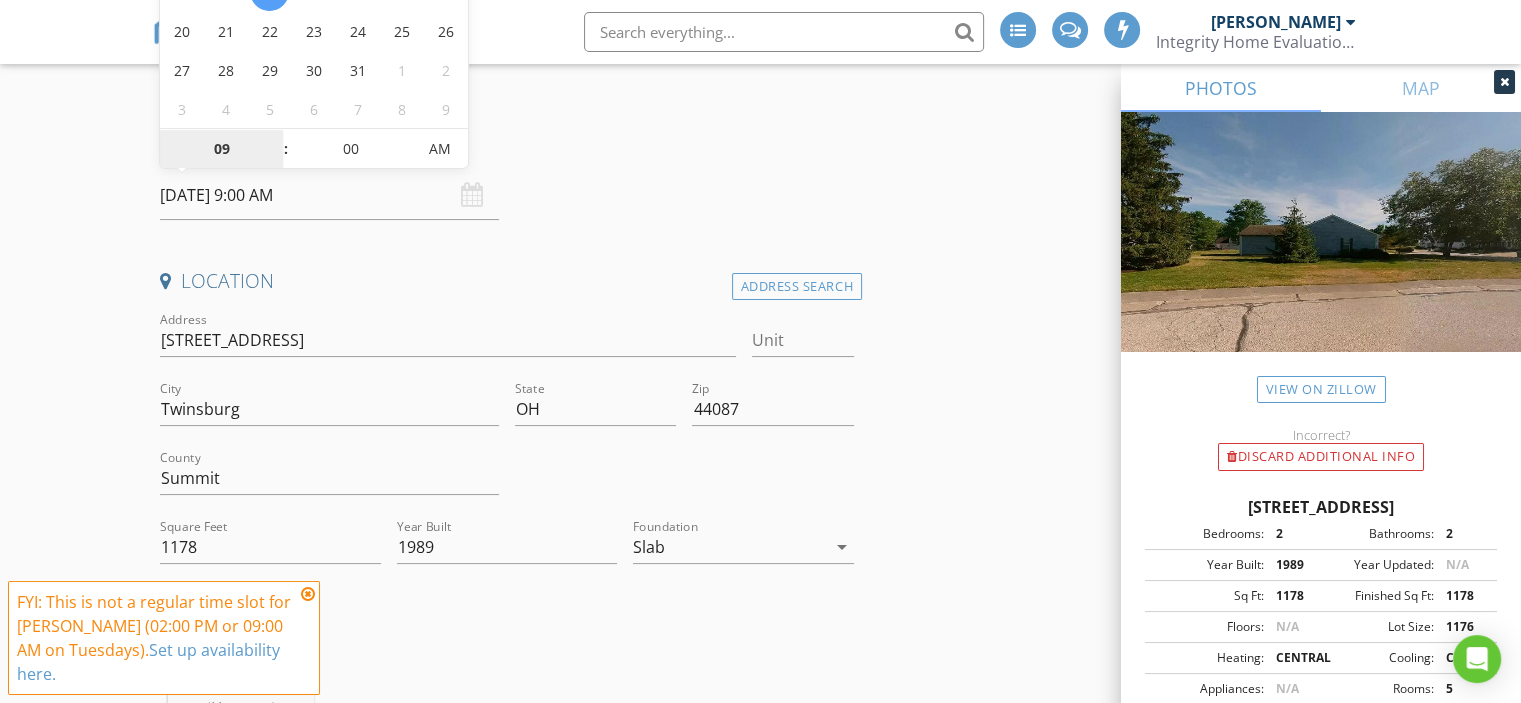 scroll, scrollTop: 333, scrollLeft: 0, axis: vertical 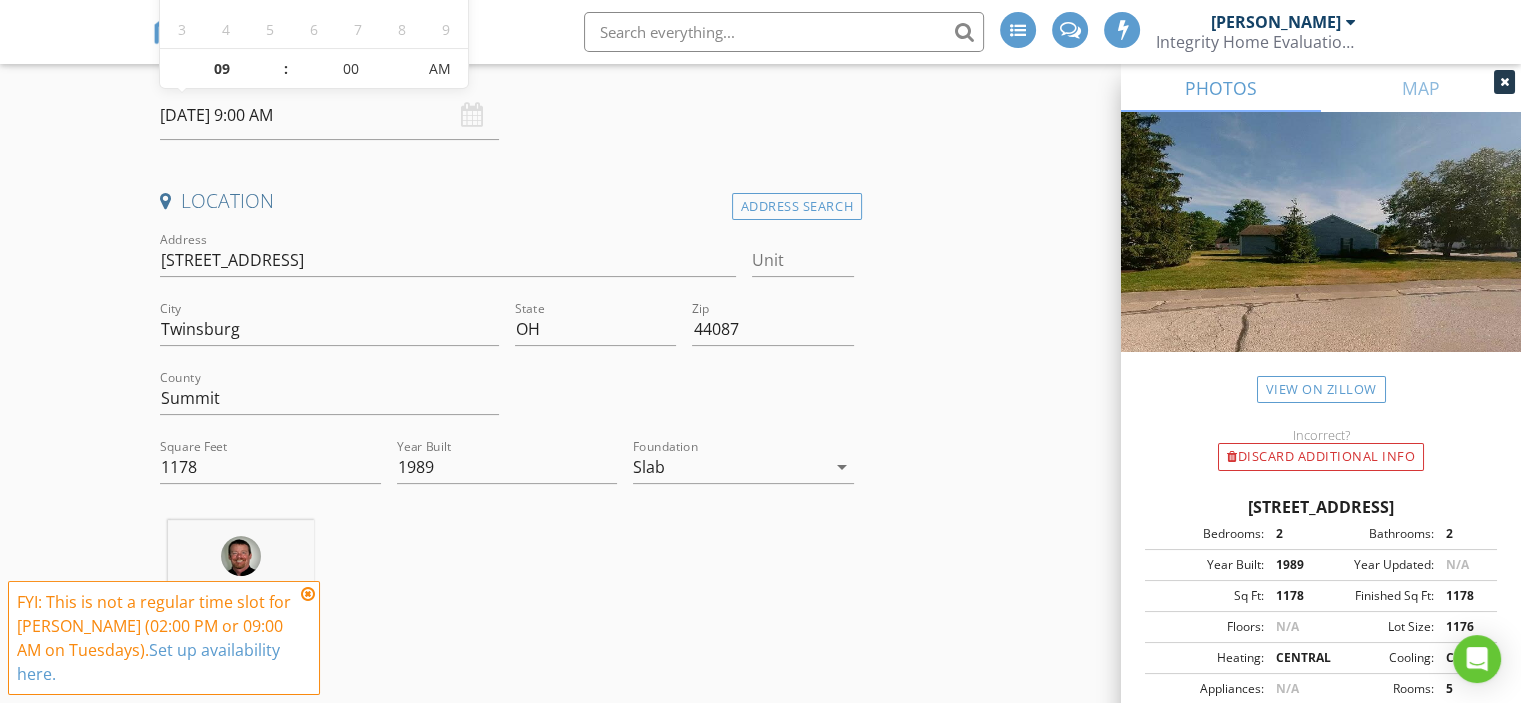 click at bounding box center (308, 594) 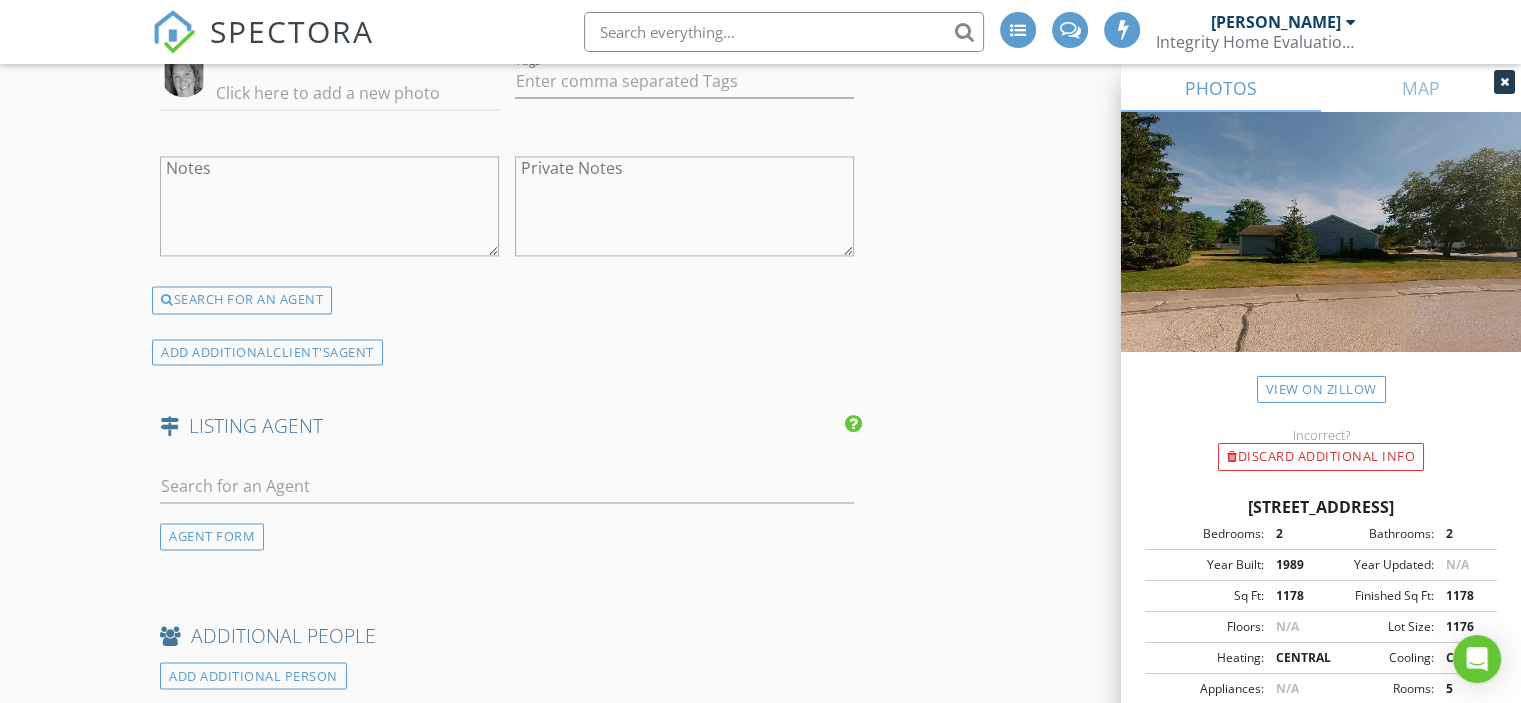 scroll, scrollTop: 3233, scrollLeft: 0, axis: vertical 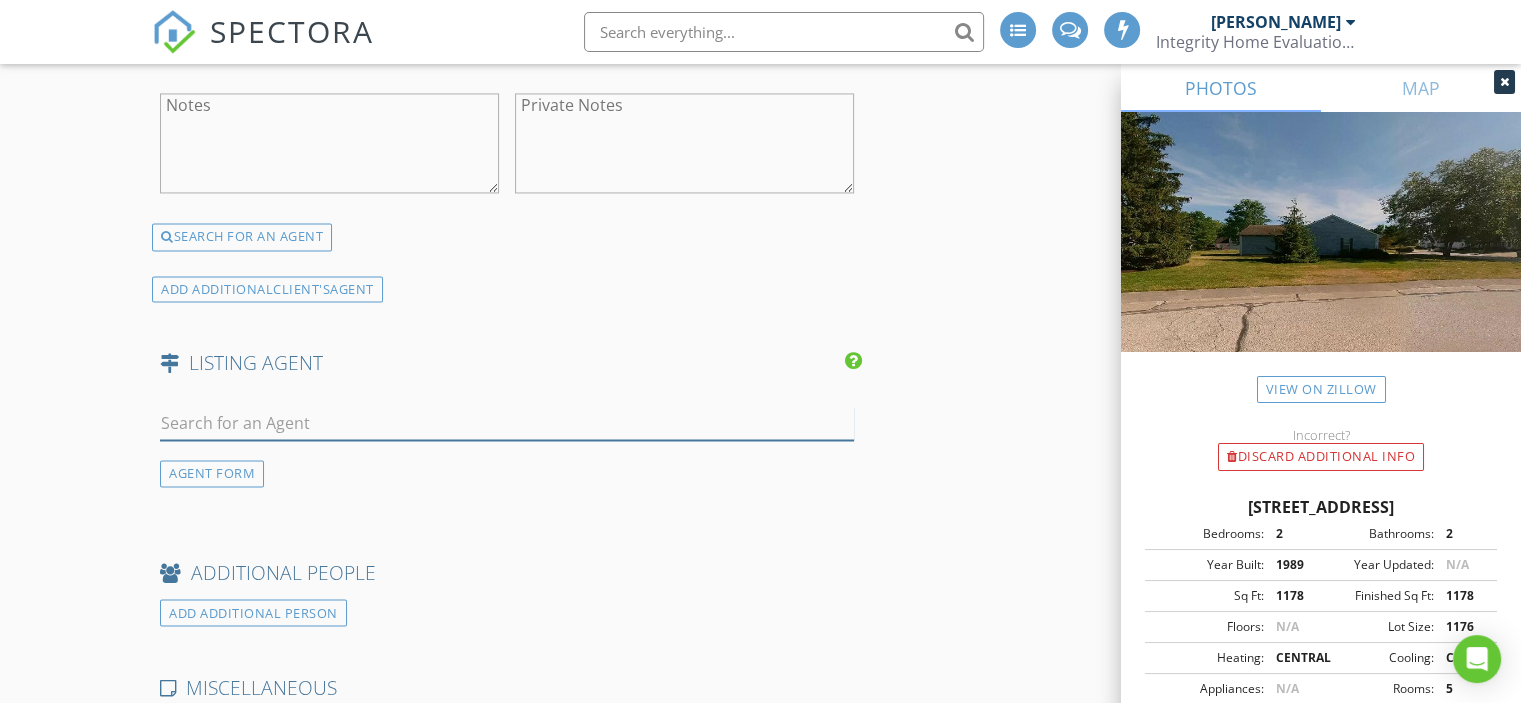 click at bounding box center (507, 423) 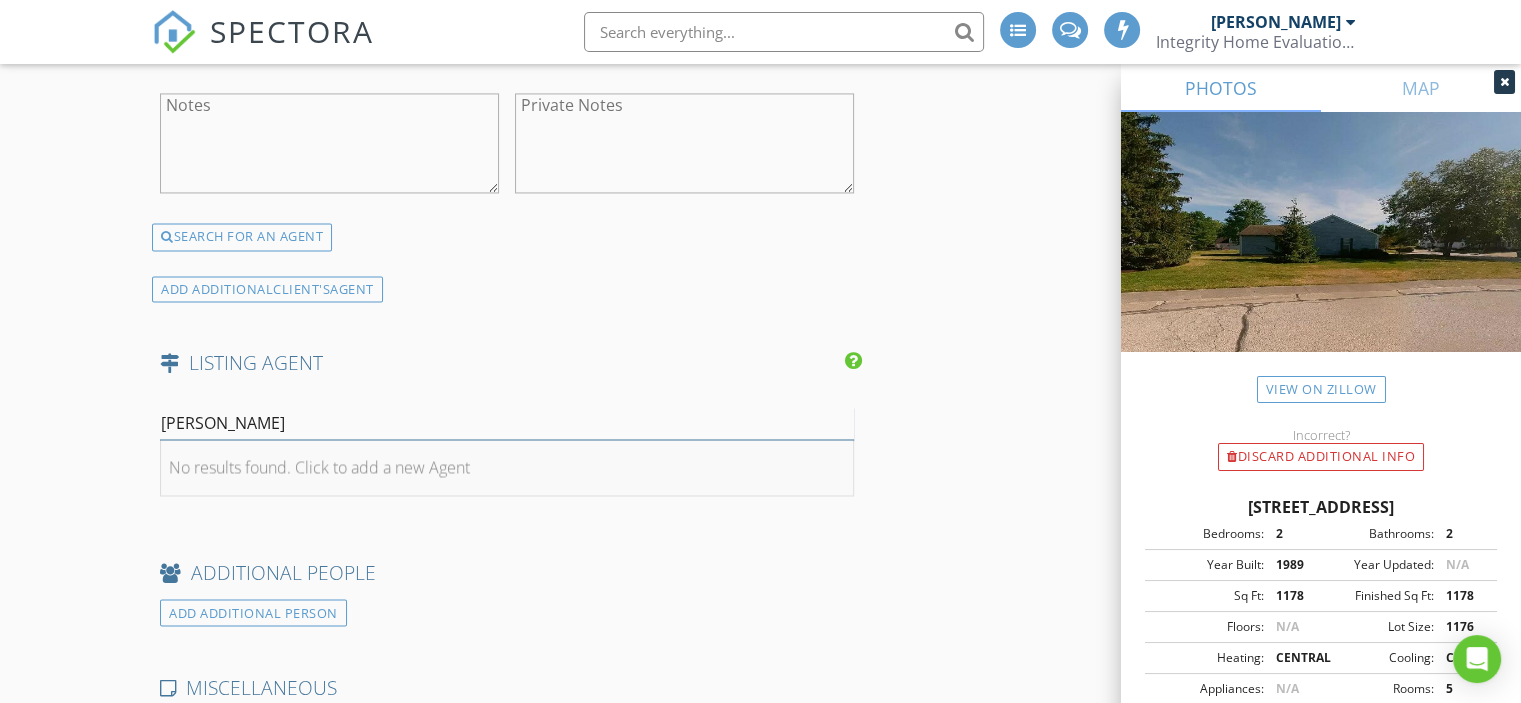 type on "bryan burke" 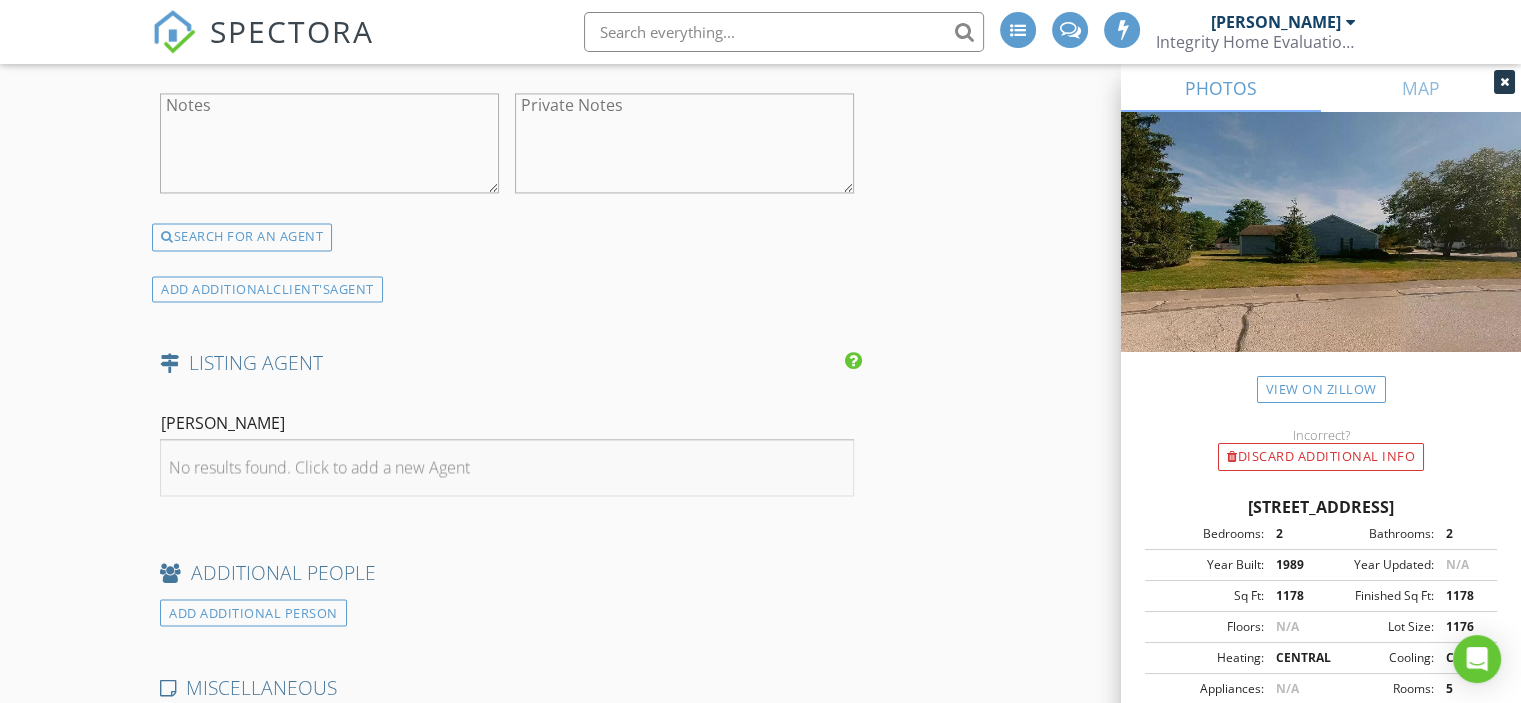 click on "No results found. Click to add a new Agent" at bounding box center (319, 467) 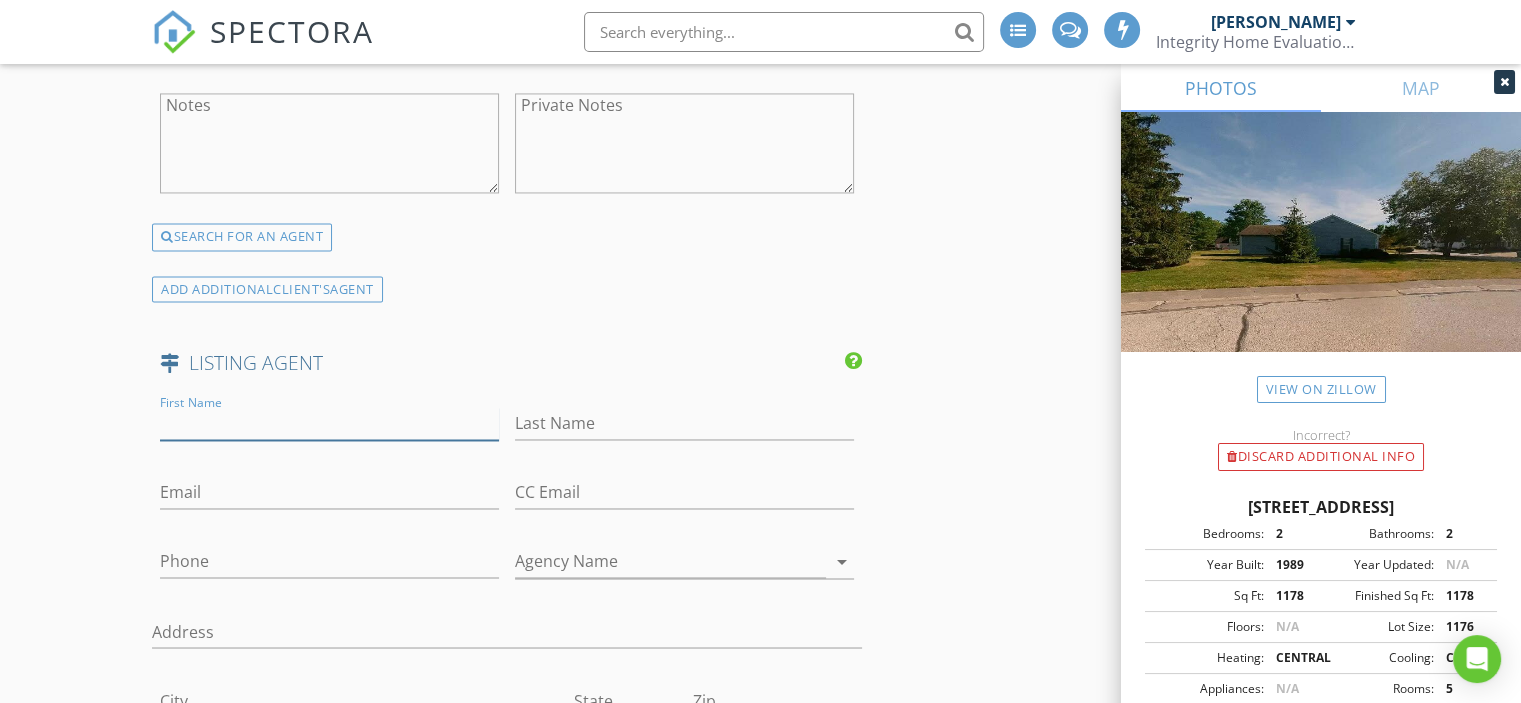click on "First Name" at bounding box center (329, 423) 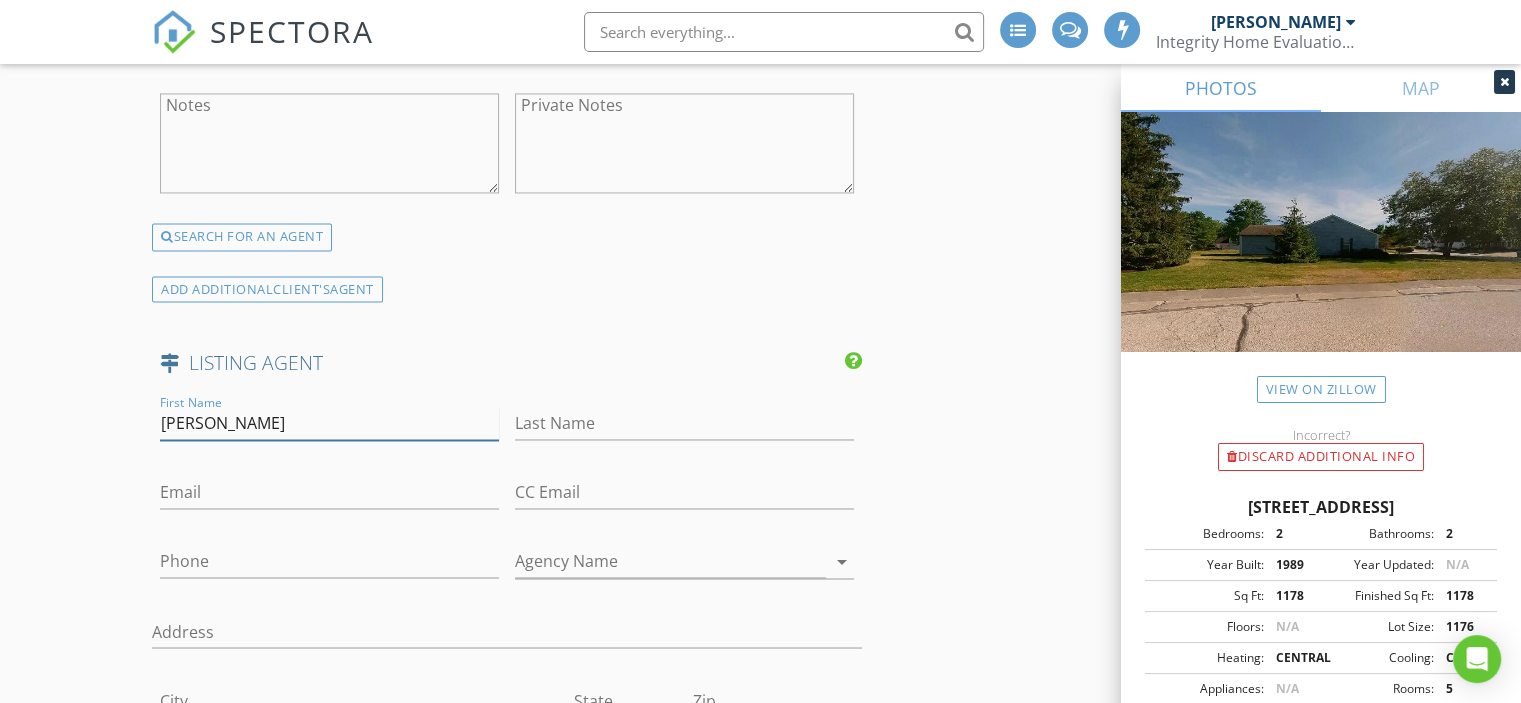 type on "Bryan" 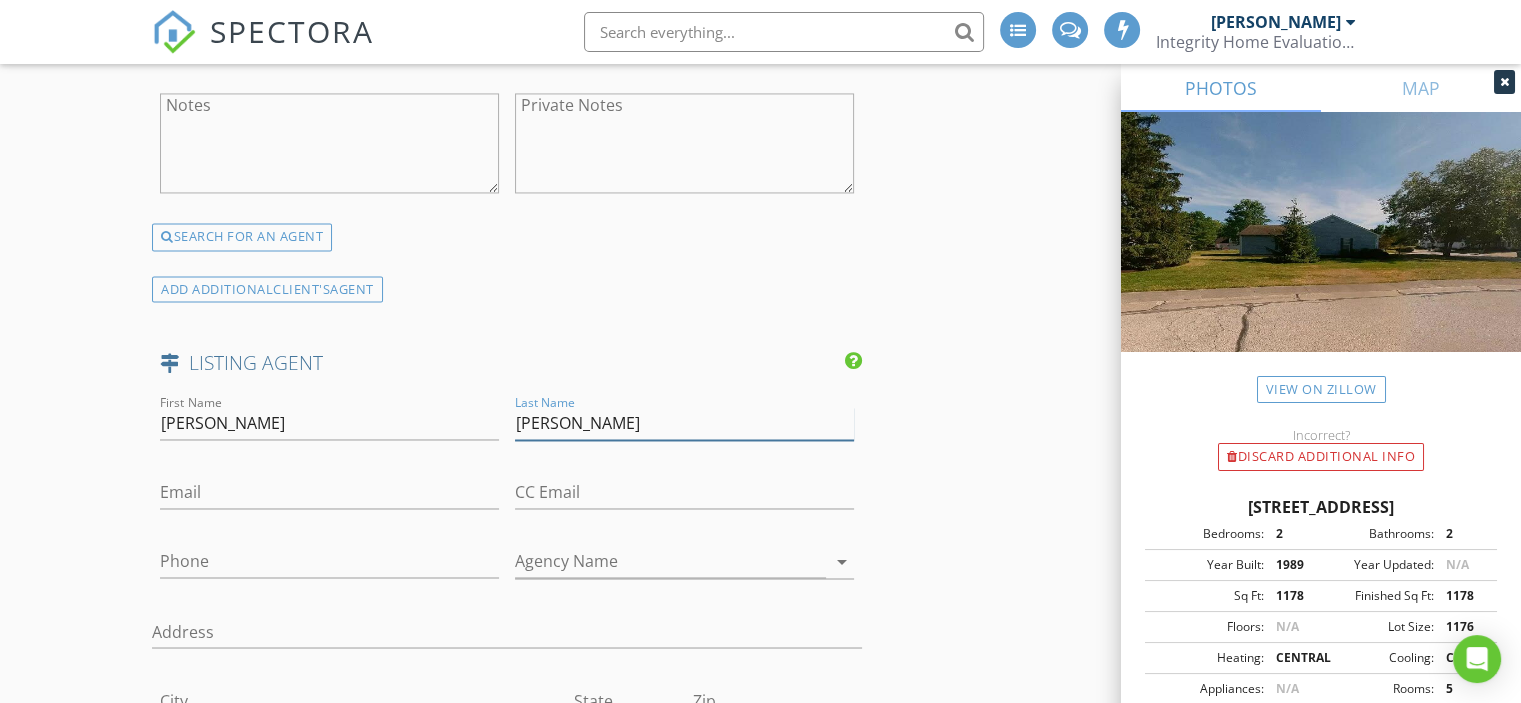 type on "Burke" 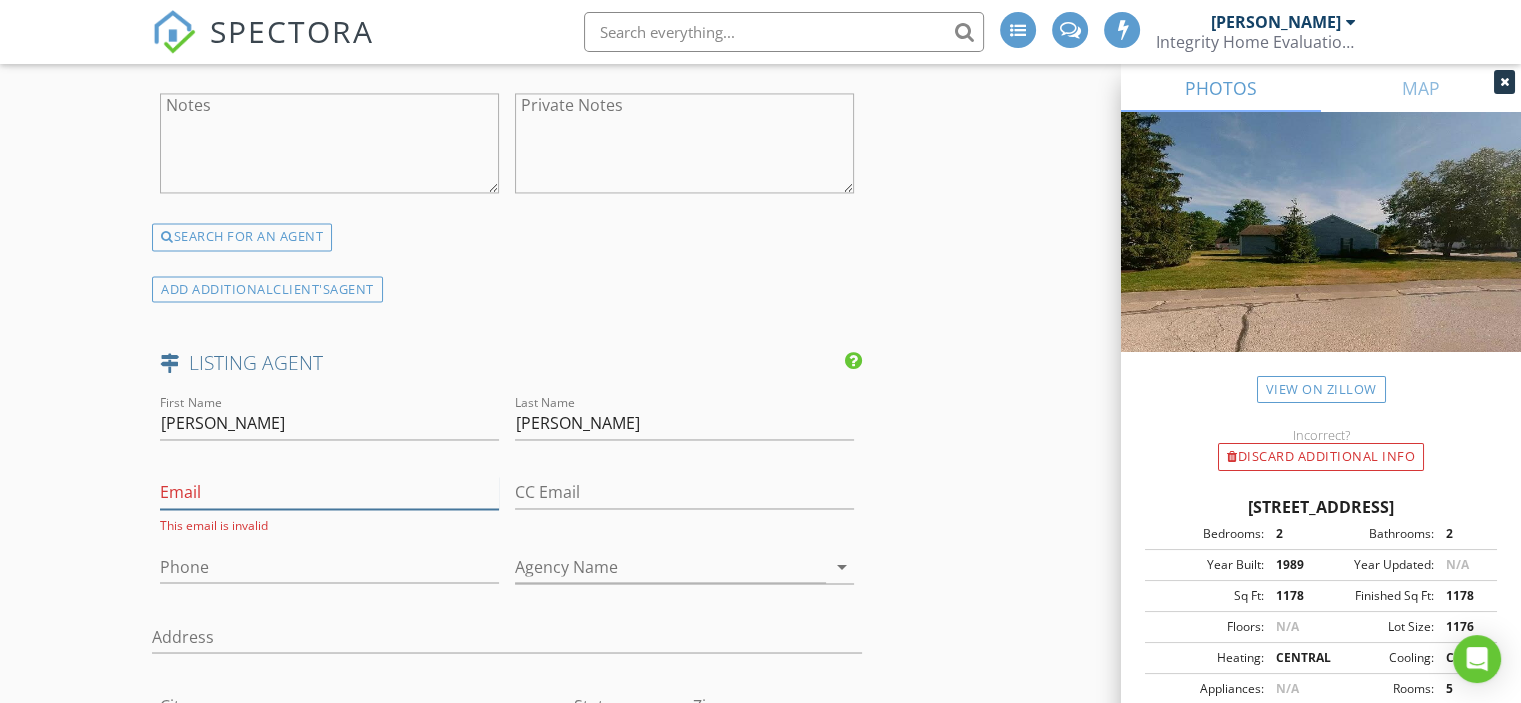 drag, startPoint x: 311, startPoint y: 459, endPoint x: 240, endPoint y: 479, distance: 73.76314 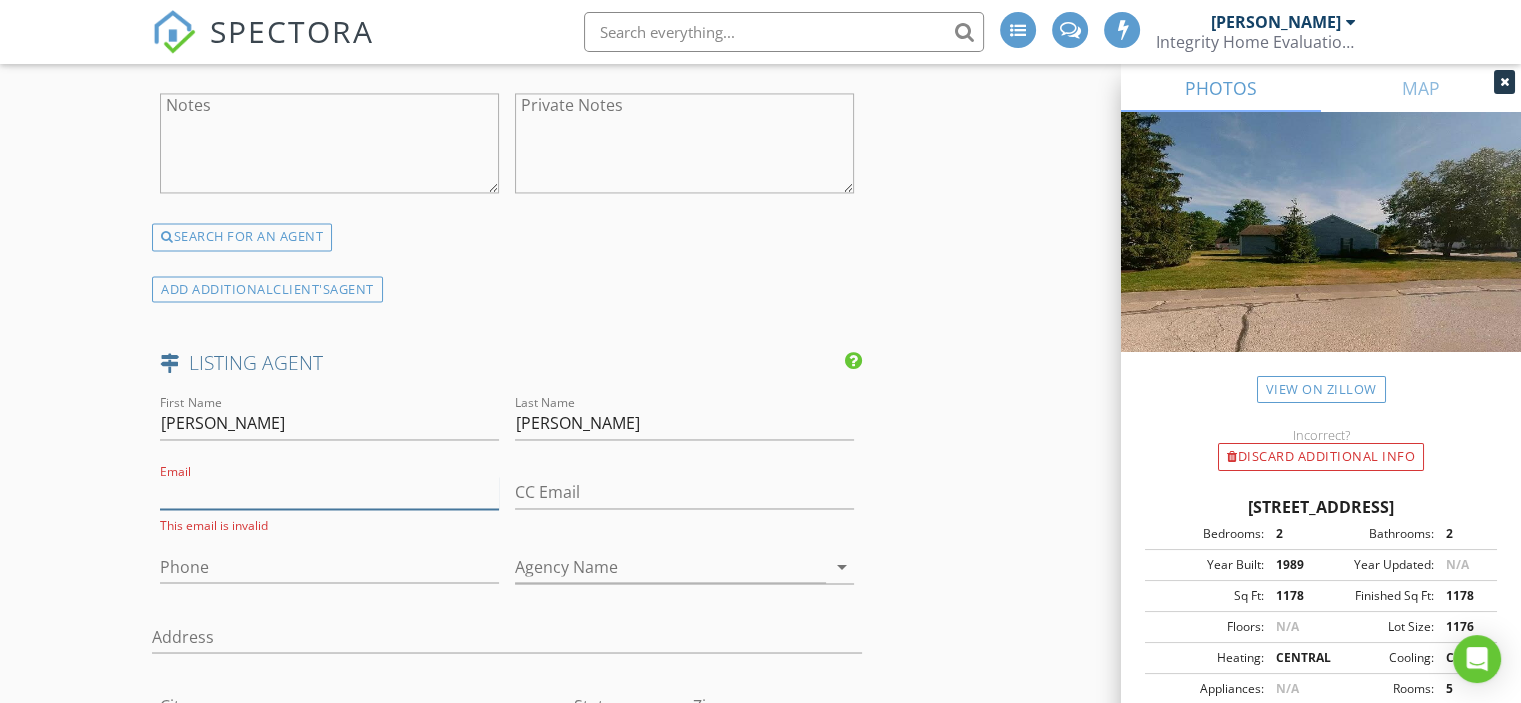paste on "[EMAIL_ADDRESS][DOMAIN_NAME]" 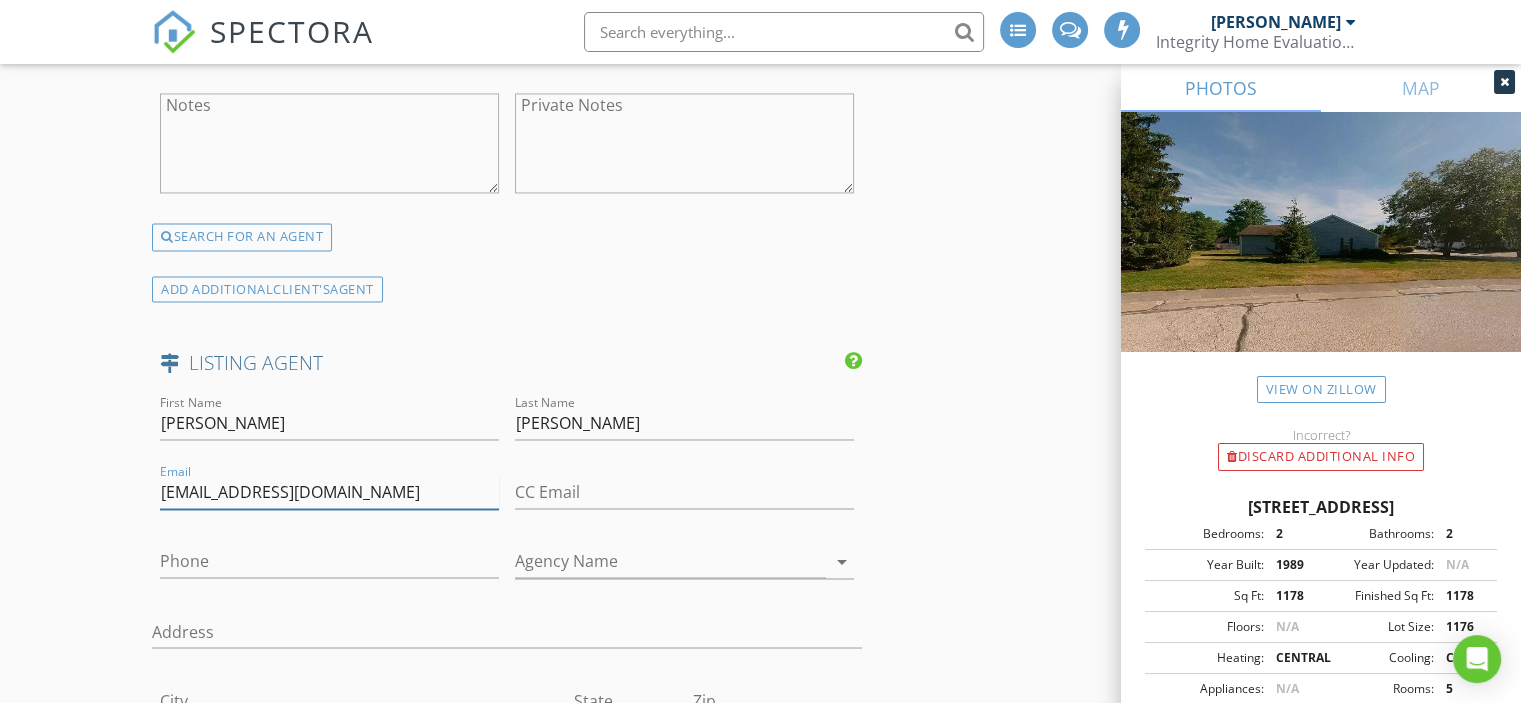 type on "[EMAIL_ADDRESS][DOMAIN_NAME]" 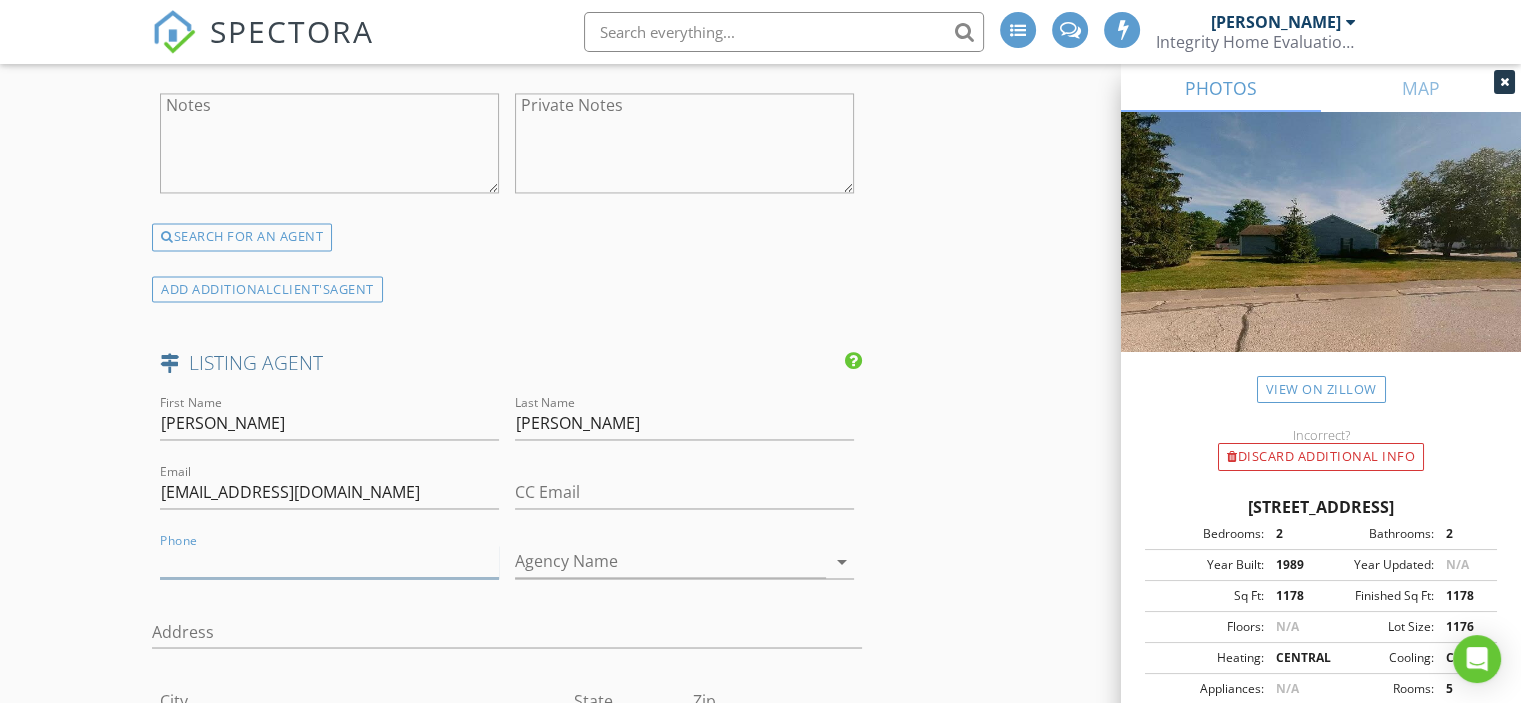 paste on "[PHONE_NUMBER]" 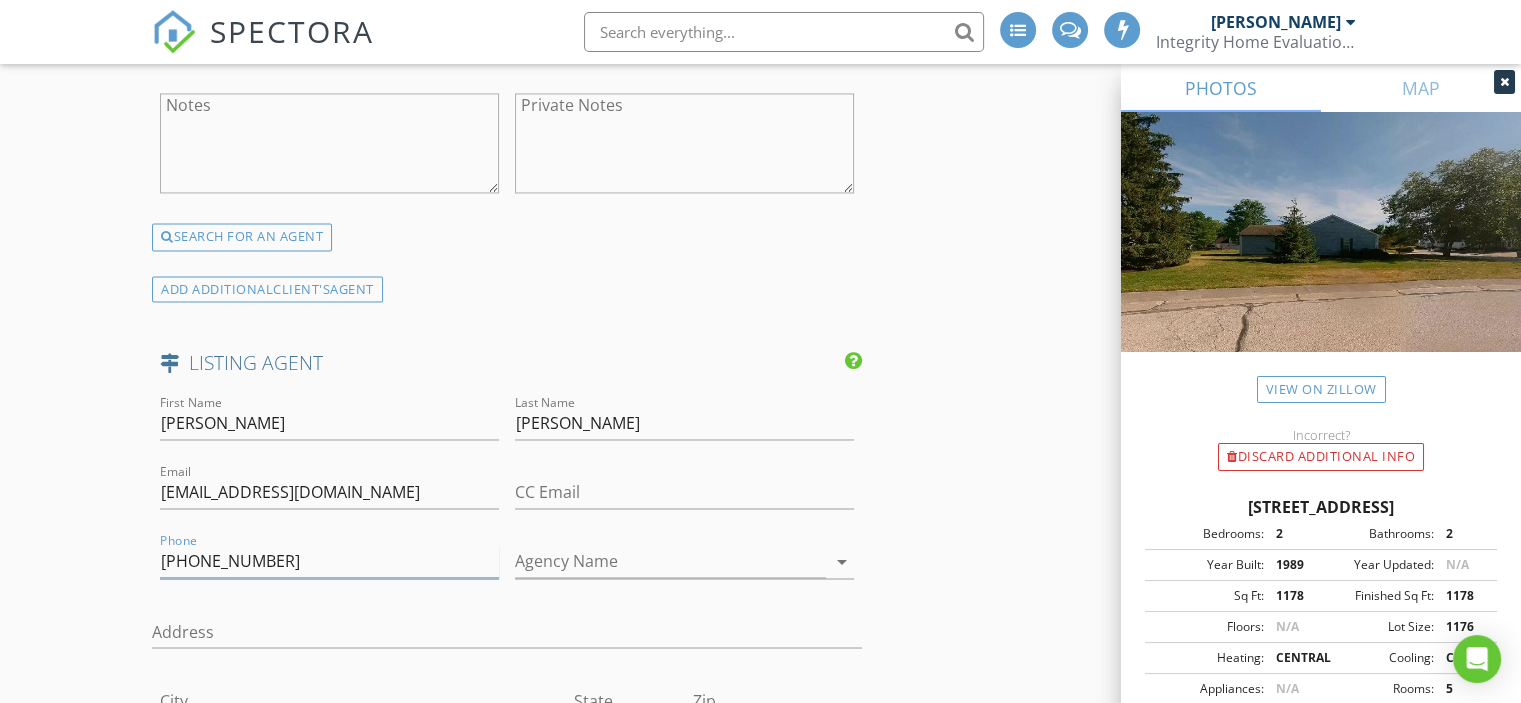 type on "[PHONE_NUMBER]" 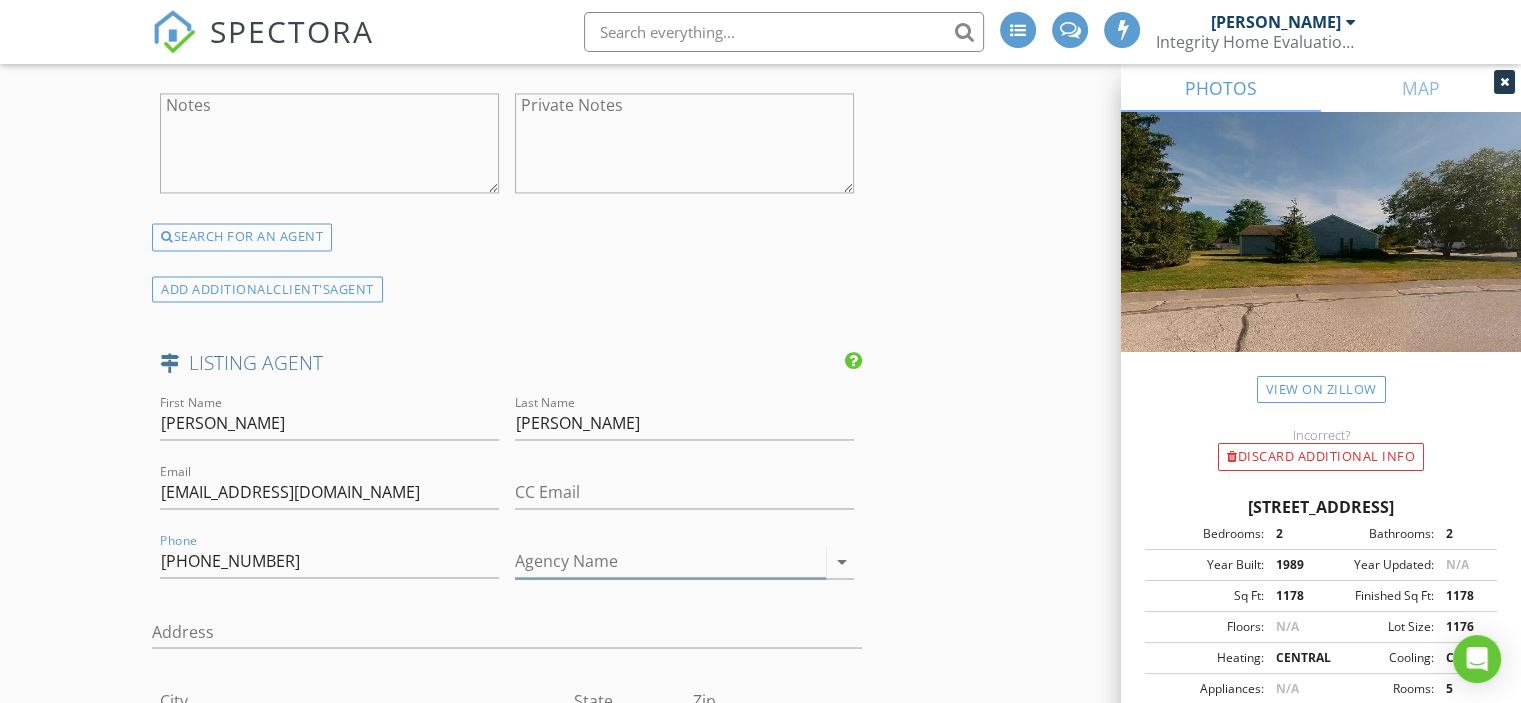 click on "Agency Name" at bounding box center [670, 561] 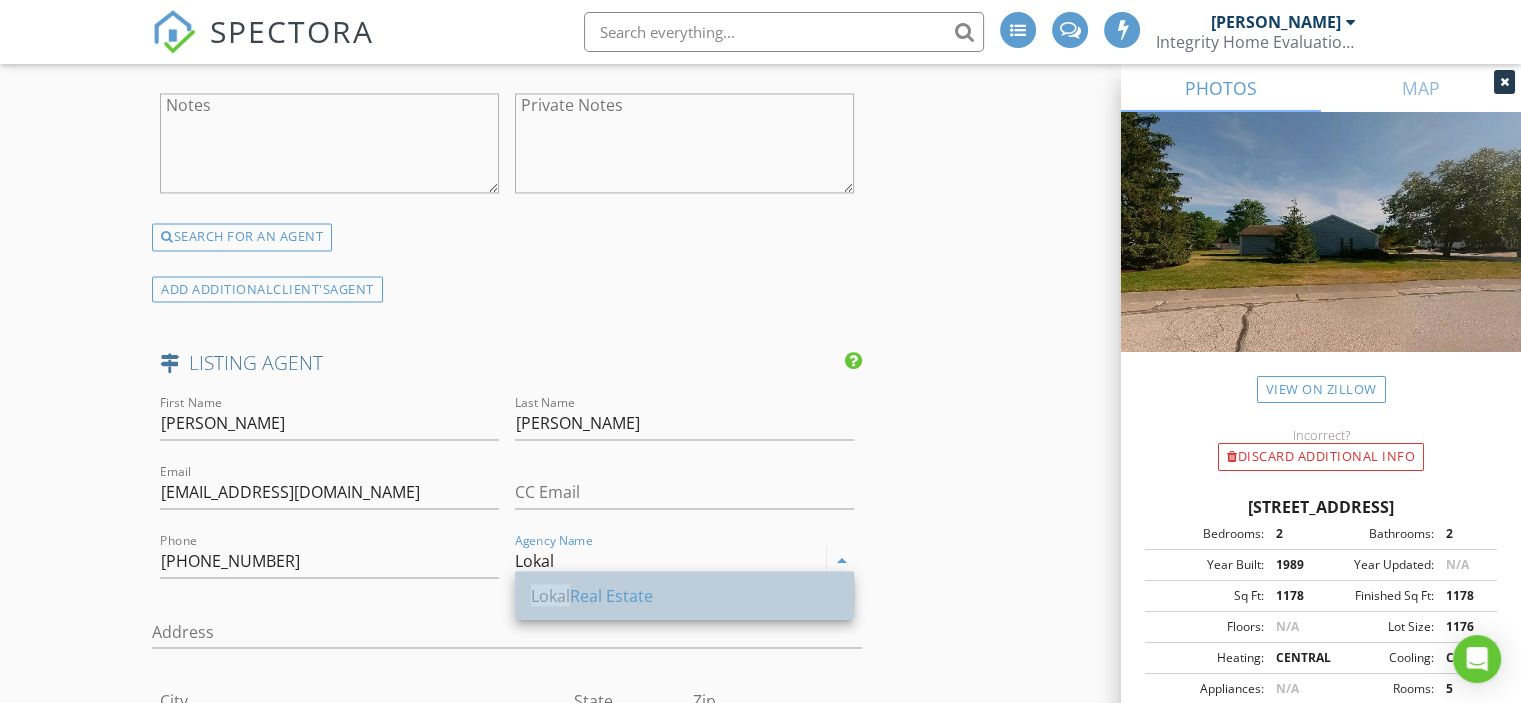 click on "Lokal  Real Estate" at bounding box center (684, 595) 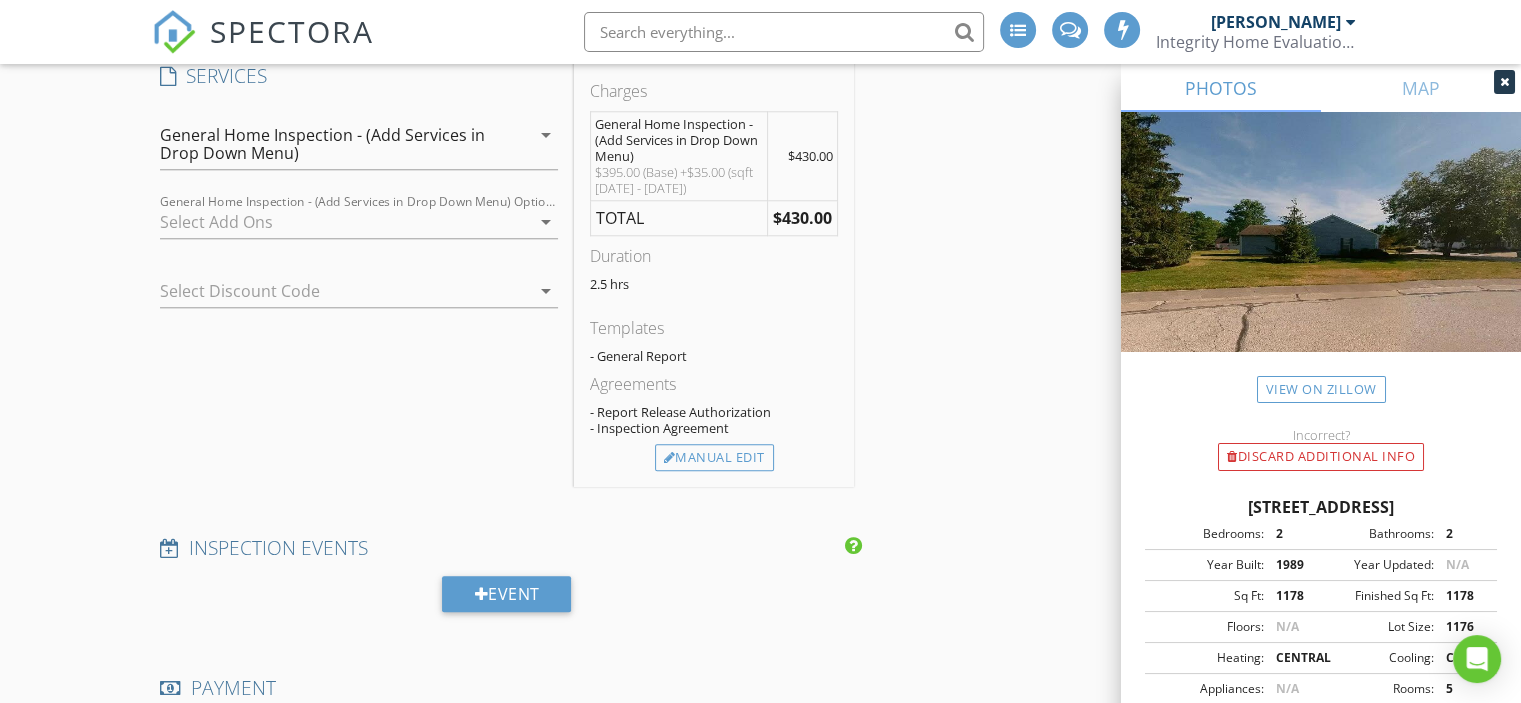 scroll, scrollTop: 1900, scrollLeft: 0, axis: vertical 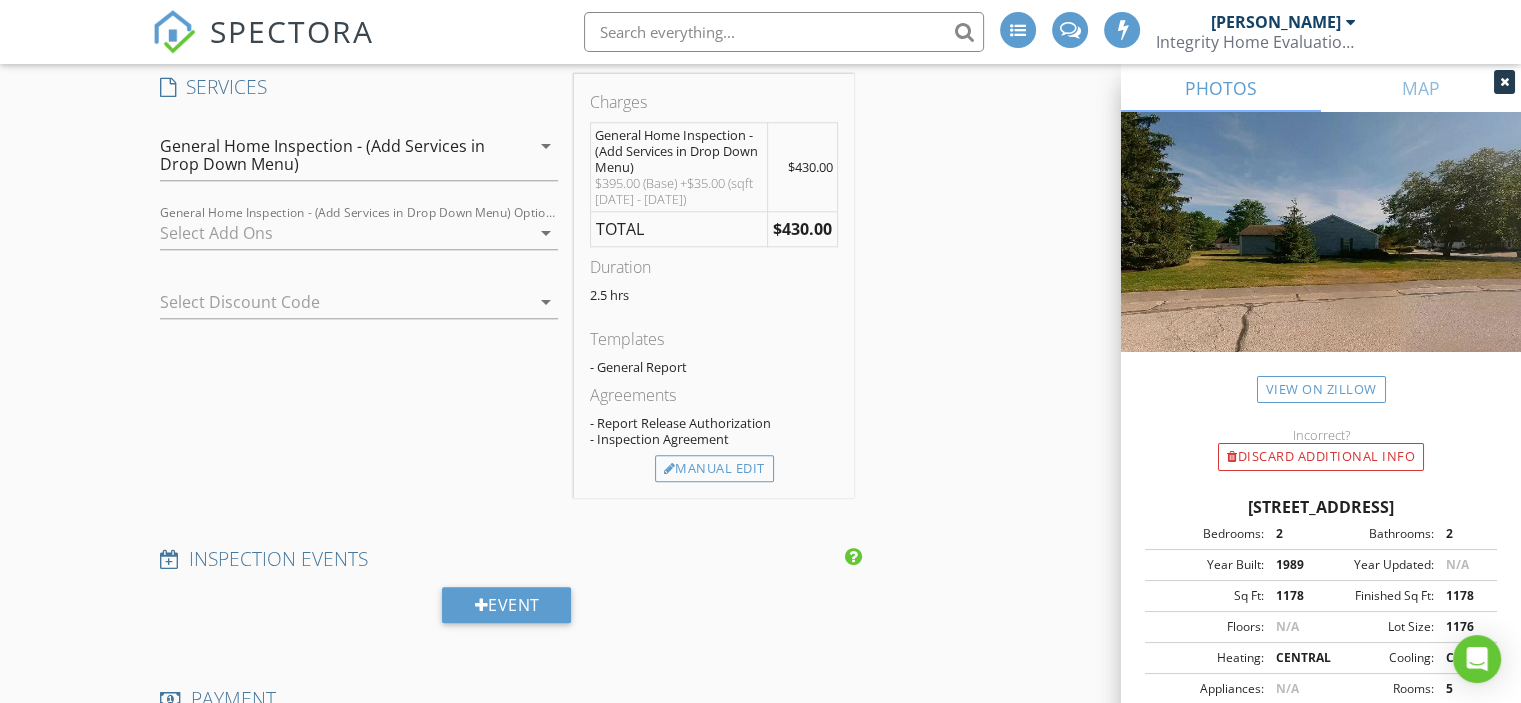 type on "Lokal Real Estate" 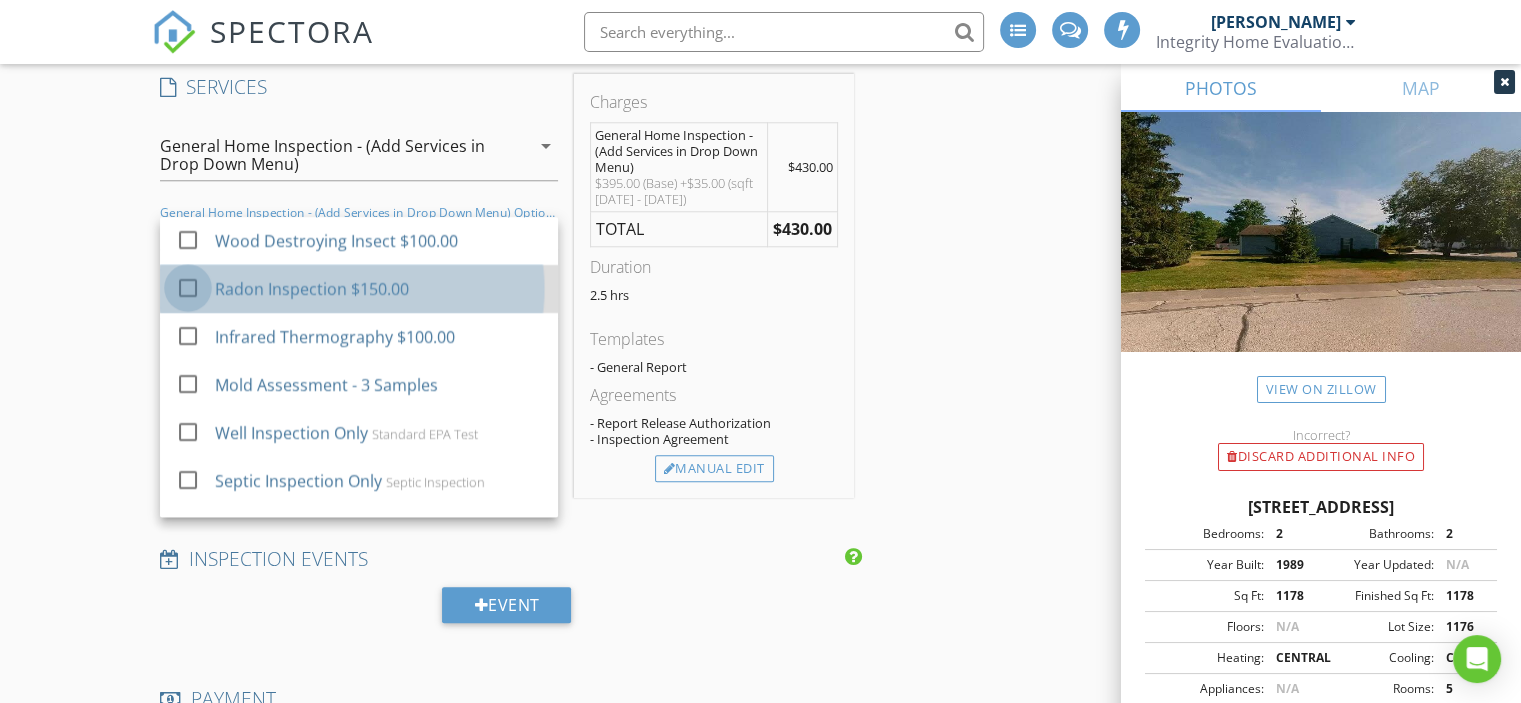 click at bounding box center (188, 288) 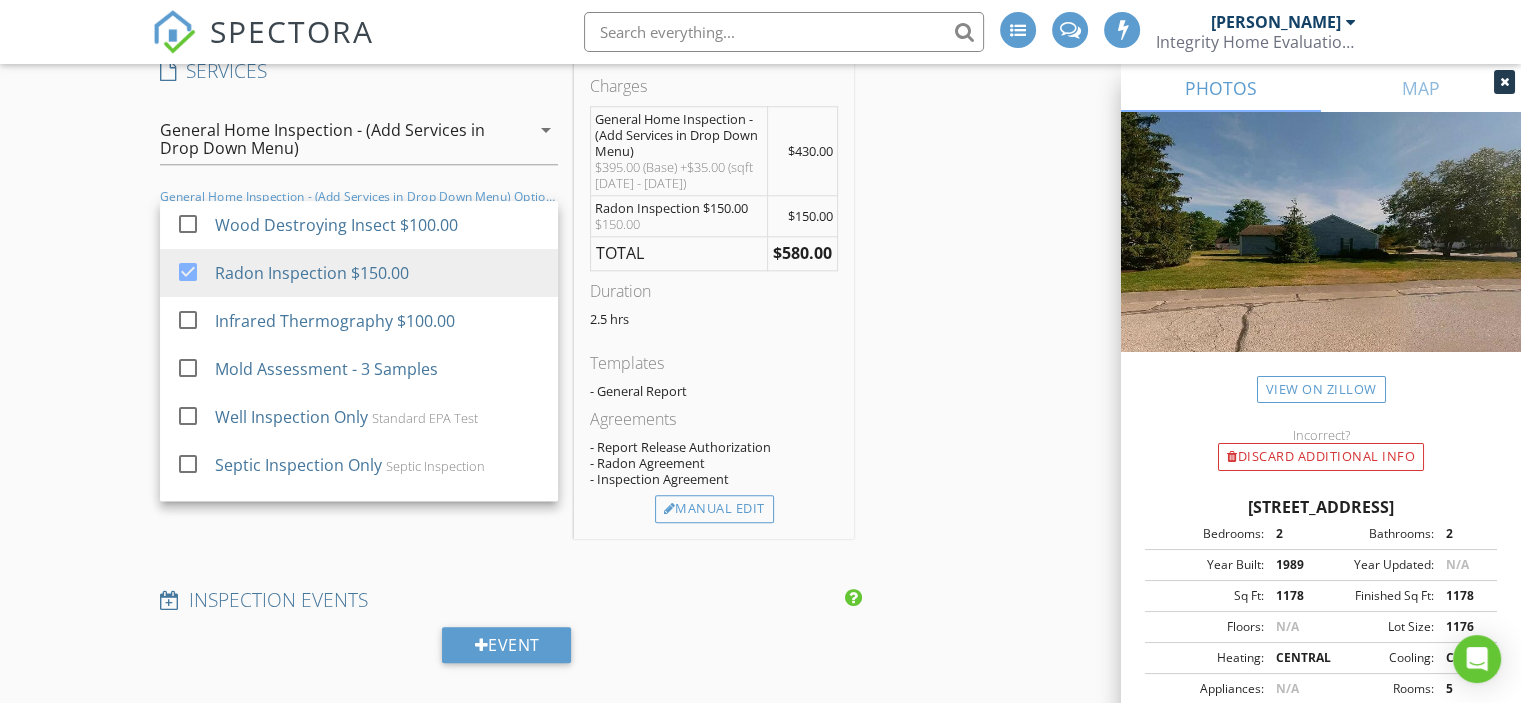 scroll, scrollTop: 1933, scrollLeft: 0, axis: vertical 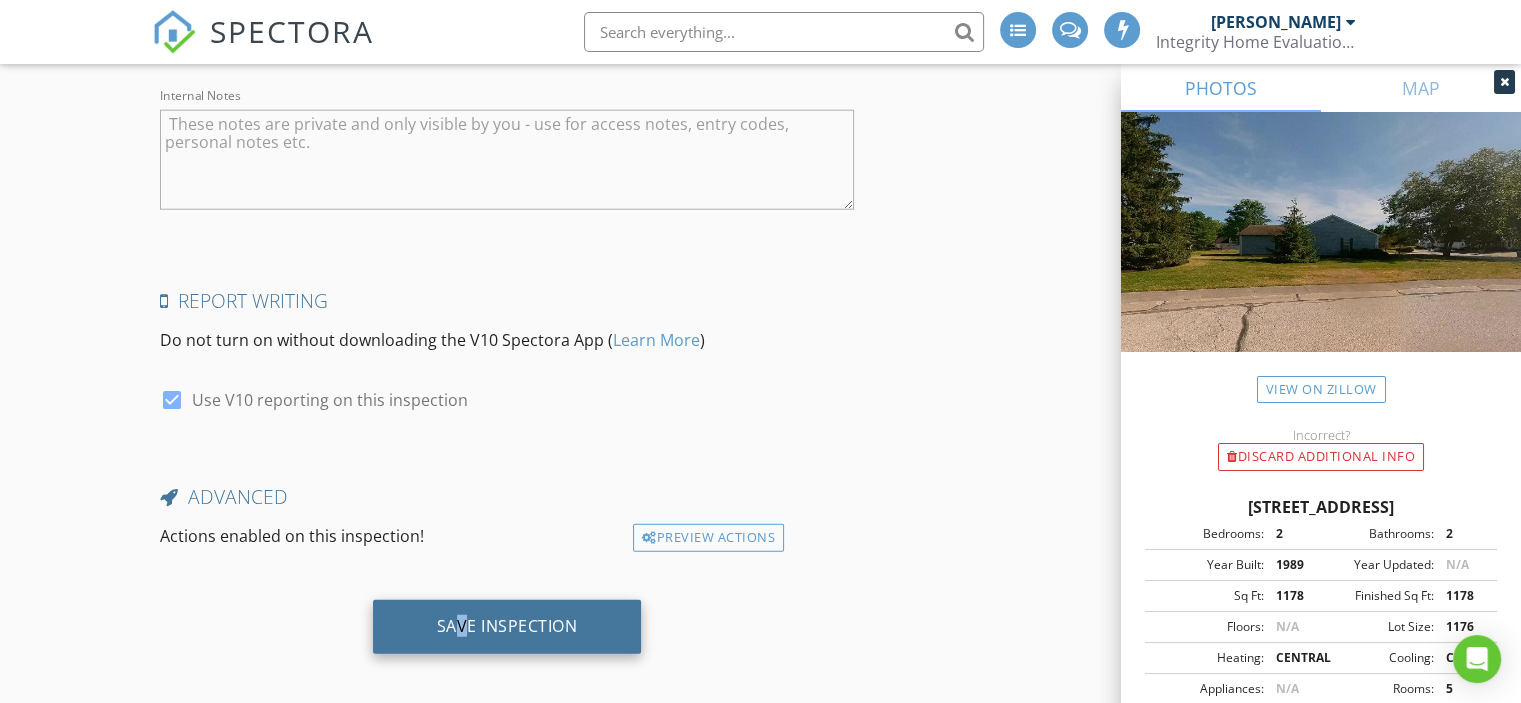 click on "Save Inspection" at bounding box center [507, 626] 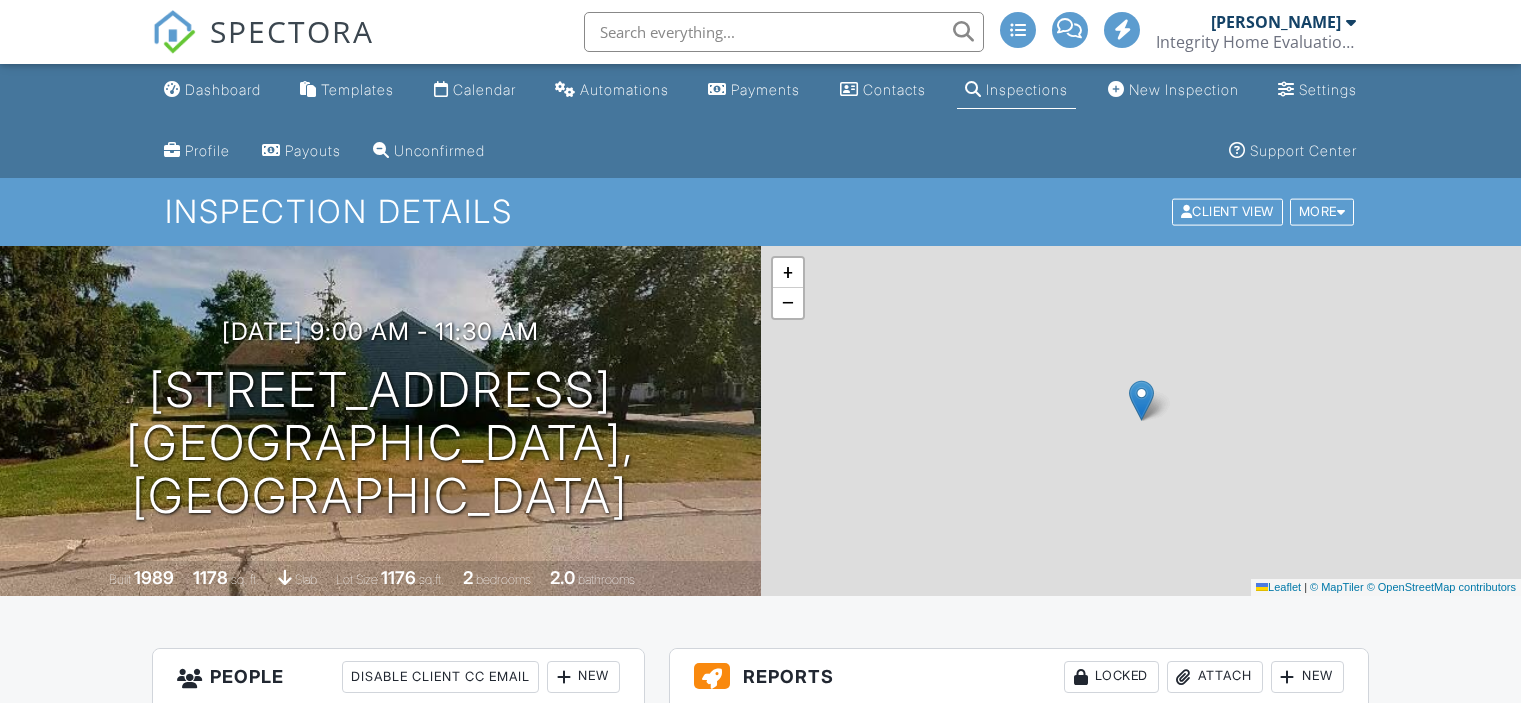 scroll, scrollTop: 0, scrollLeft: 0, axis: both 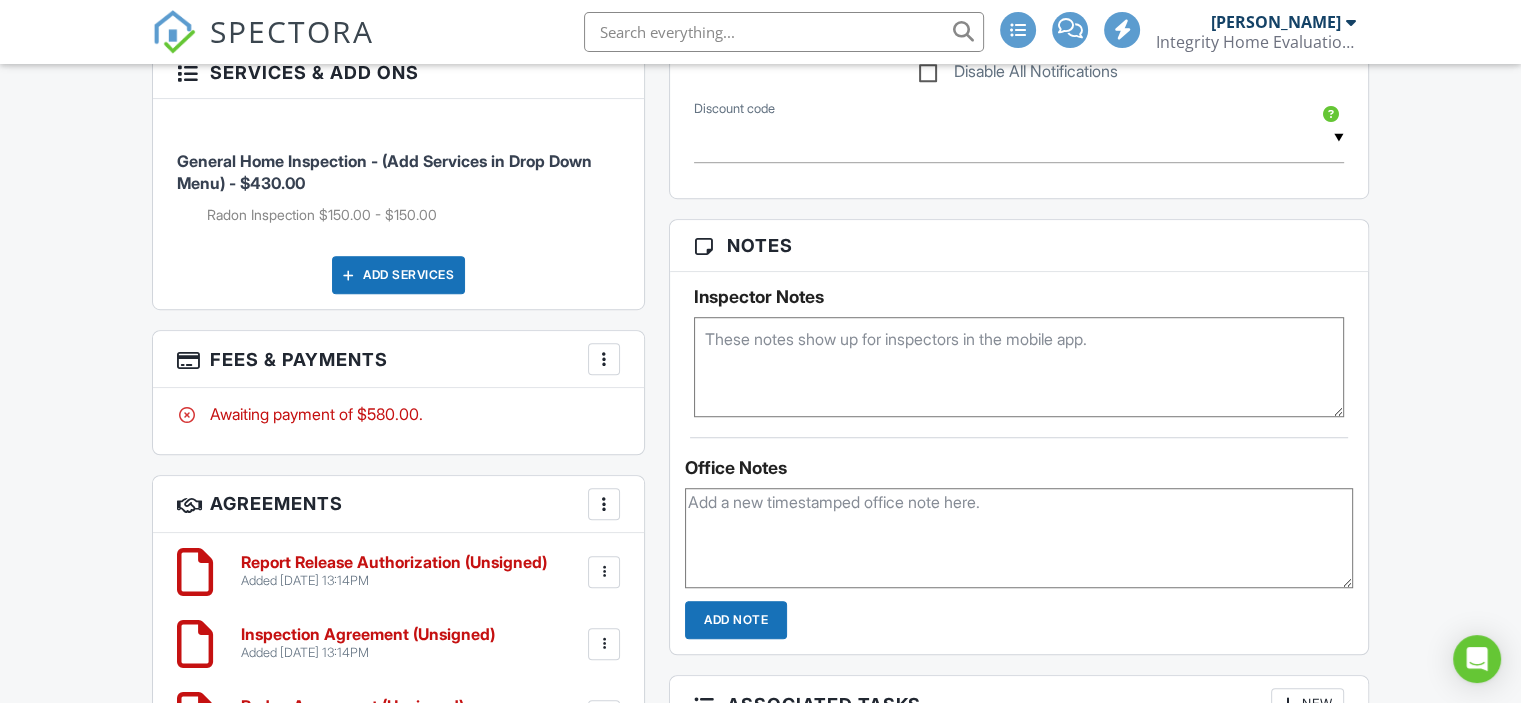 click at bounding box center [1019, 538] 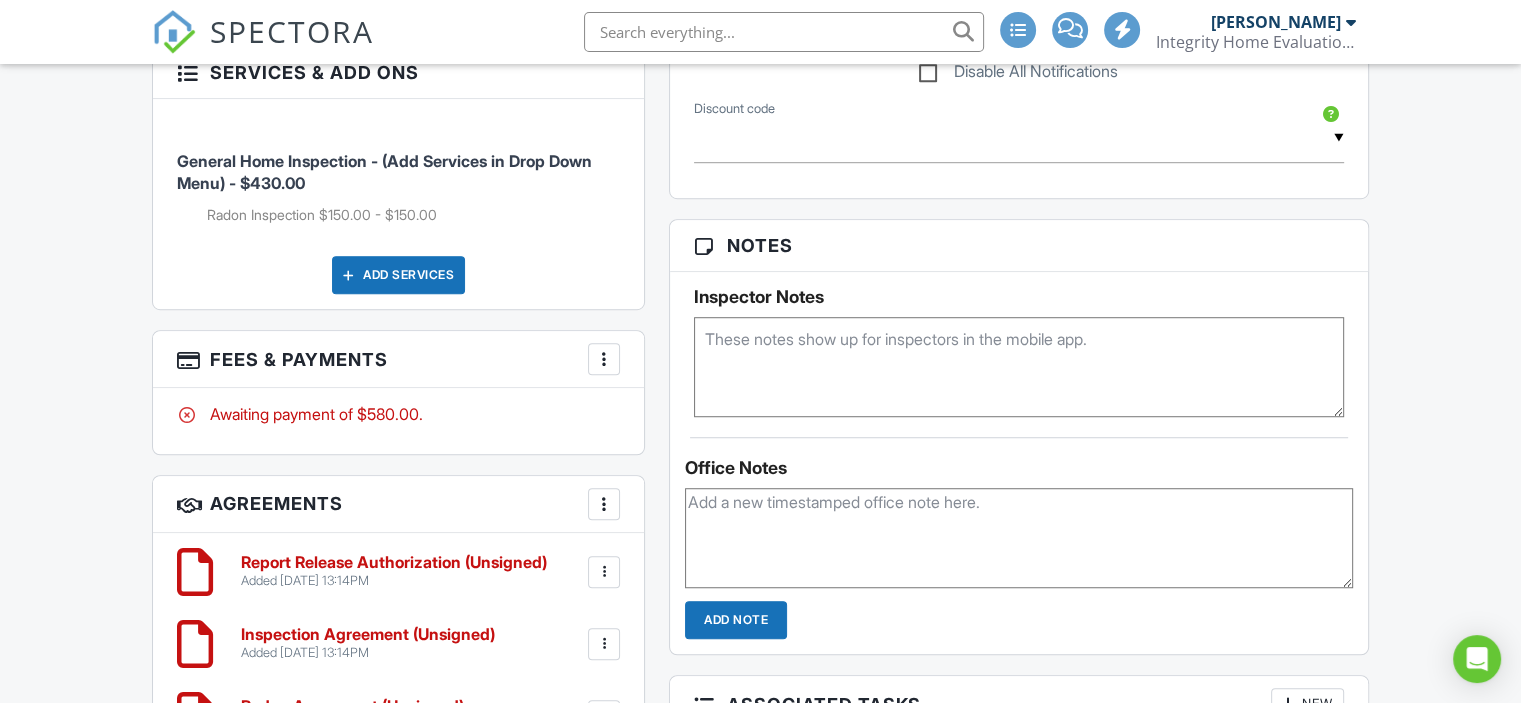click at bounding box center (1019, 367) 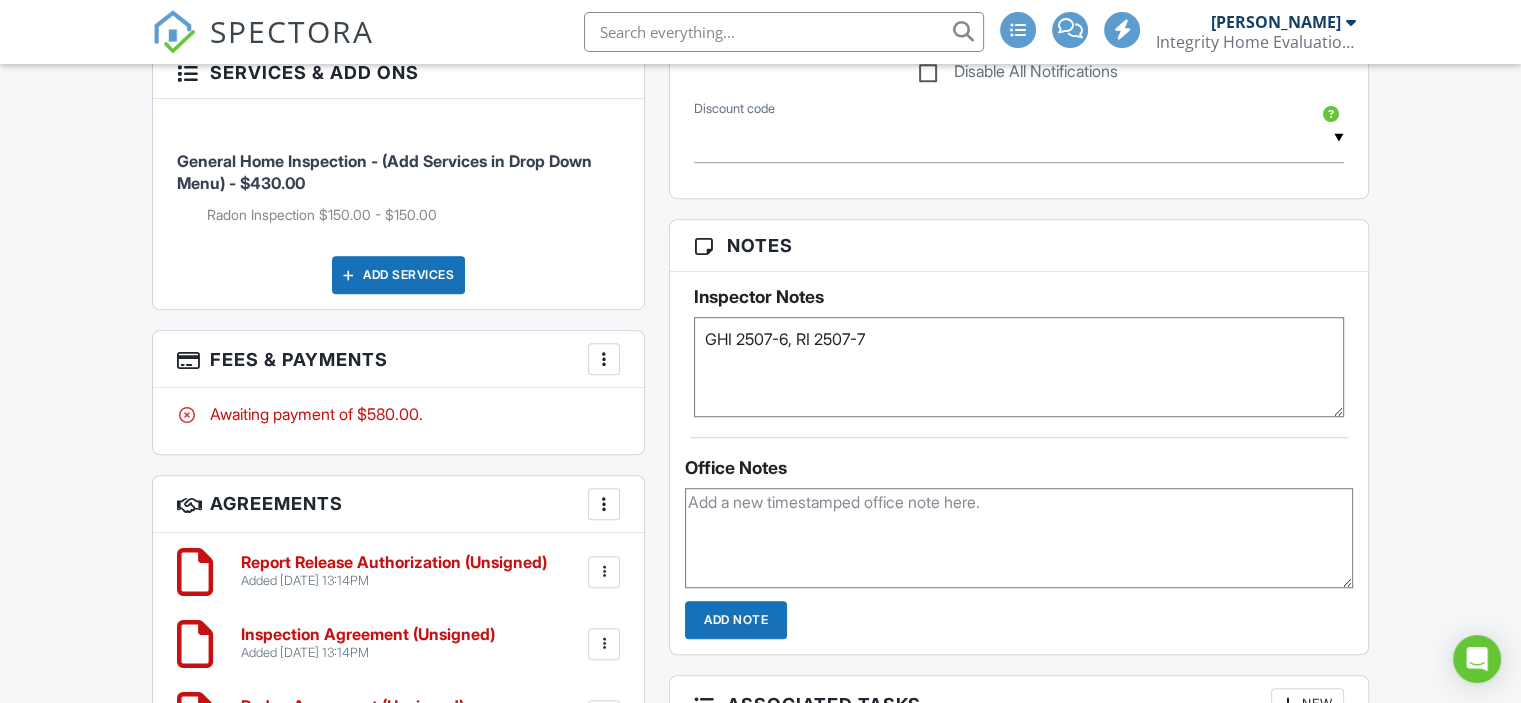 type on "GHI 2507-6, RI 2507-7" 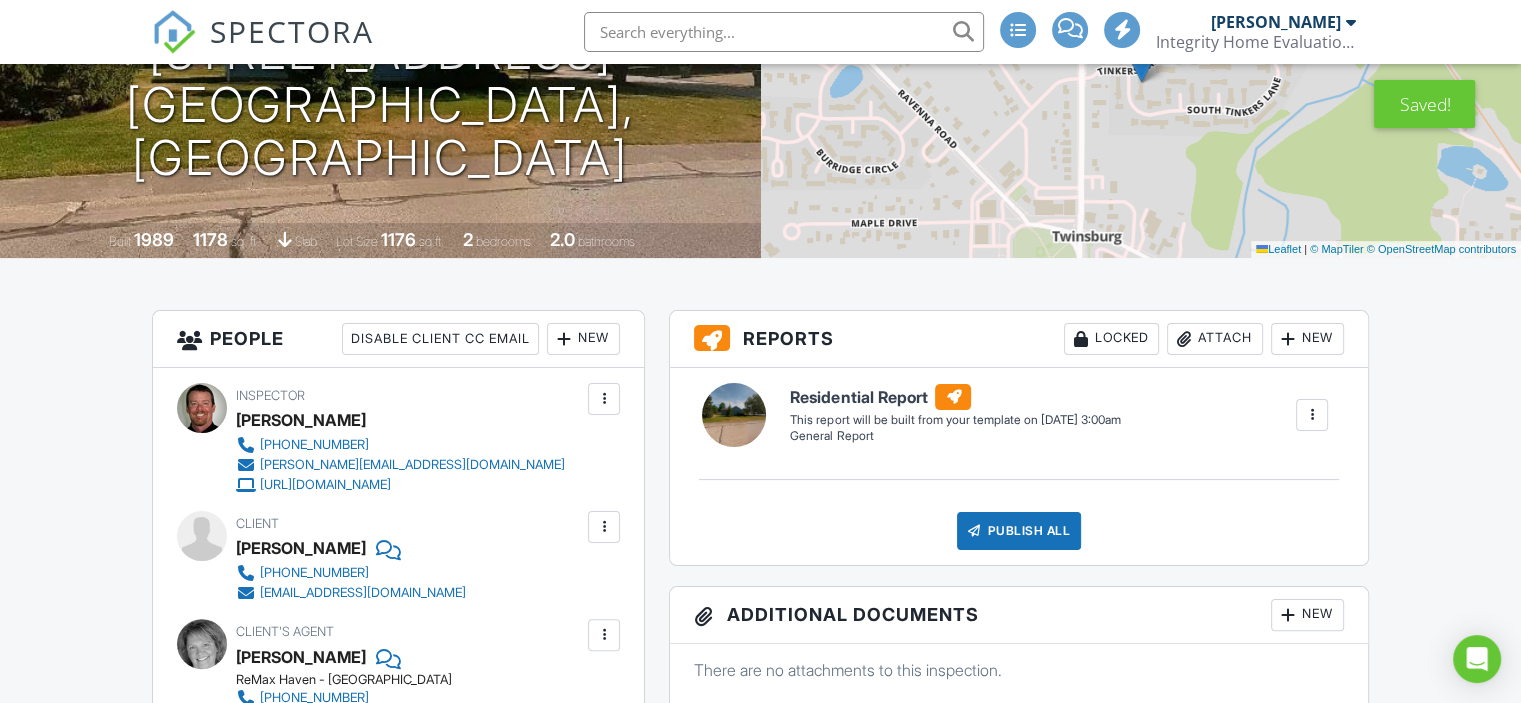 scroll, scrollTop: 0, scrollLeft: 0, axis: both 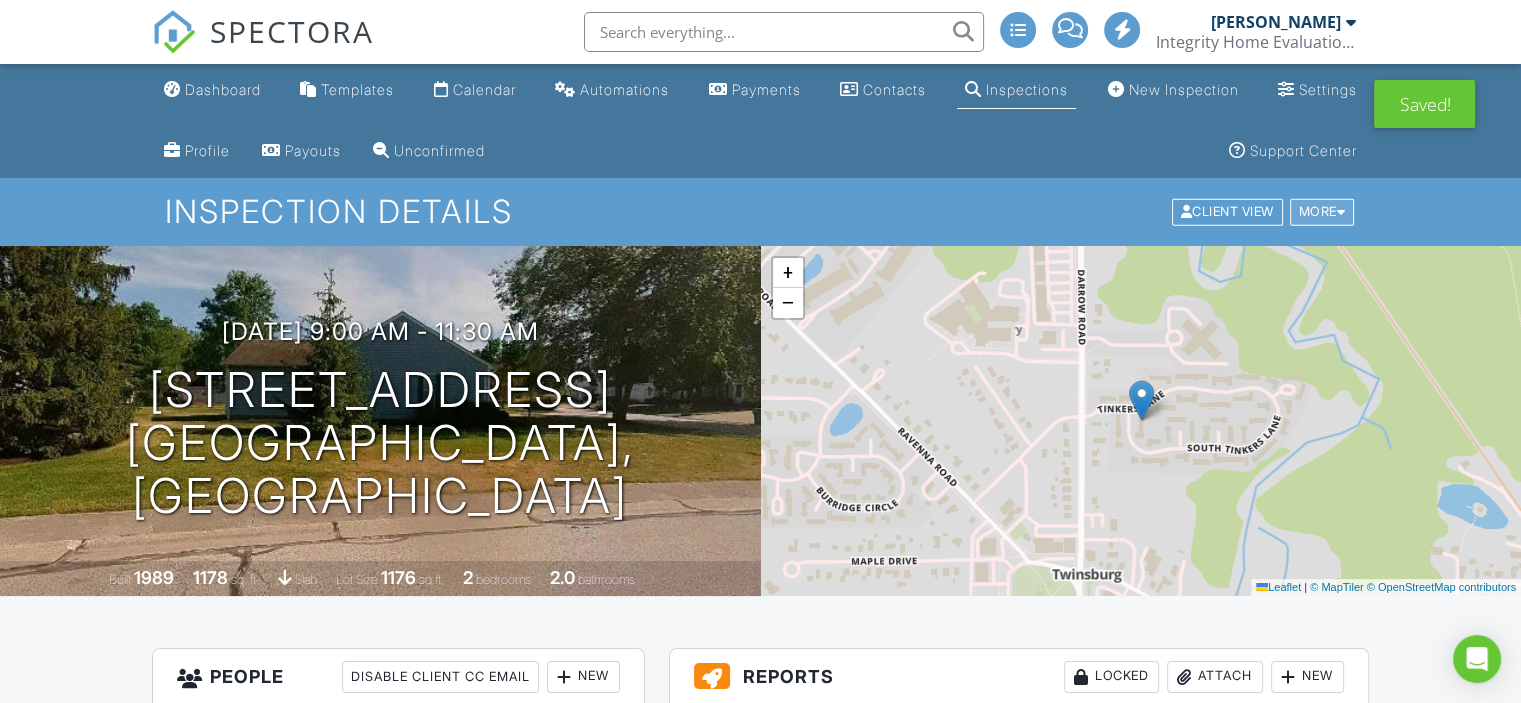 click on "More" at bounding box center (1322, 212) 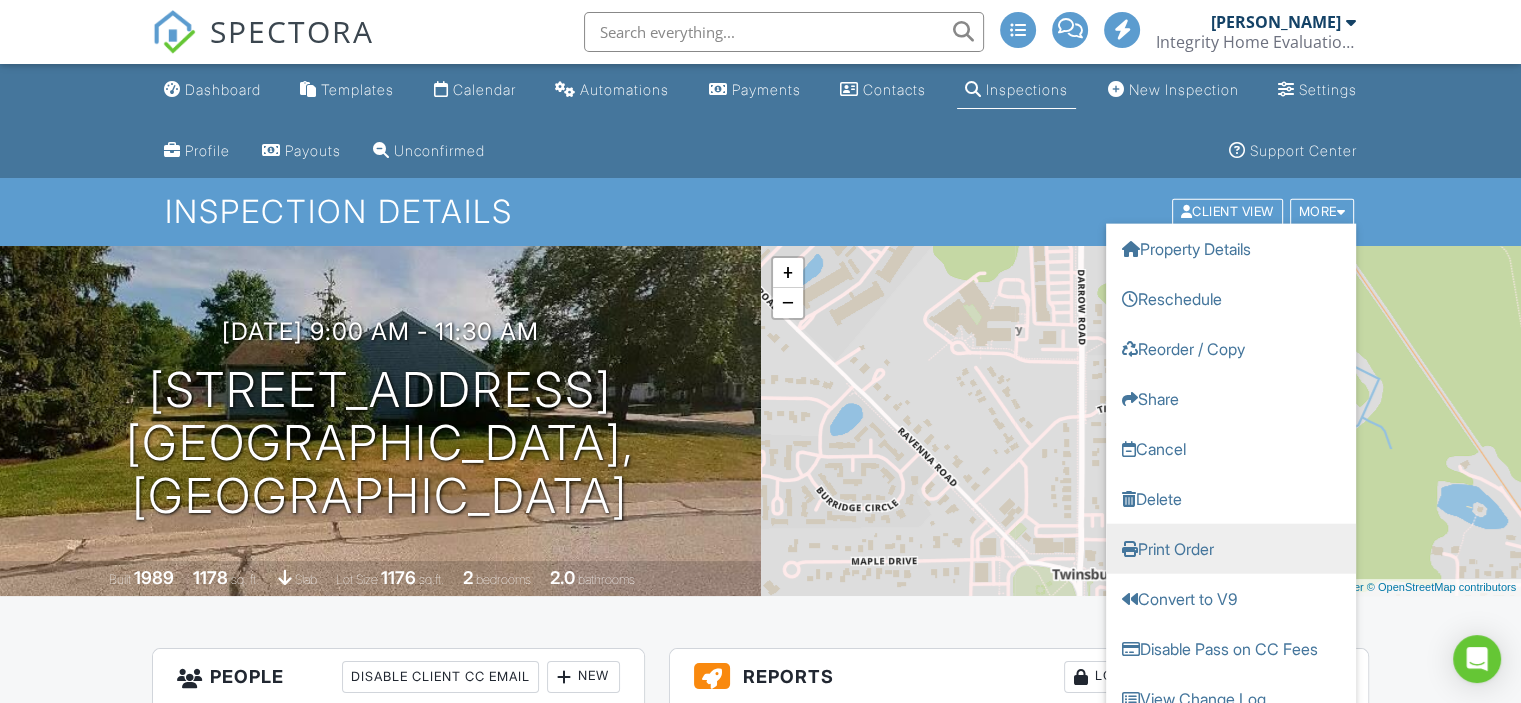 click on "Print Order" at bounding box center [1231, 549] 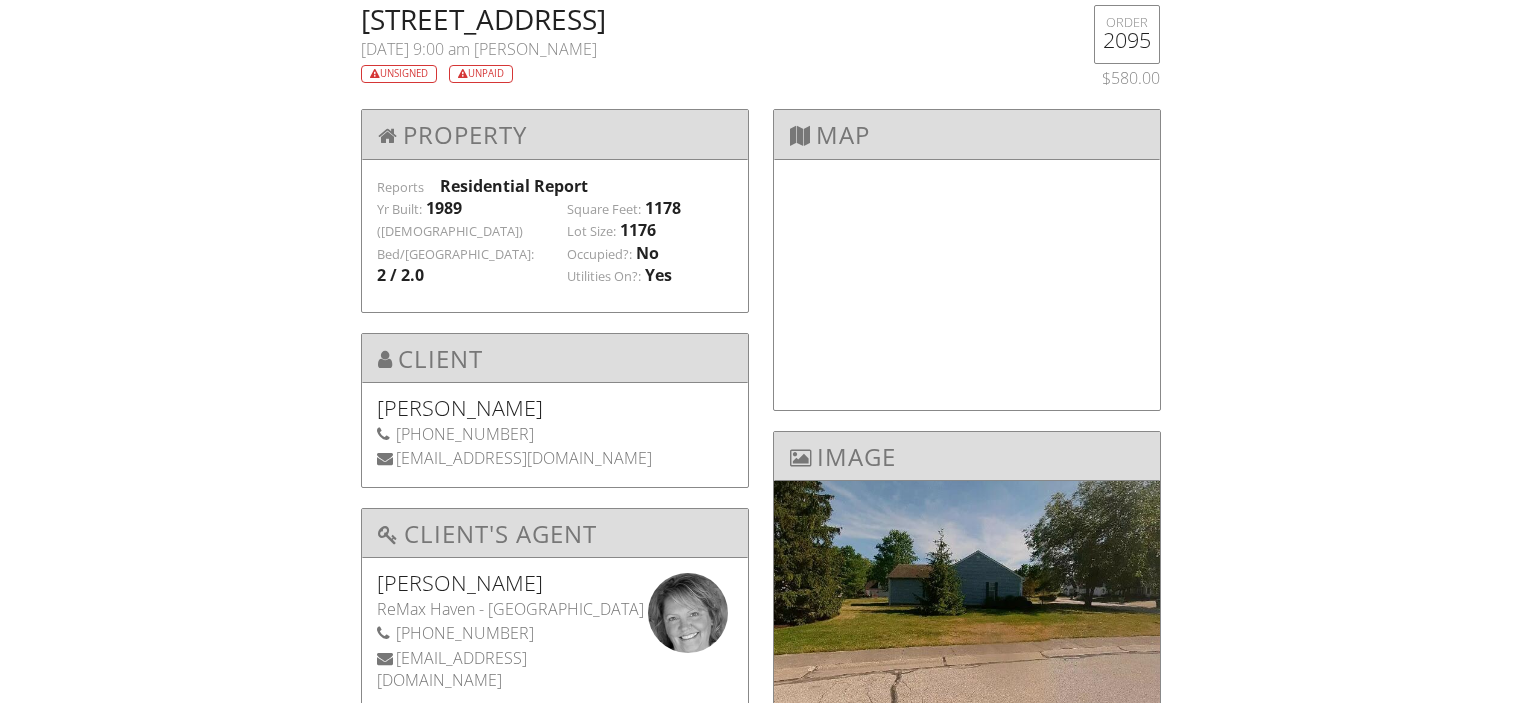 scroll, scrollTop: 0, scrollLeft: 0, axis: both 